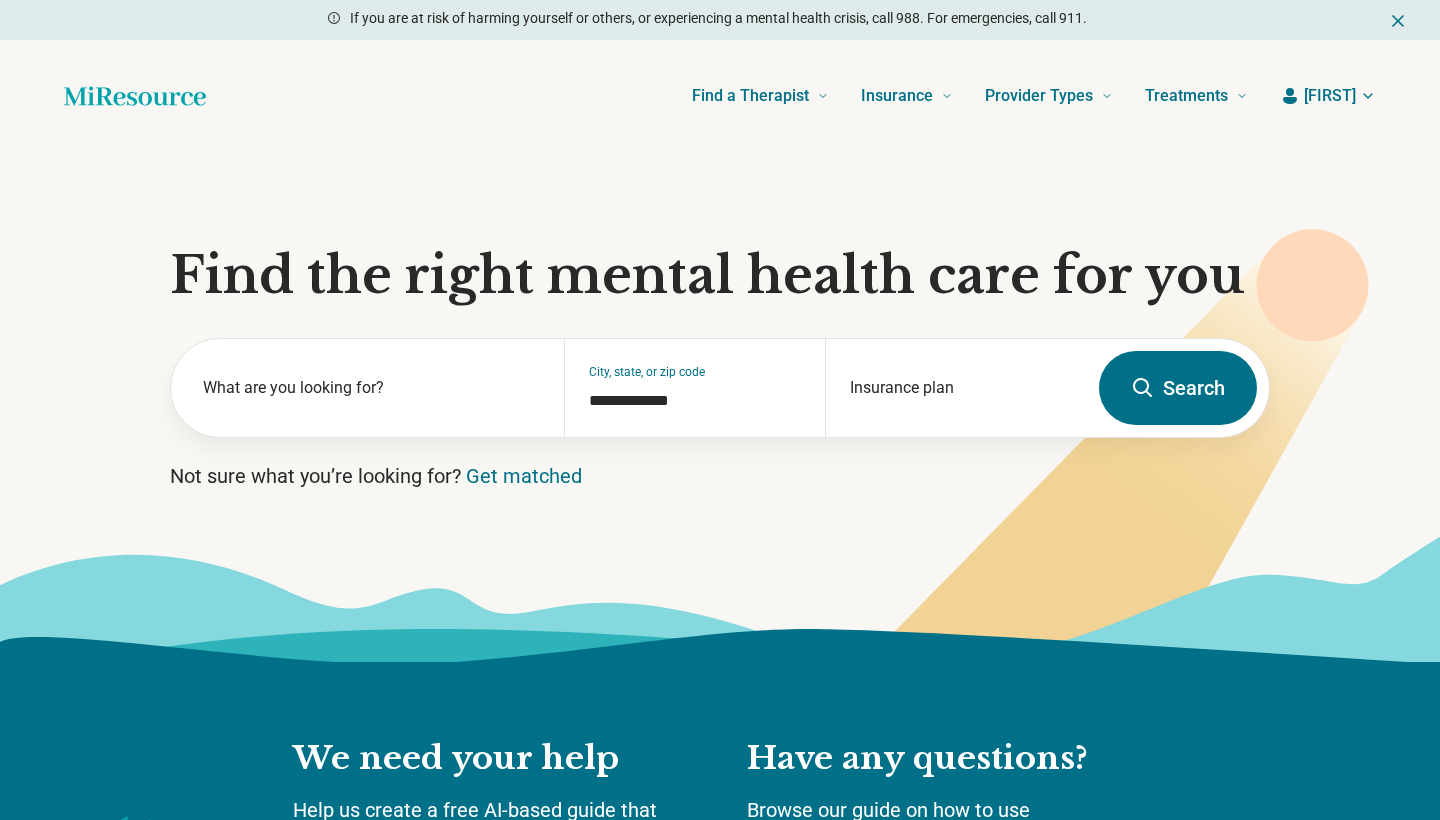 scroll, scrollTop: 0, scrollLeft: 0, axis: both 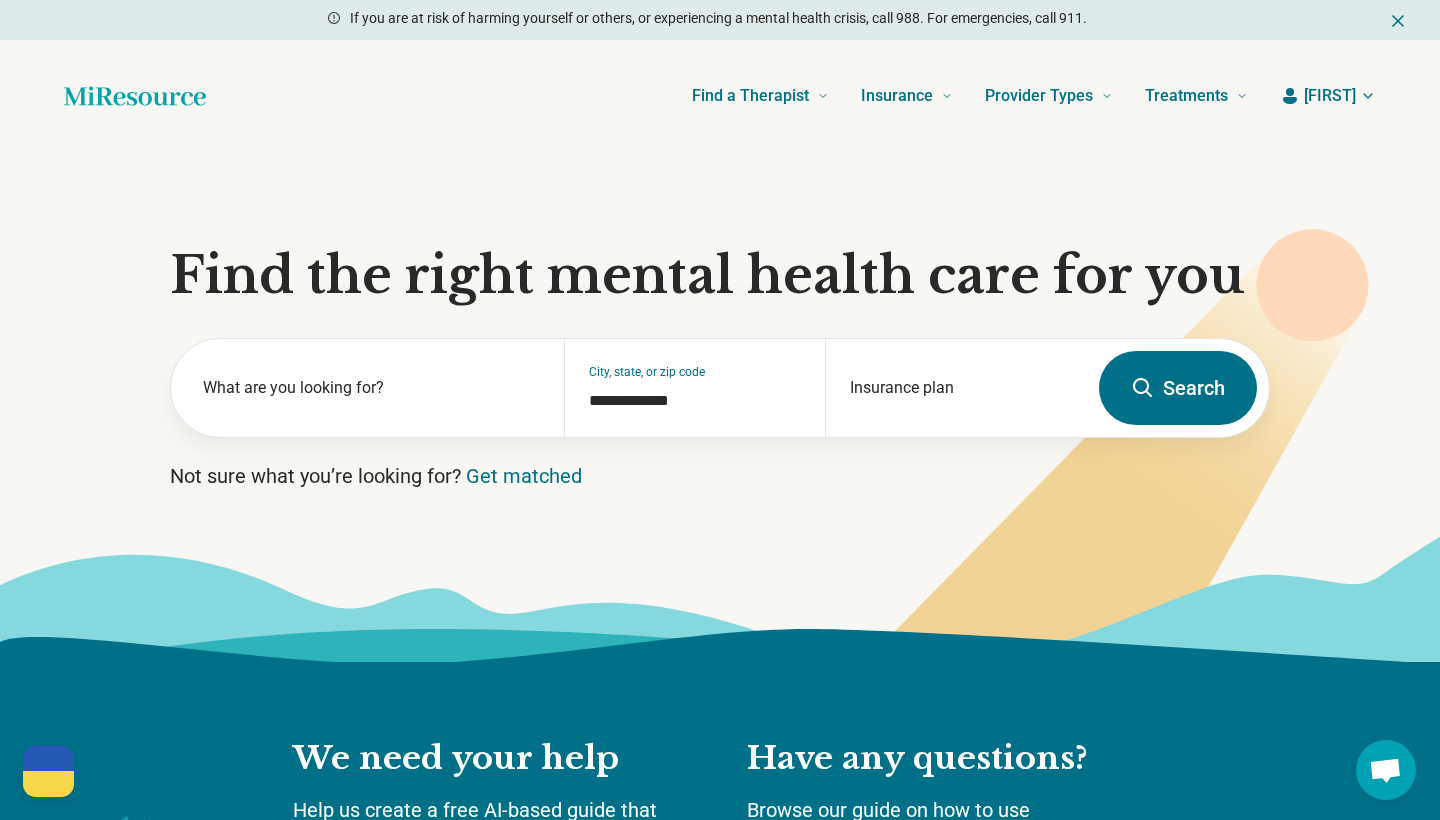 click on "[FIRST]" at bounding box center [1330, 96] 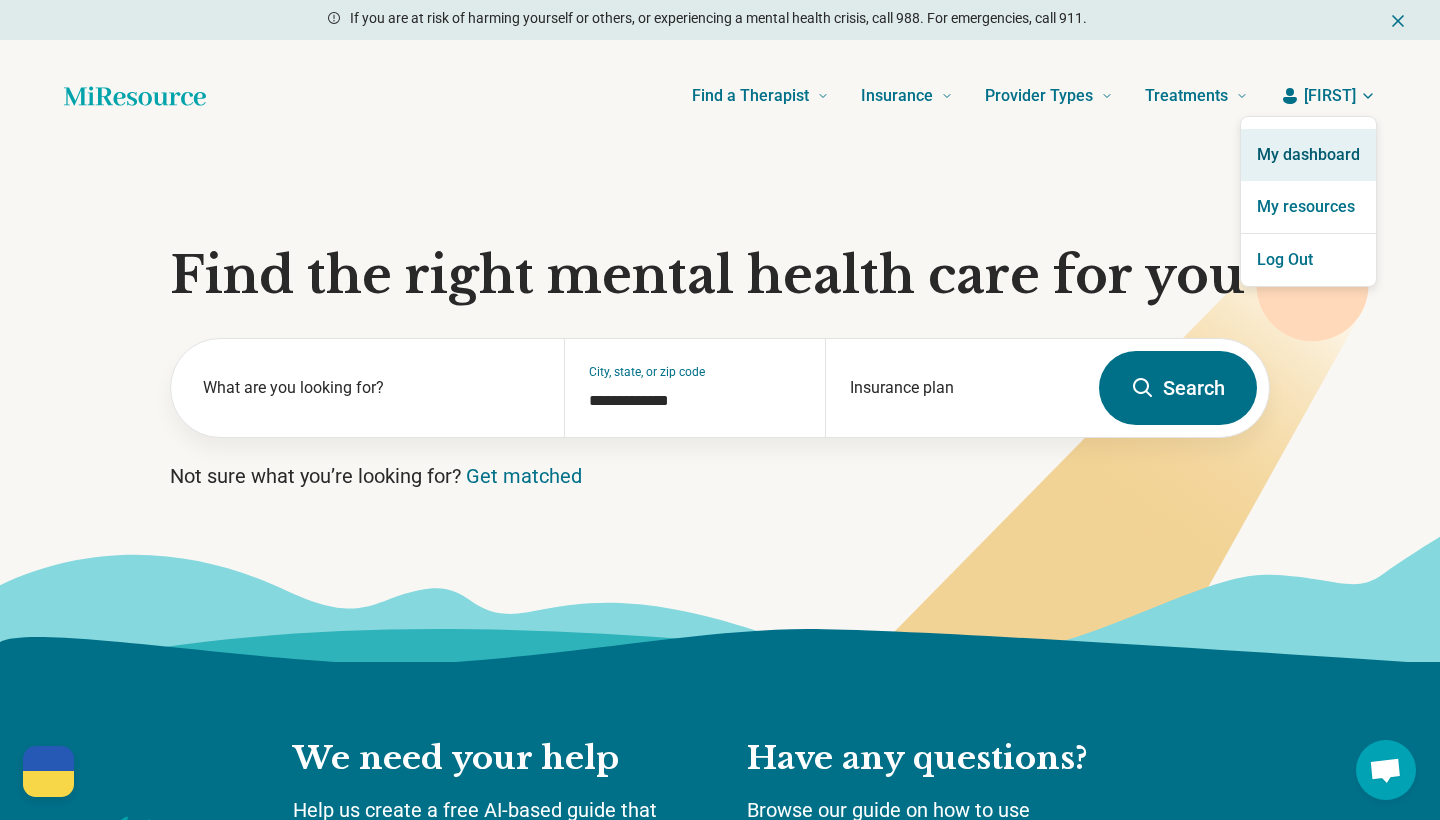 click on "My dashboard" at bounding box center [1308, 155] 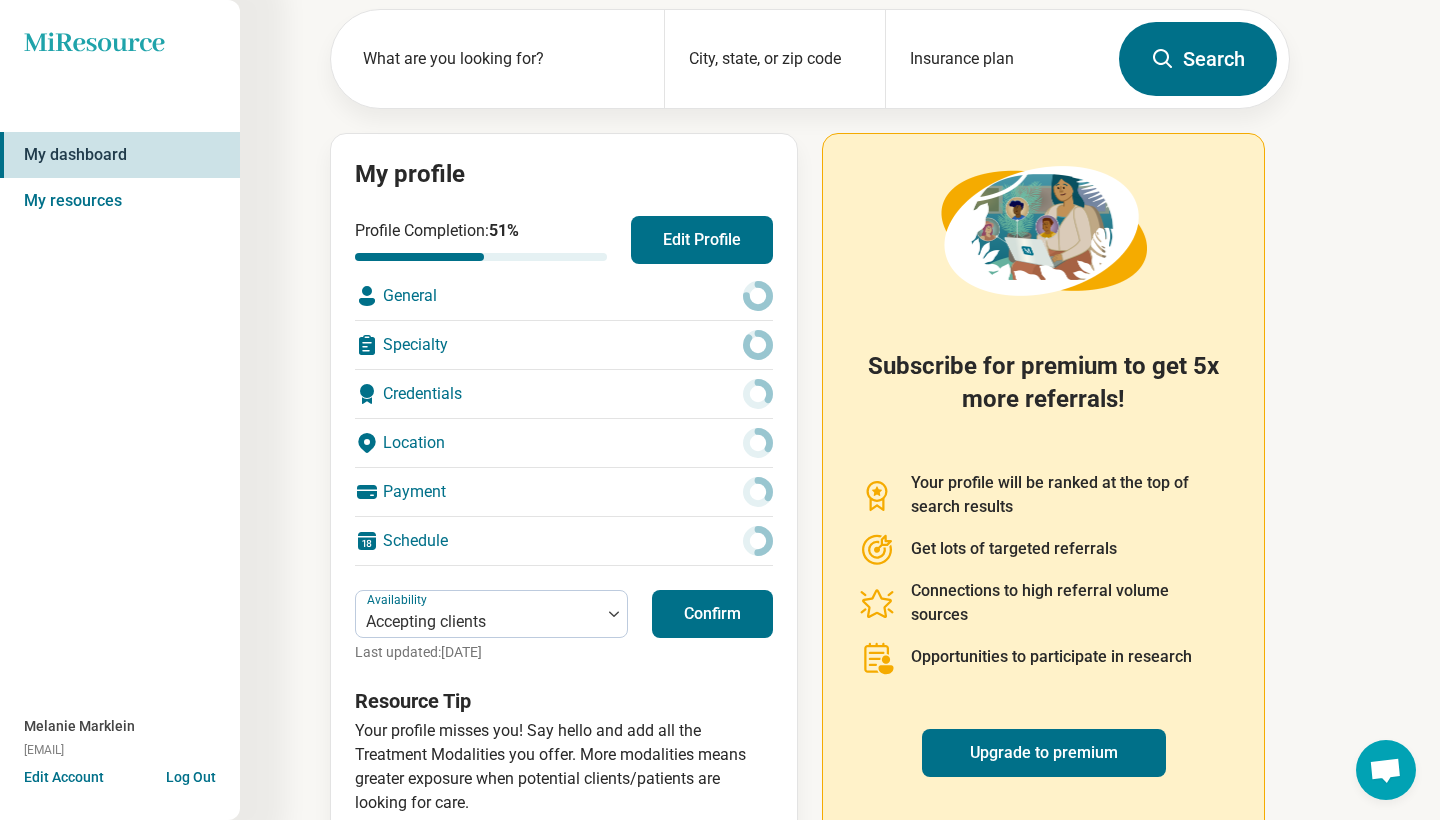scroll, scrollTop: 108, scrollLeft: 0, axis: vertical 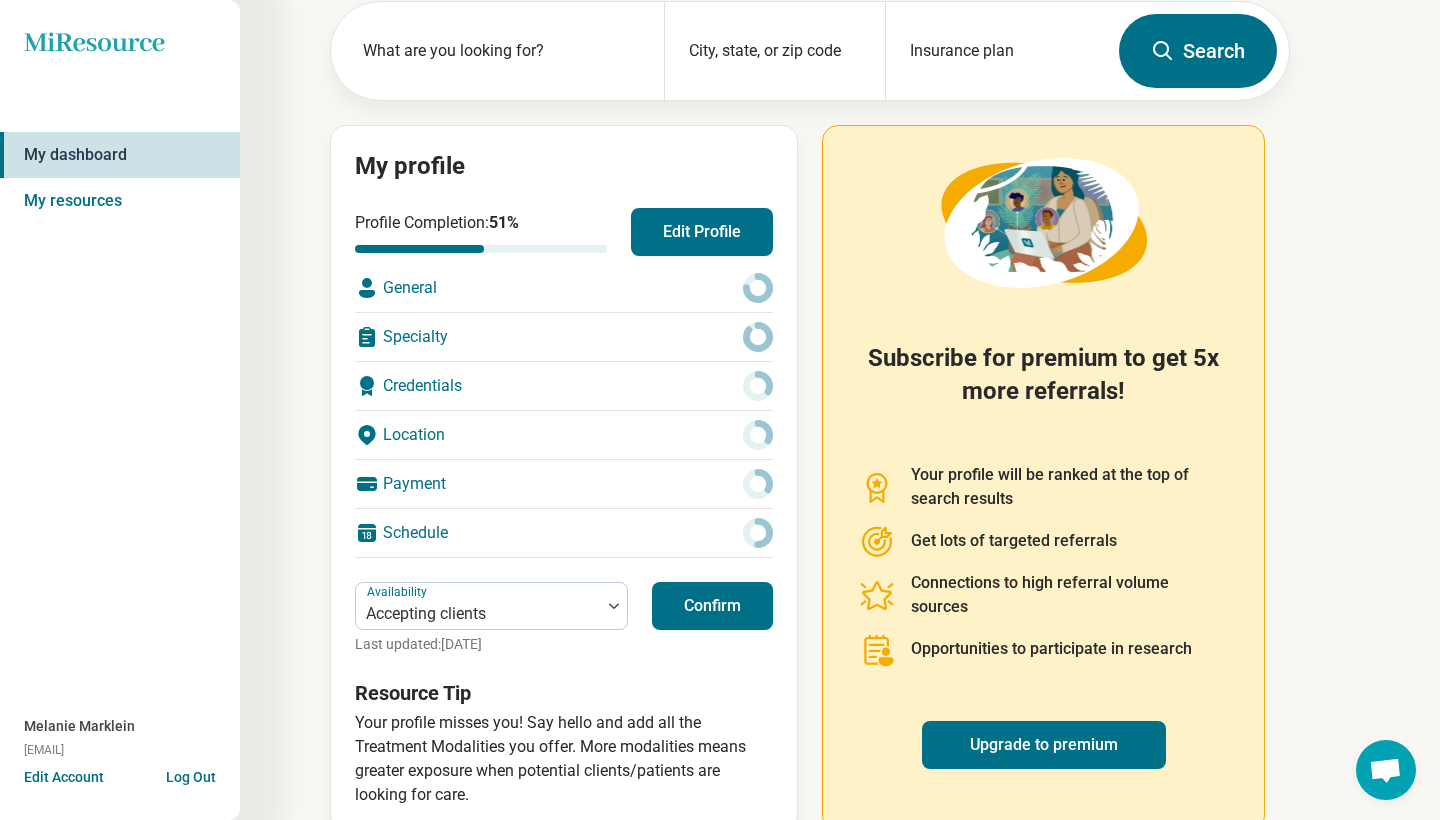 click on "General" at bounding box center [564, 288] 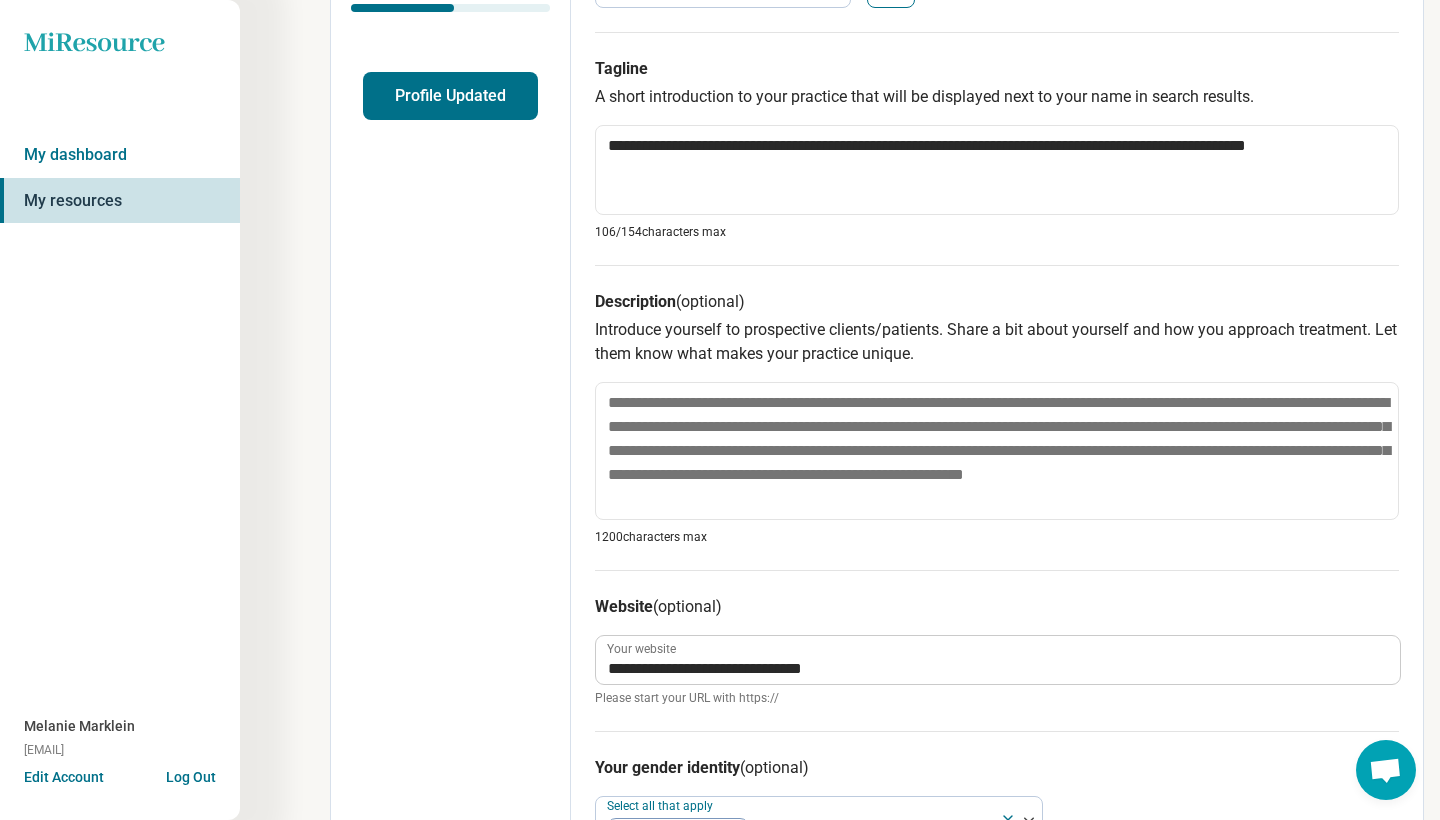 scroll, scrollTop: 479, scrollLeft: 0, axis: vertical 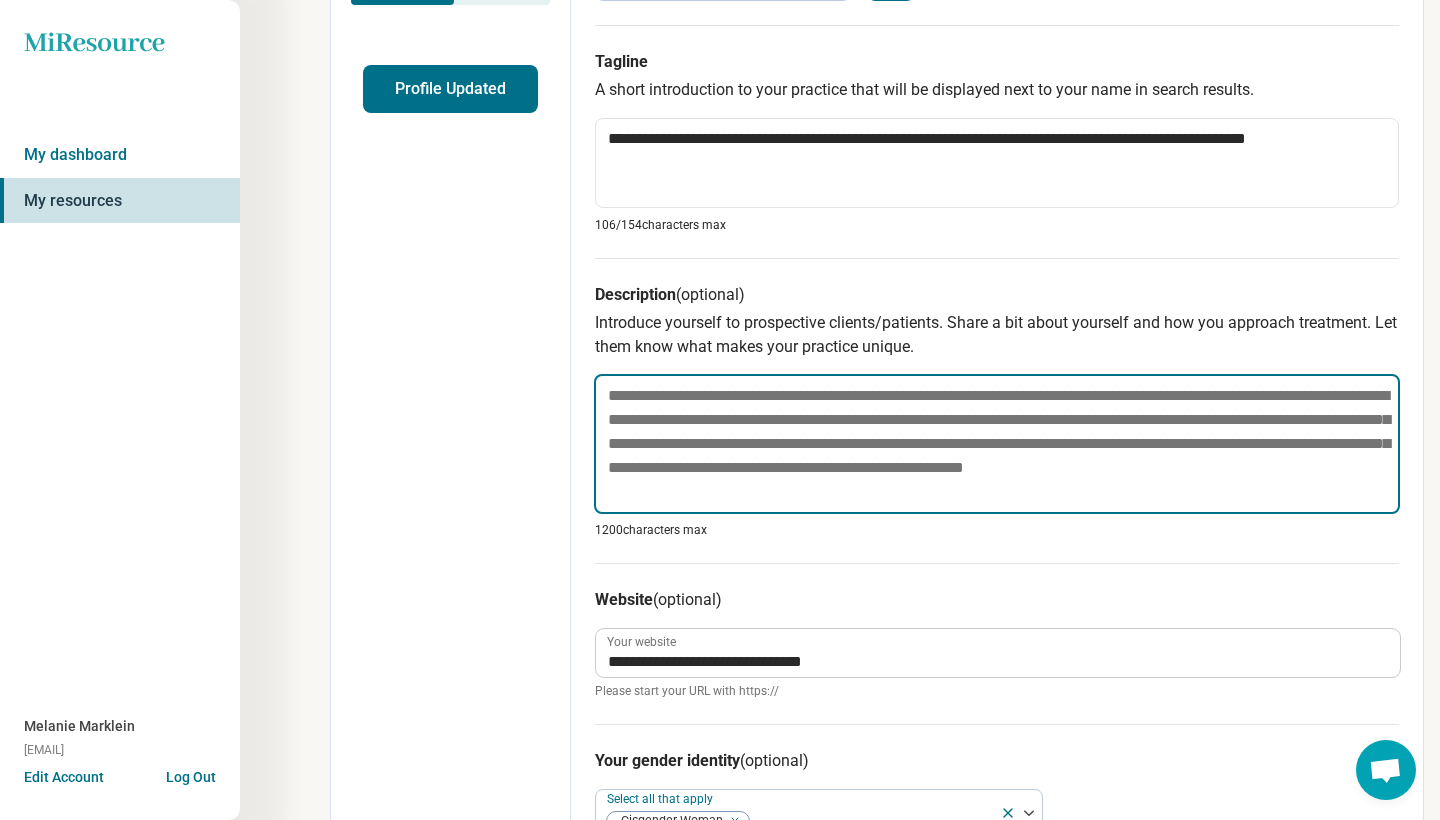 click at bounding box center [997, 444] 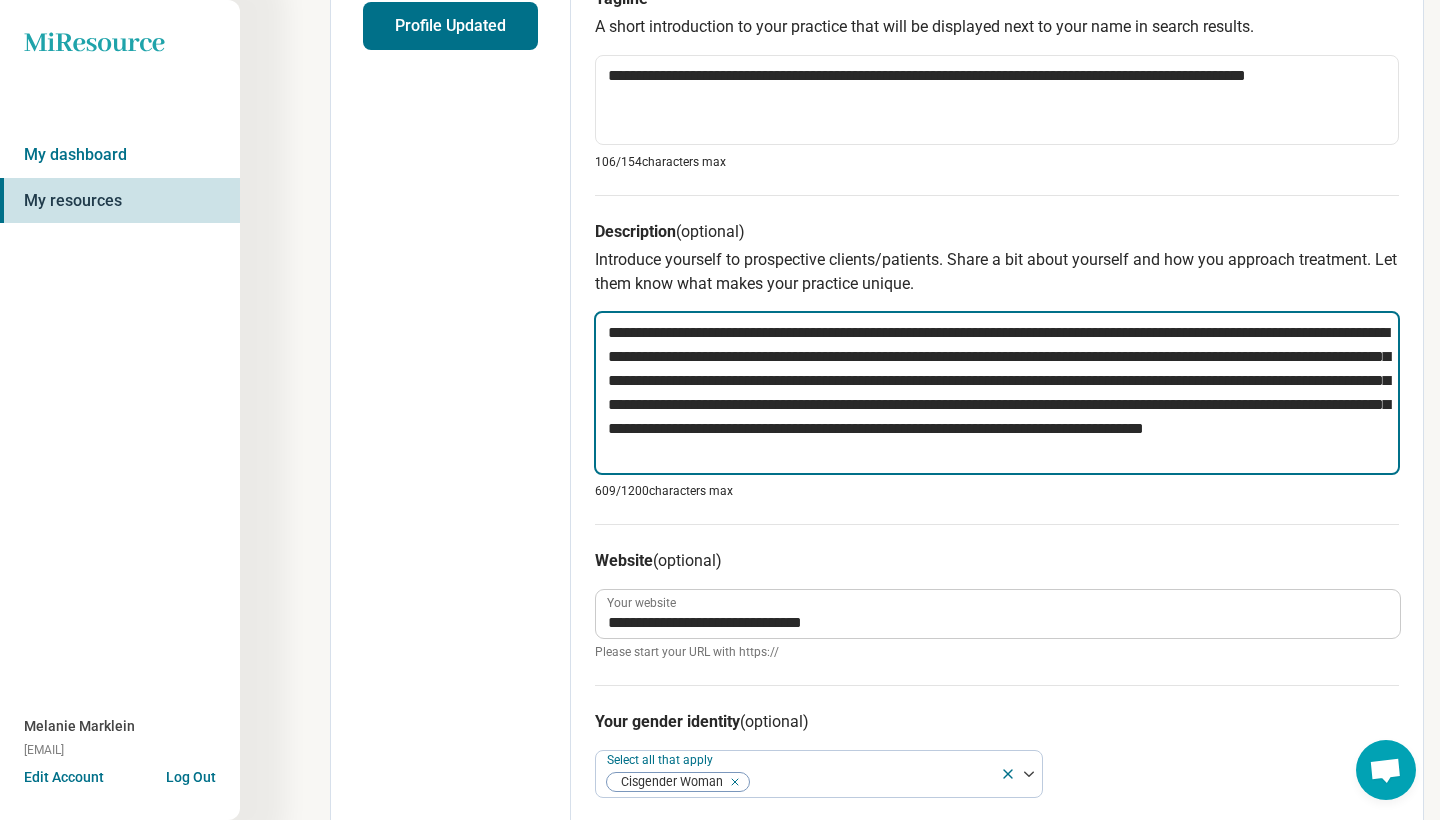 scroll, scrollTop: 543, scrollLeft: 0, axis: vertical 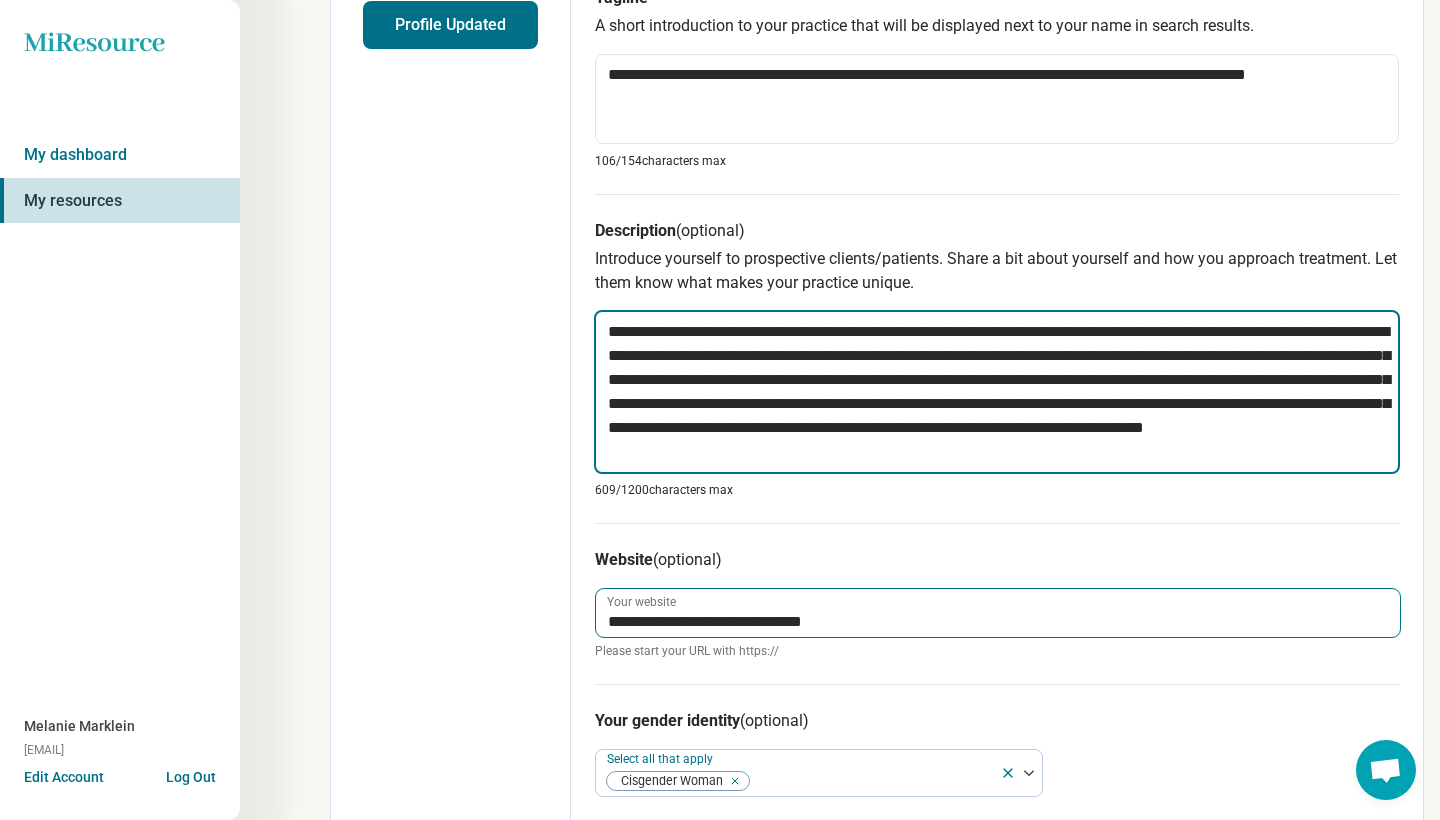 type on "**********" 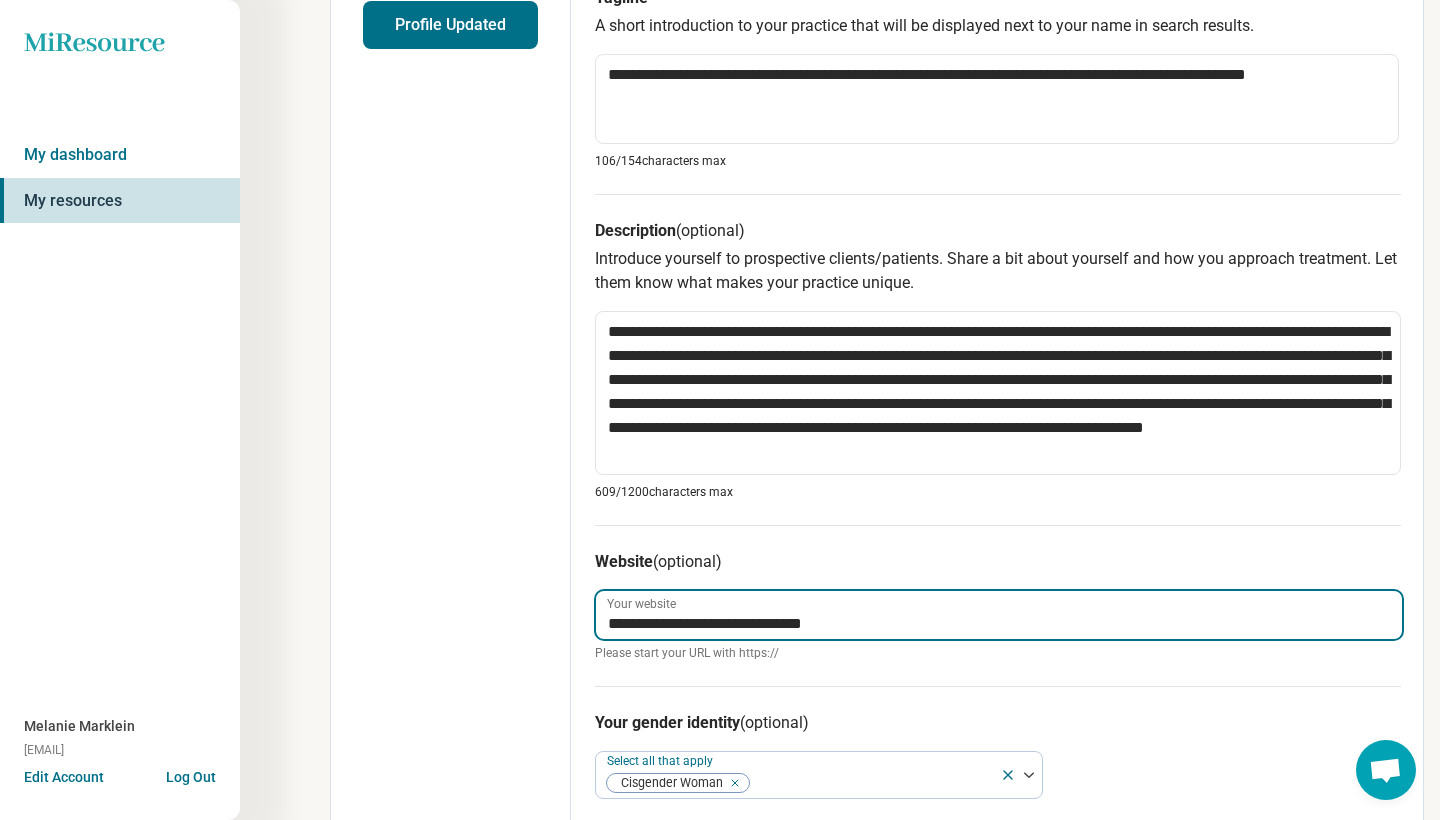 drag, startPoint x: 883, startPoint y: 621, endPoint x: 541, endPoint y: 623, distance: 342.00586 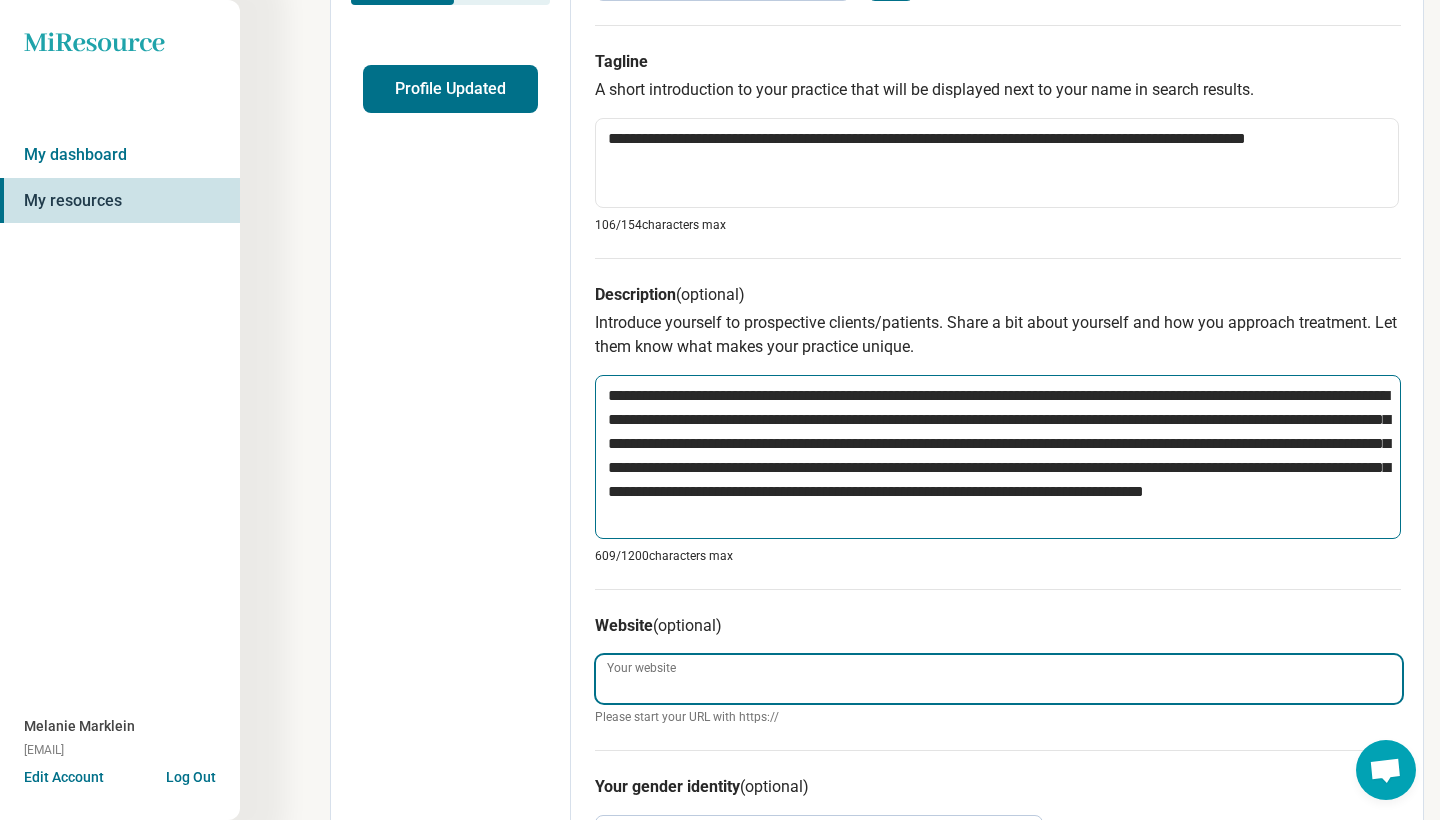 scroll, scrollTop: 479, scrollLeft: 0, axis: vertical 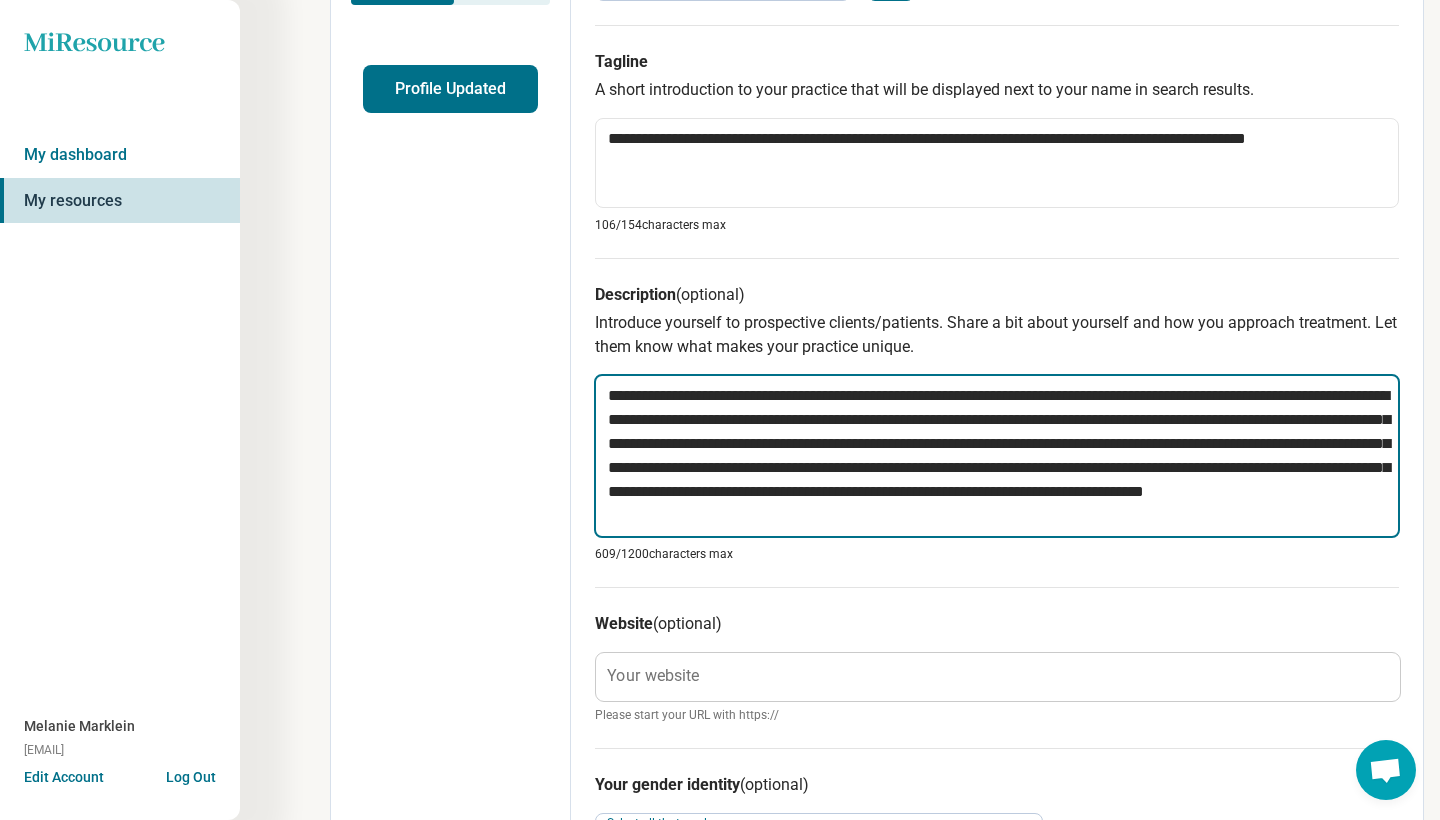 click on "**********" at bounding box center (997, 456) 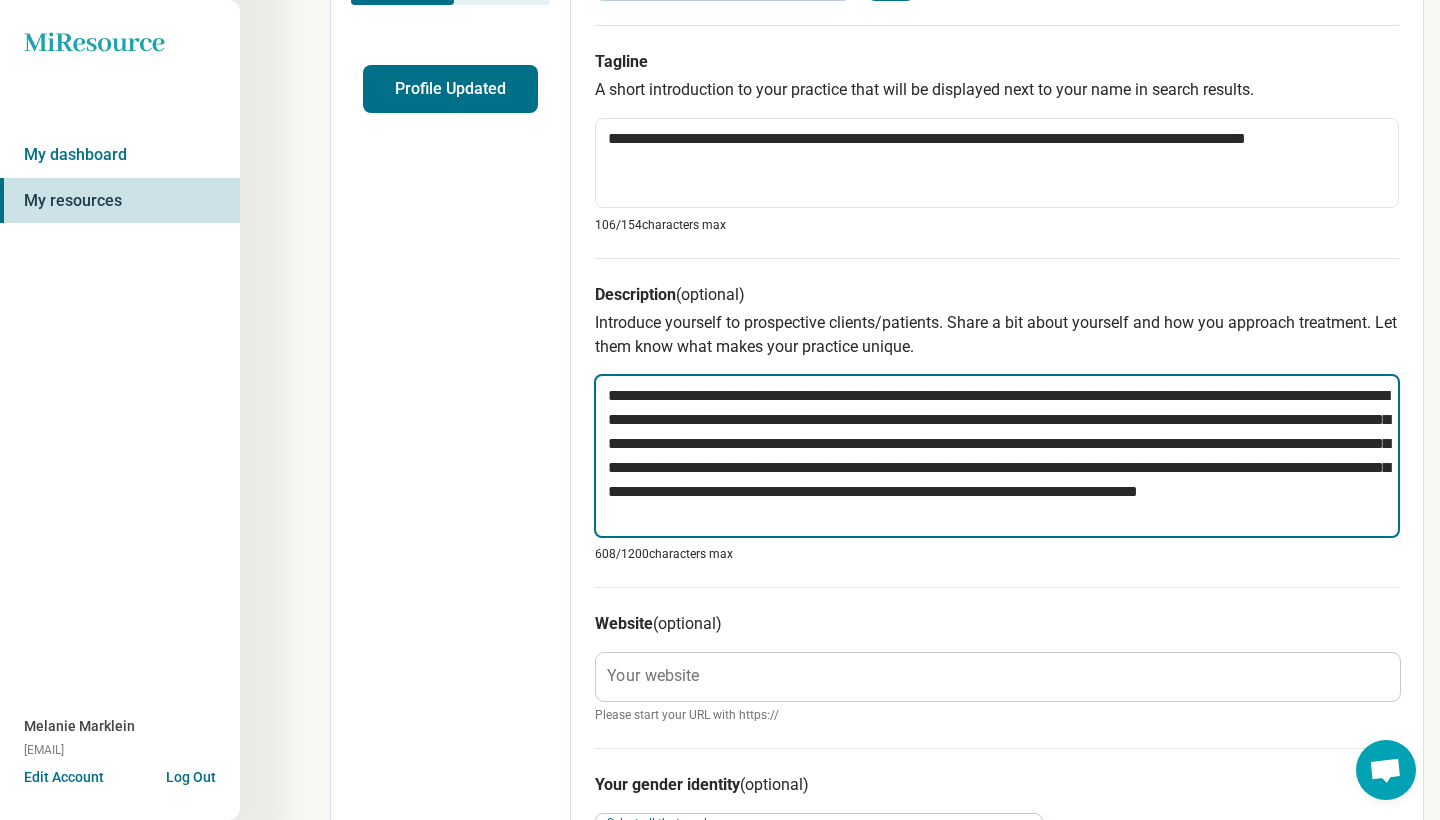type on "*" 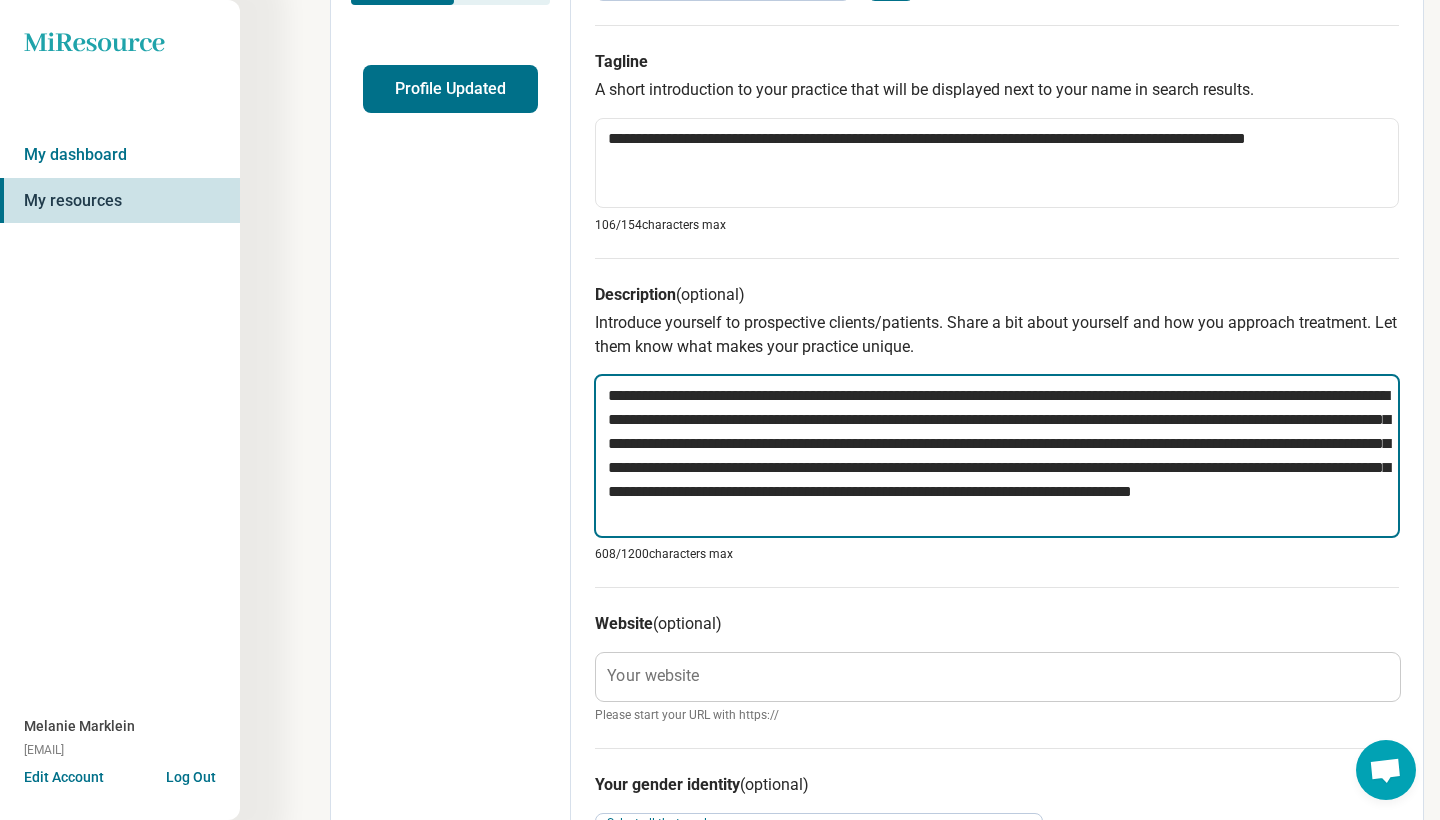 type on "*" 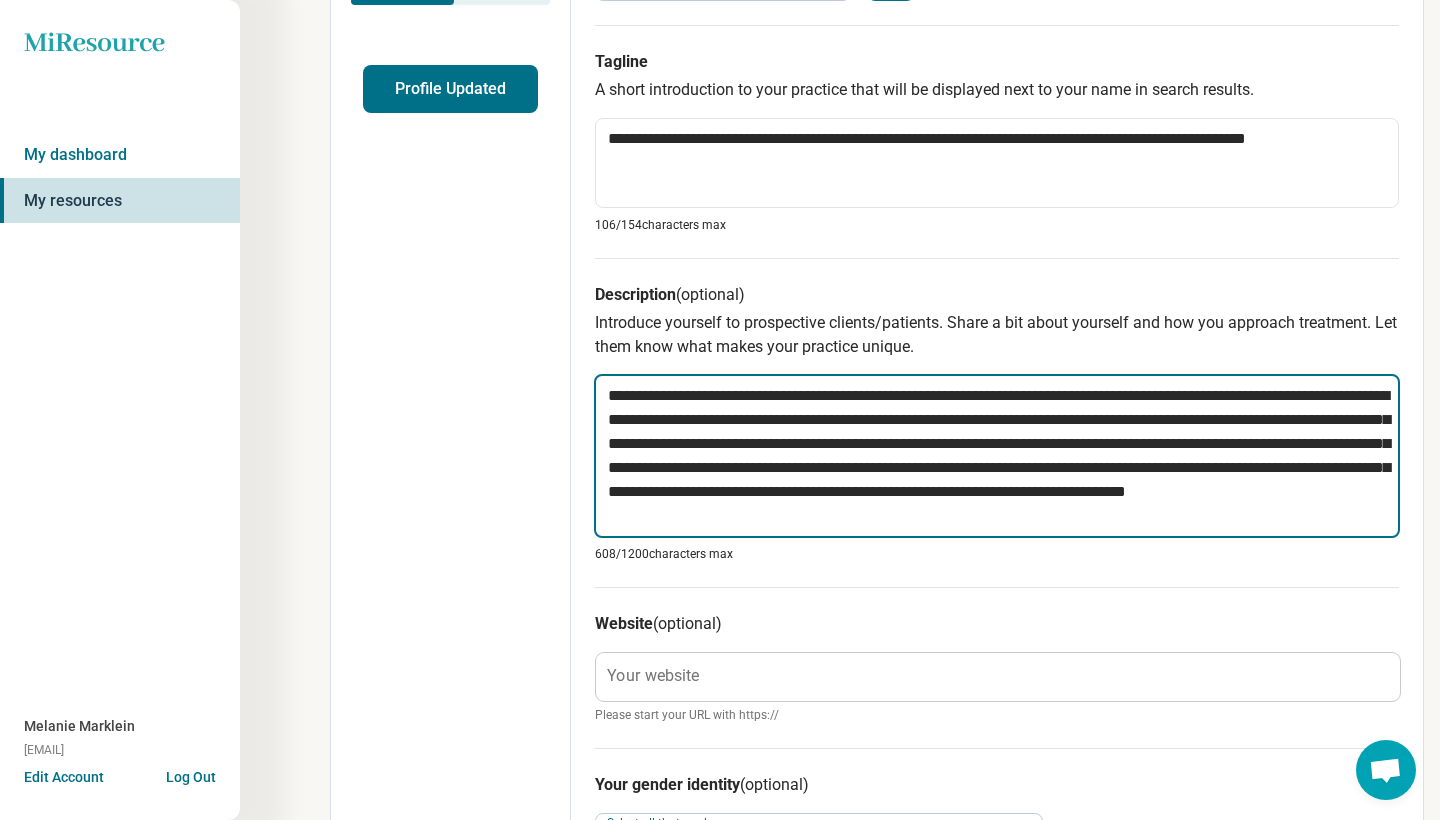 type on "*" 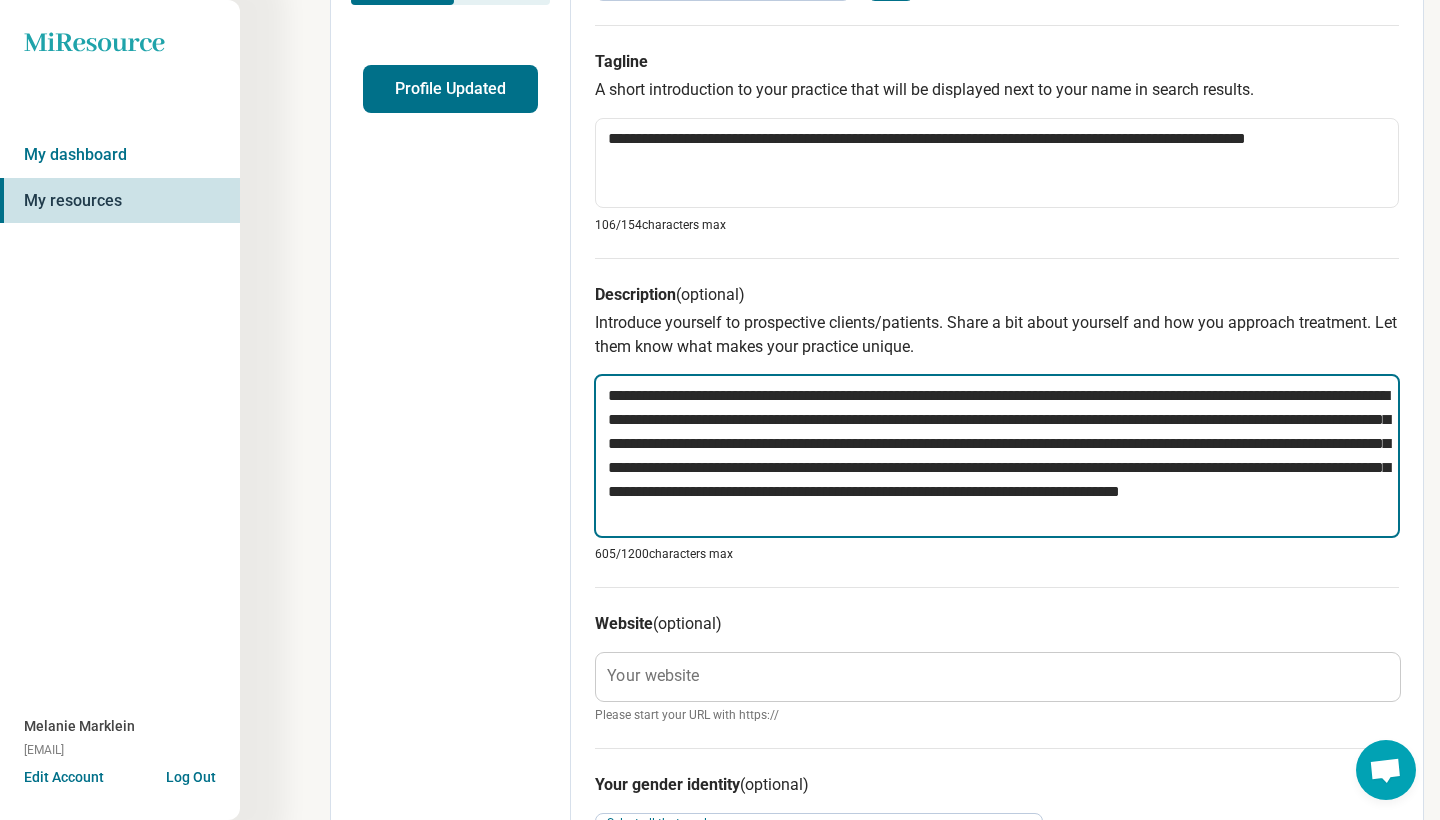 type on "*" 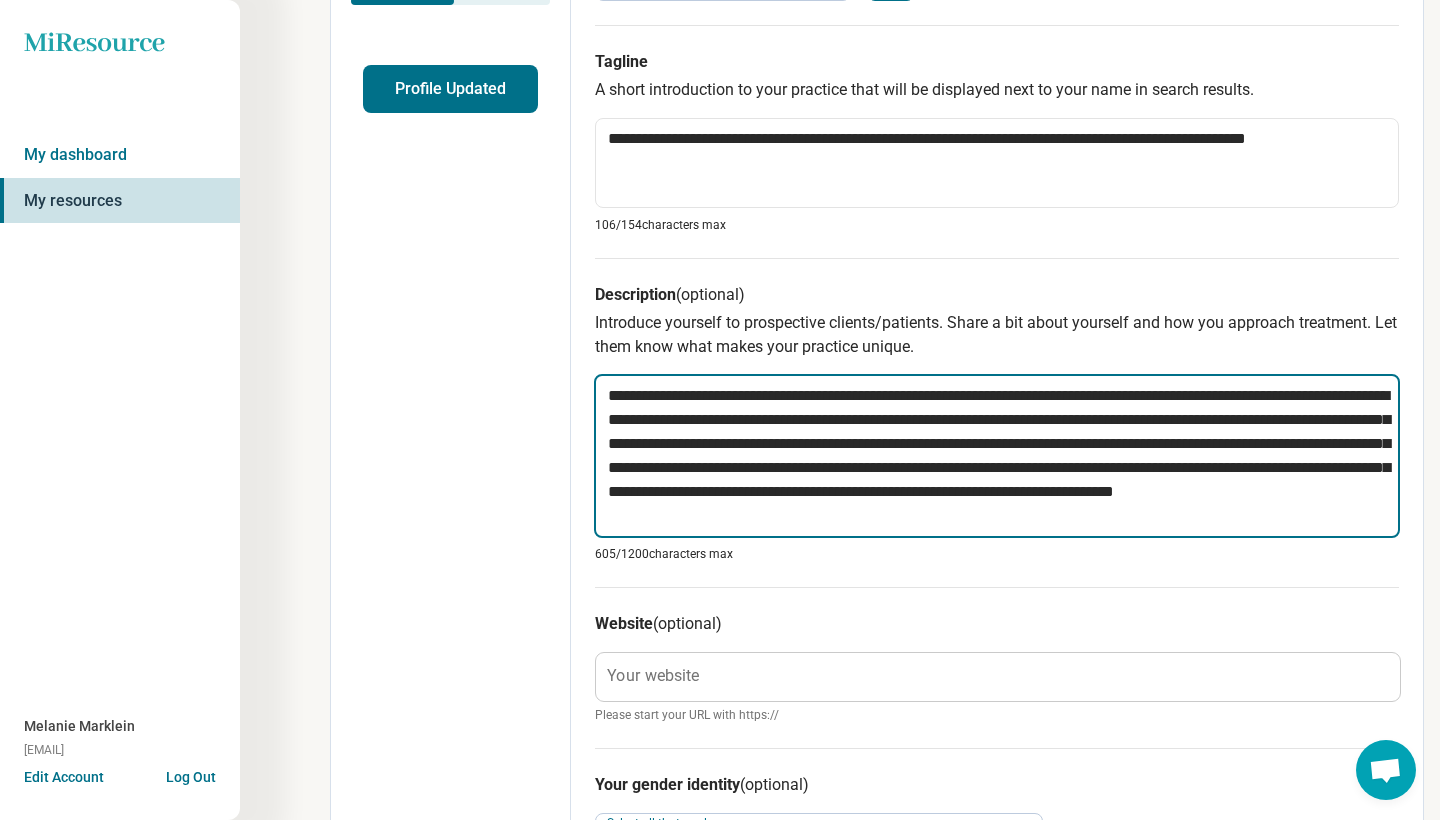 type on "*" 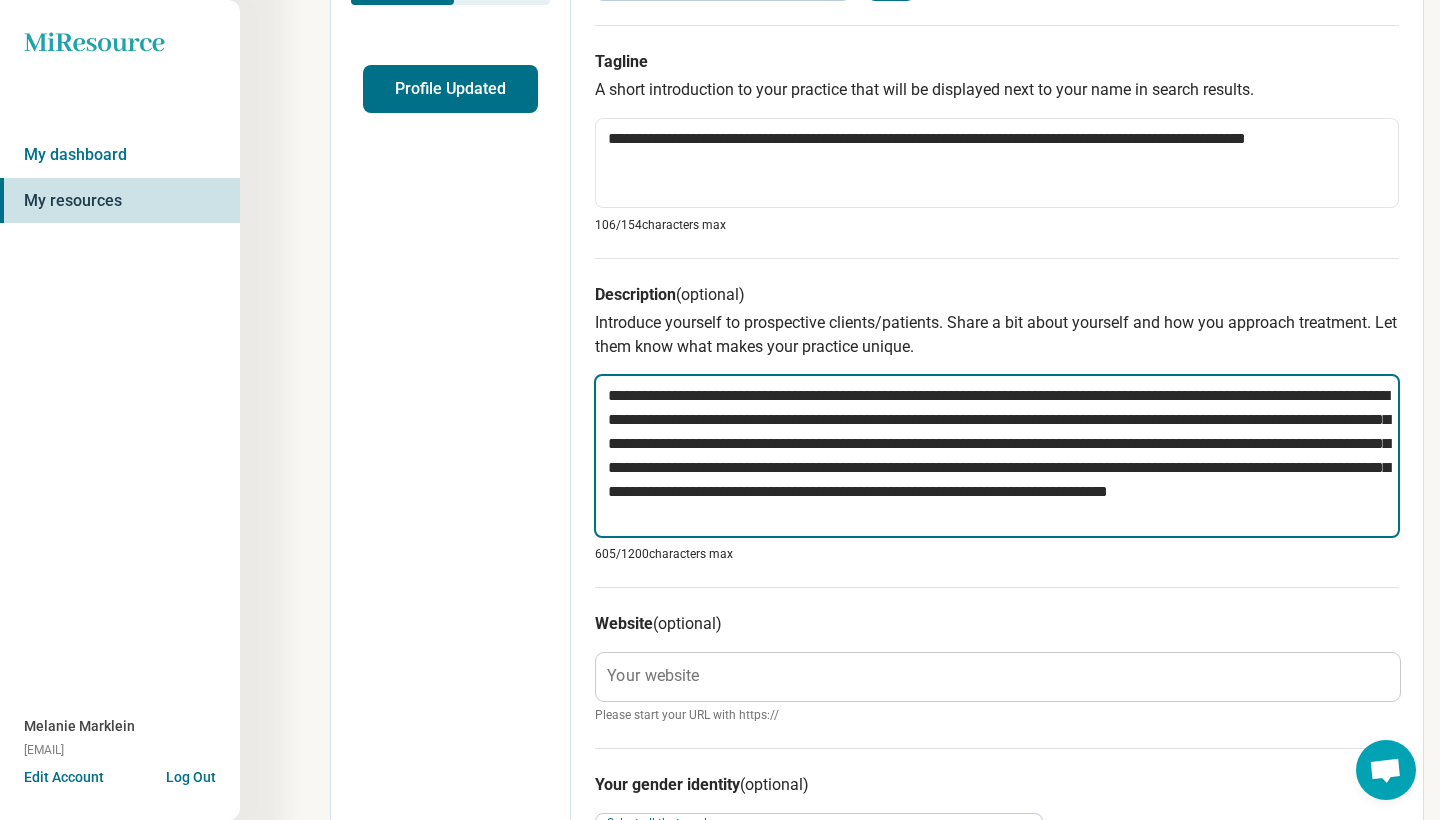 type on "*" 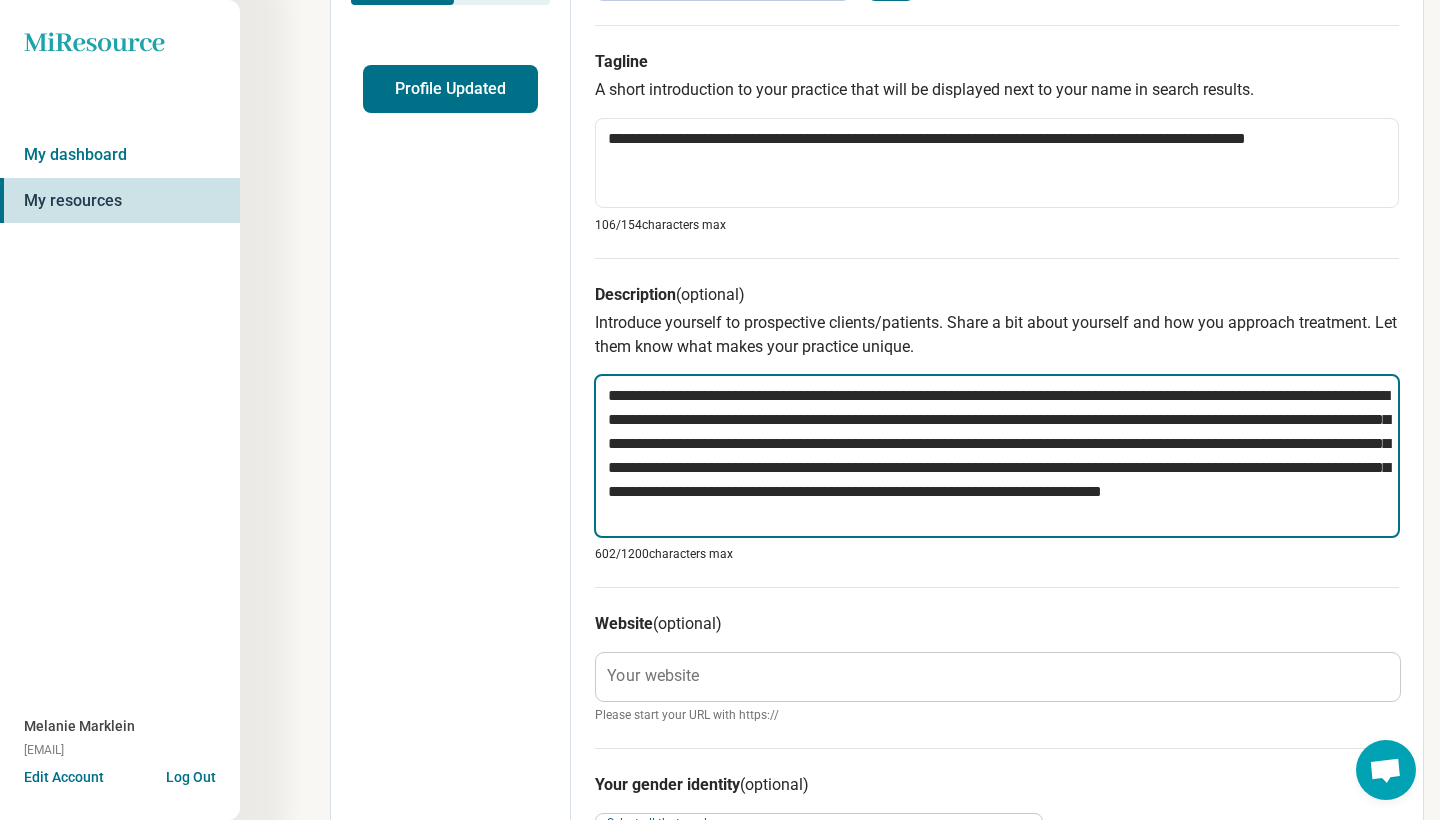type on "*" 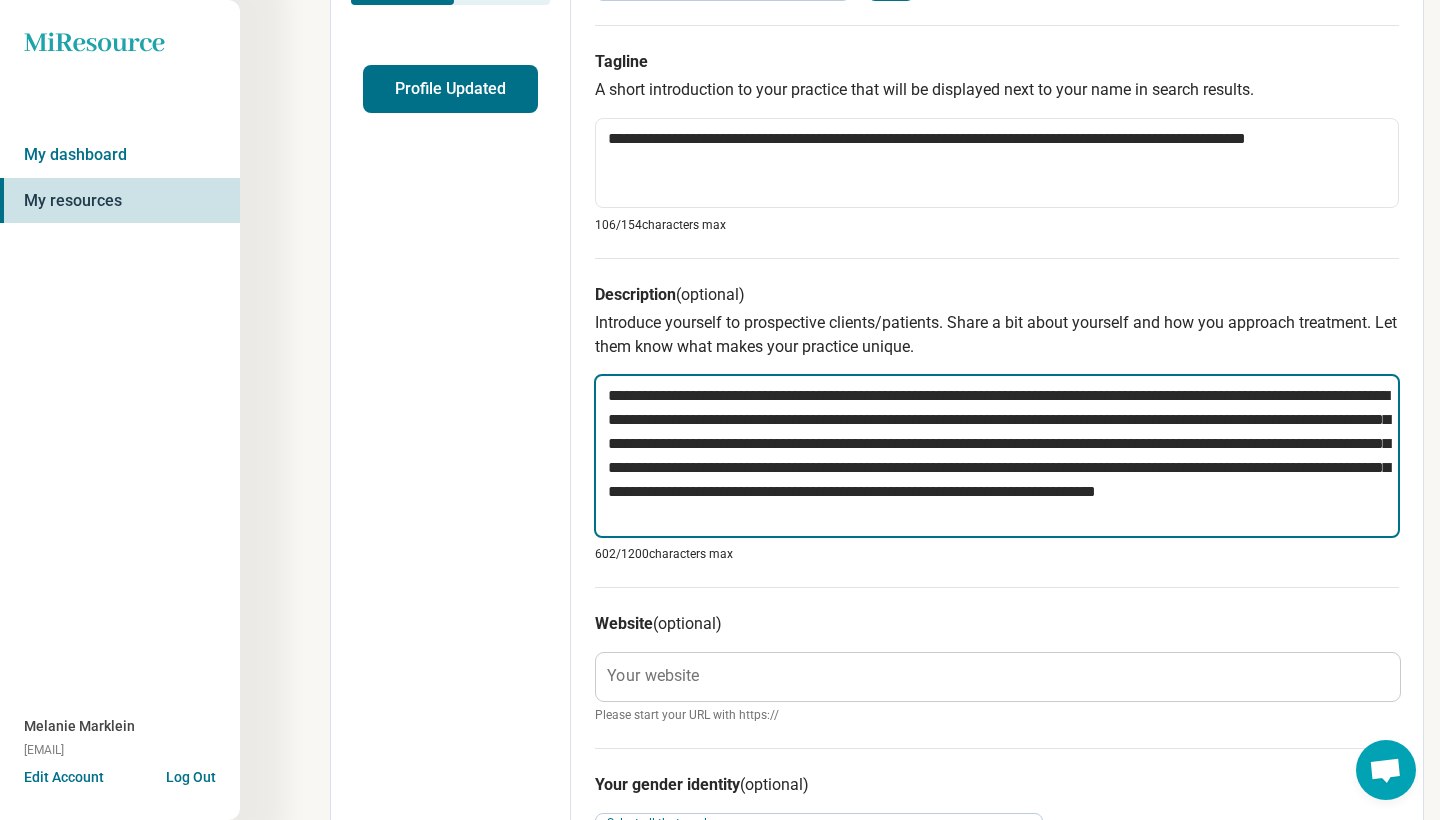 type on "*" 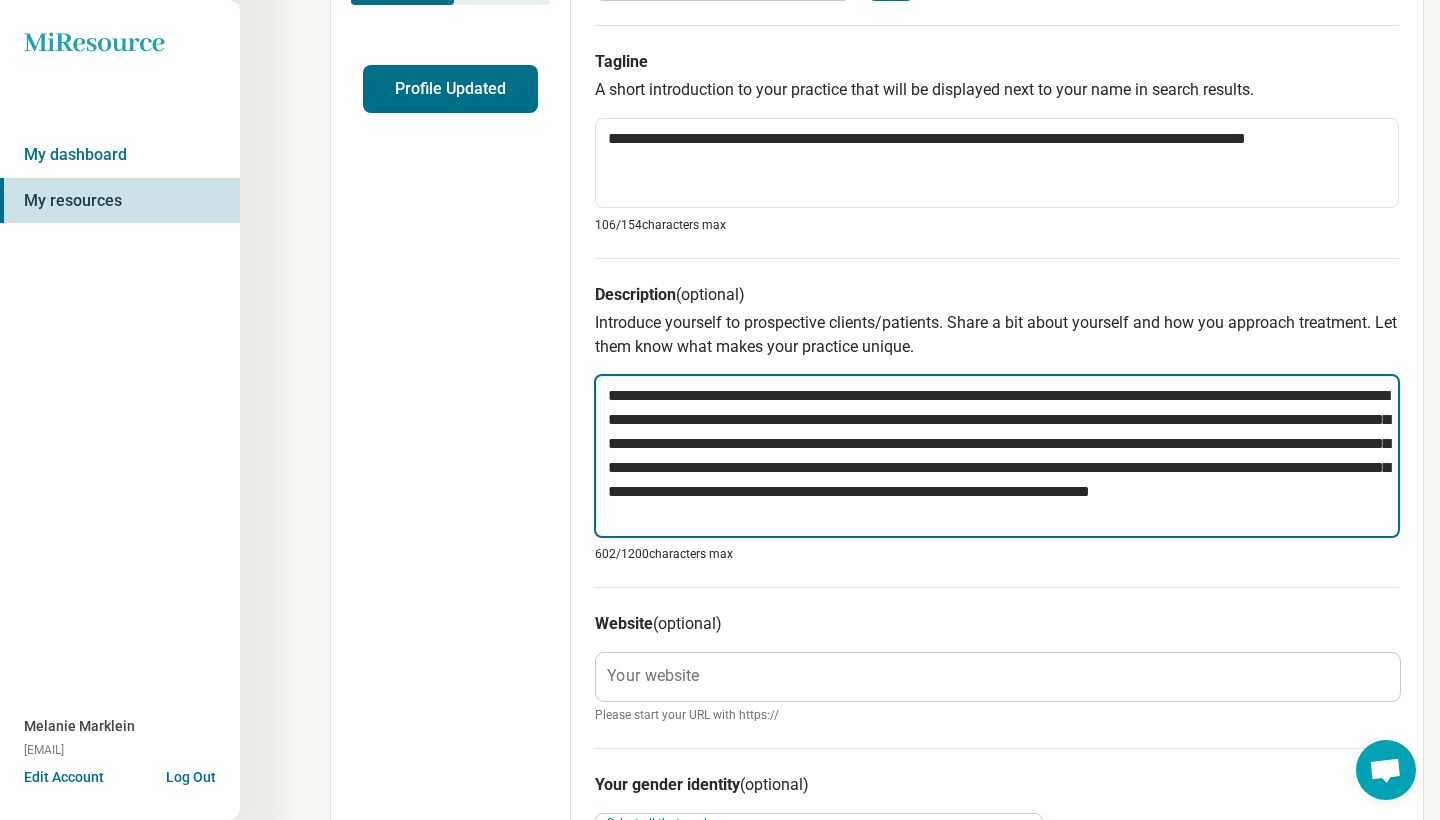 type on "*" 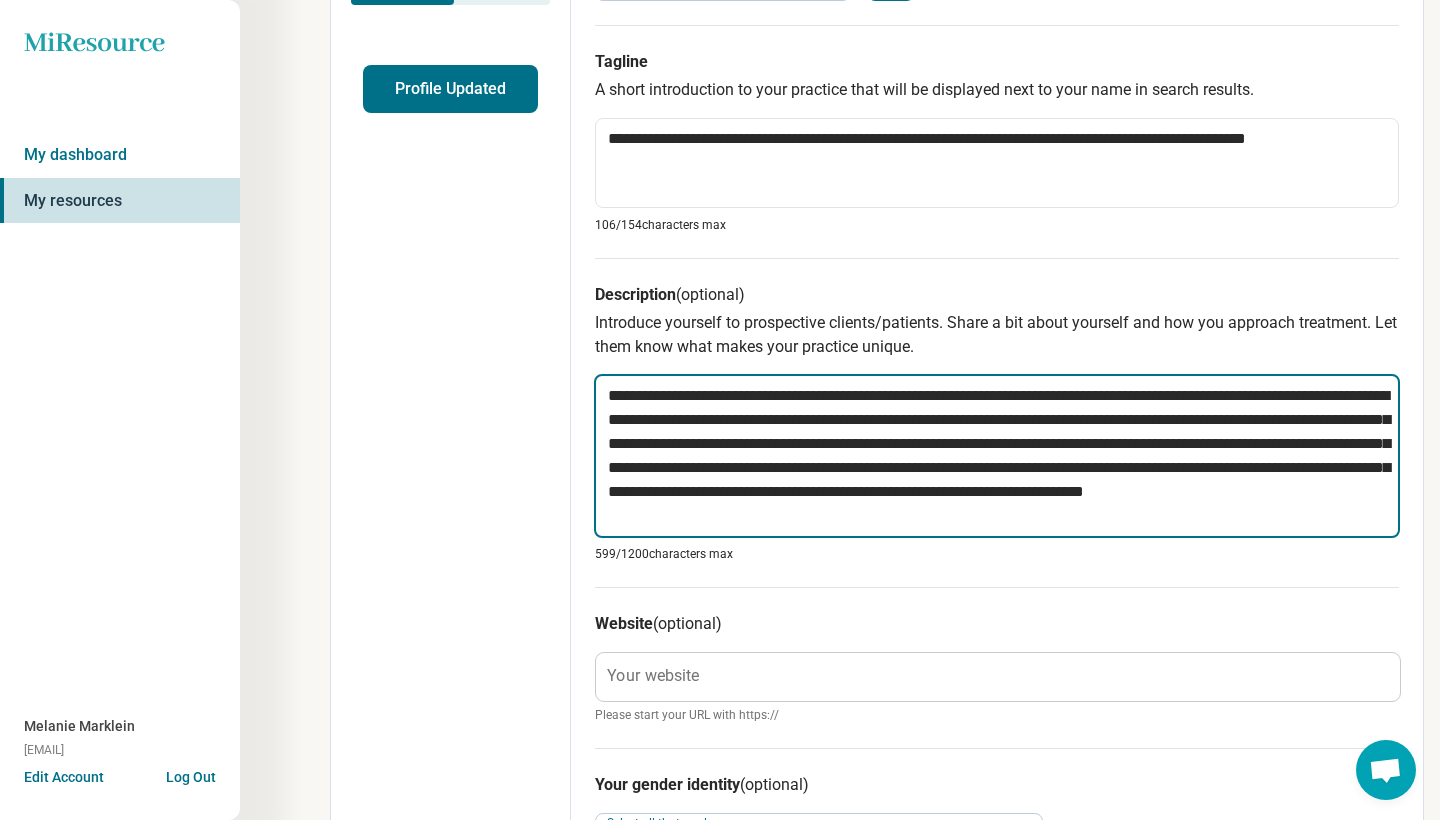 type on "*" 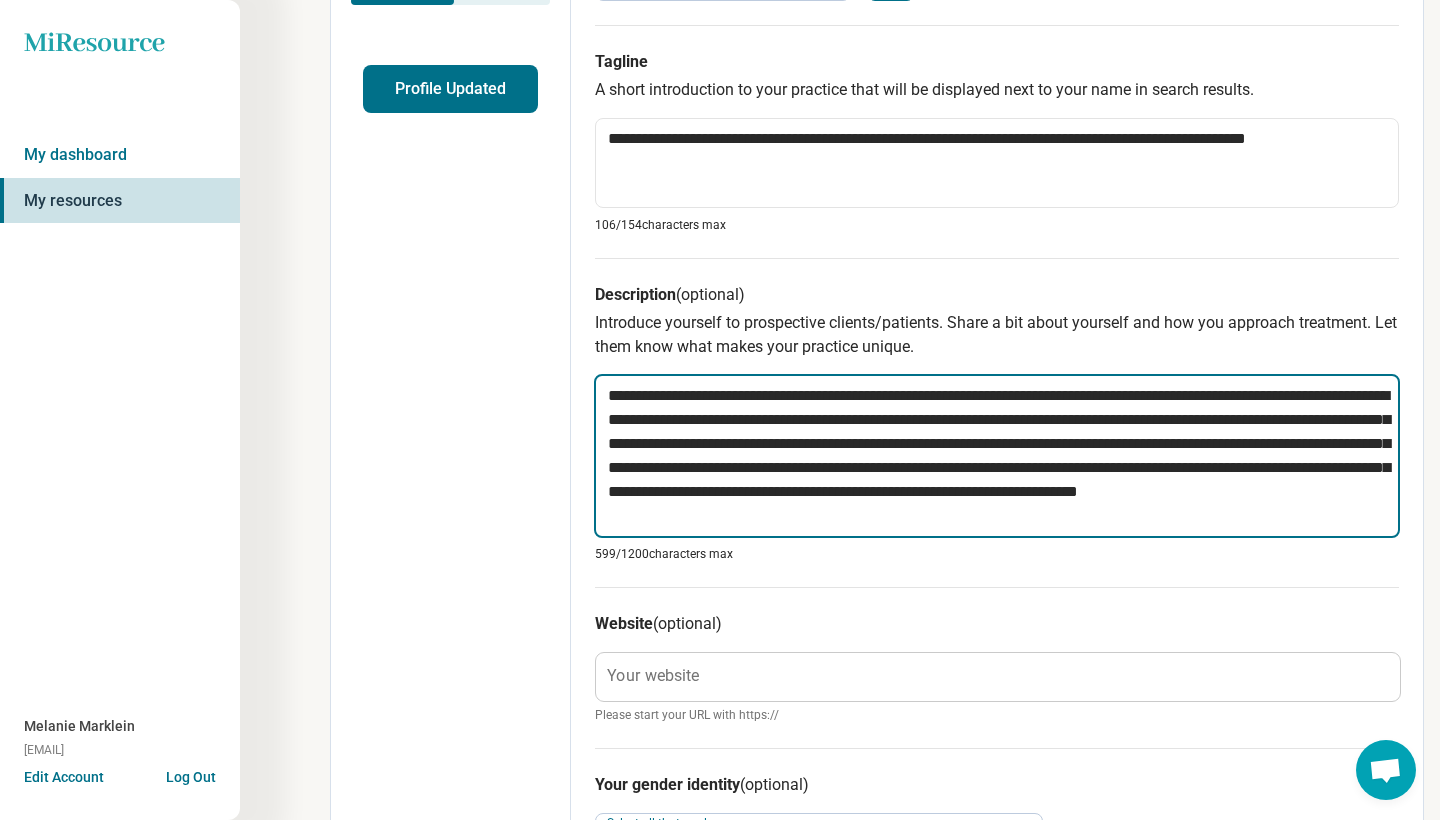 type on "*" 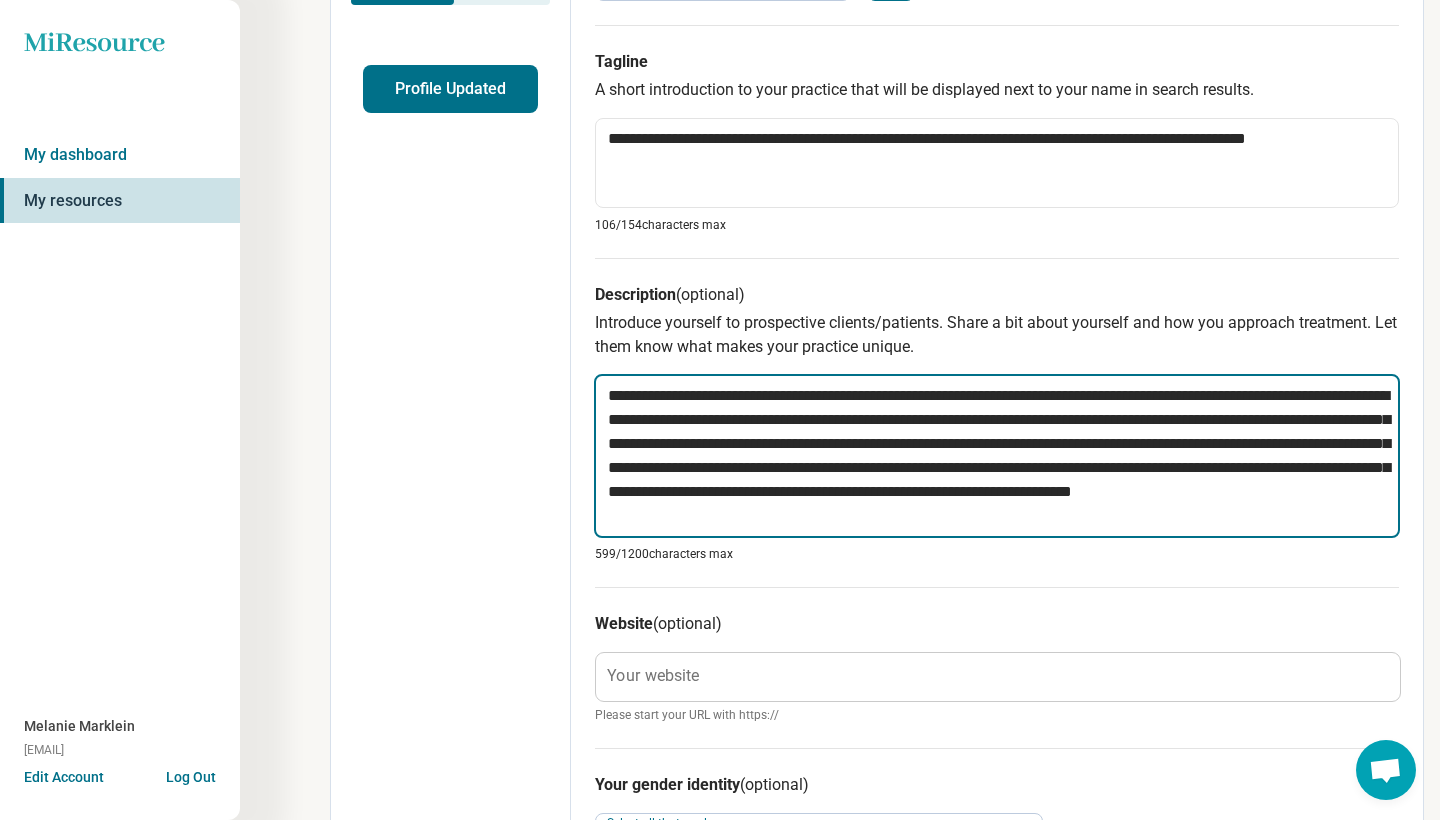 type on "*" 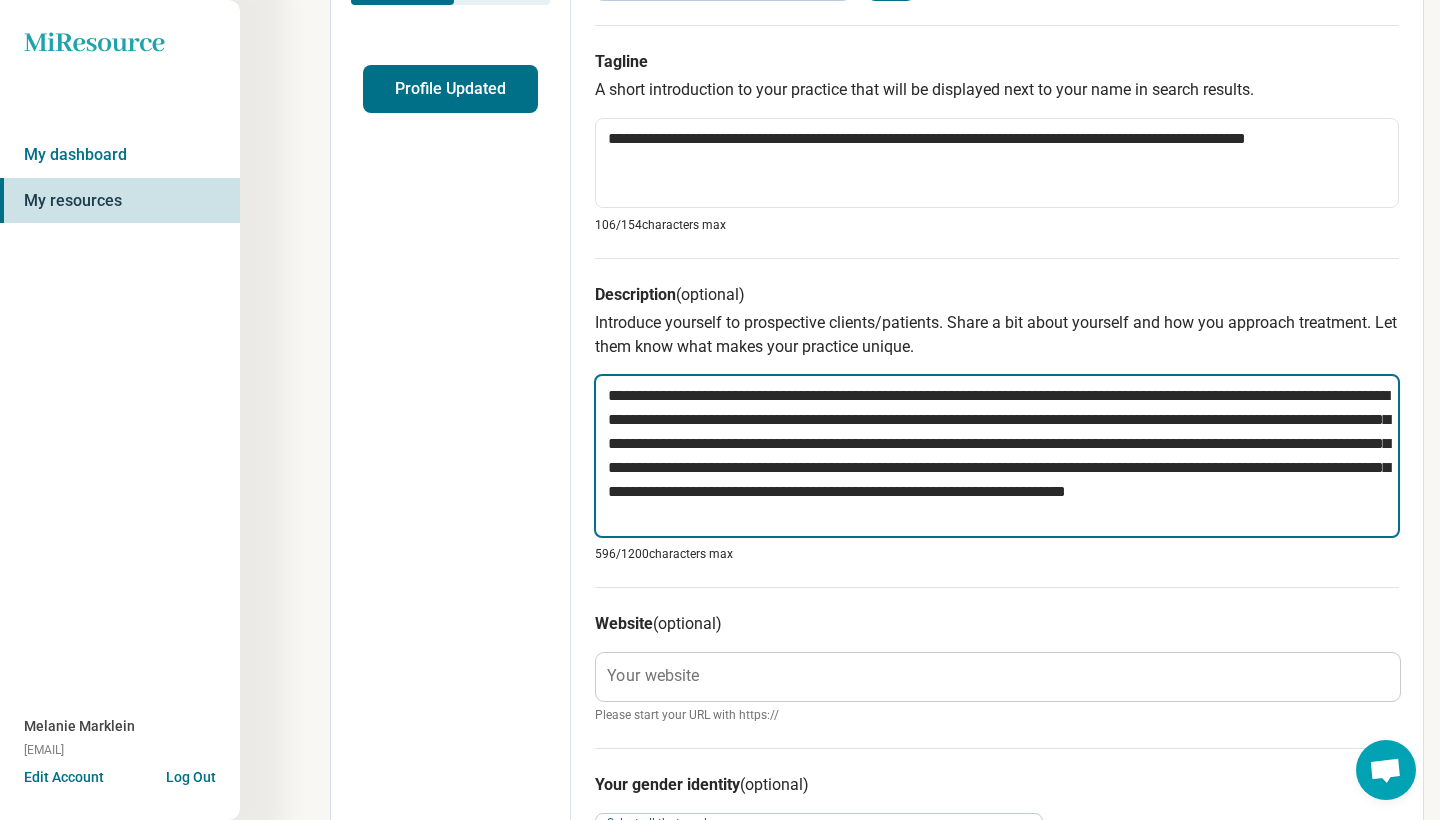 type on "*" 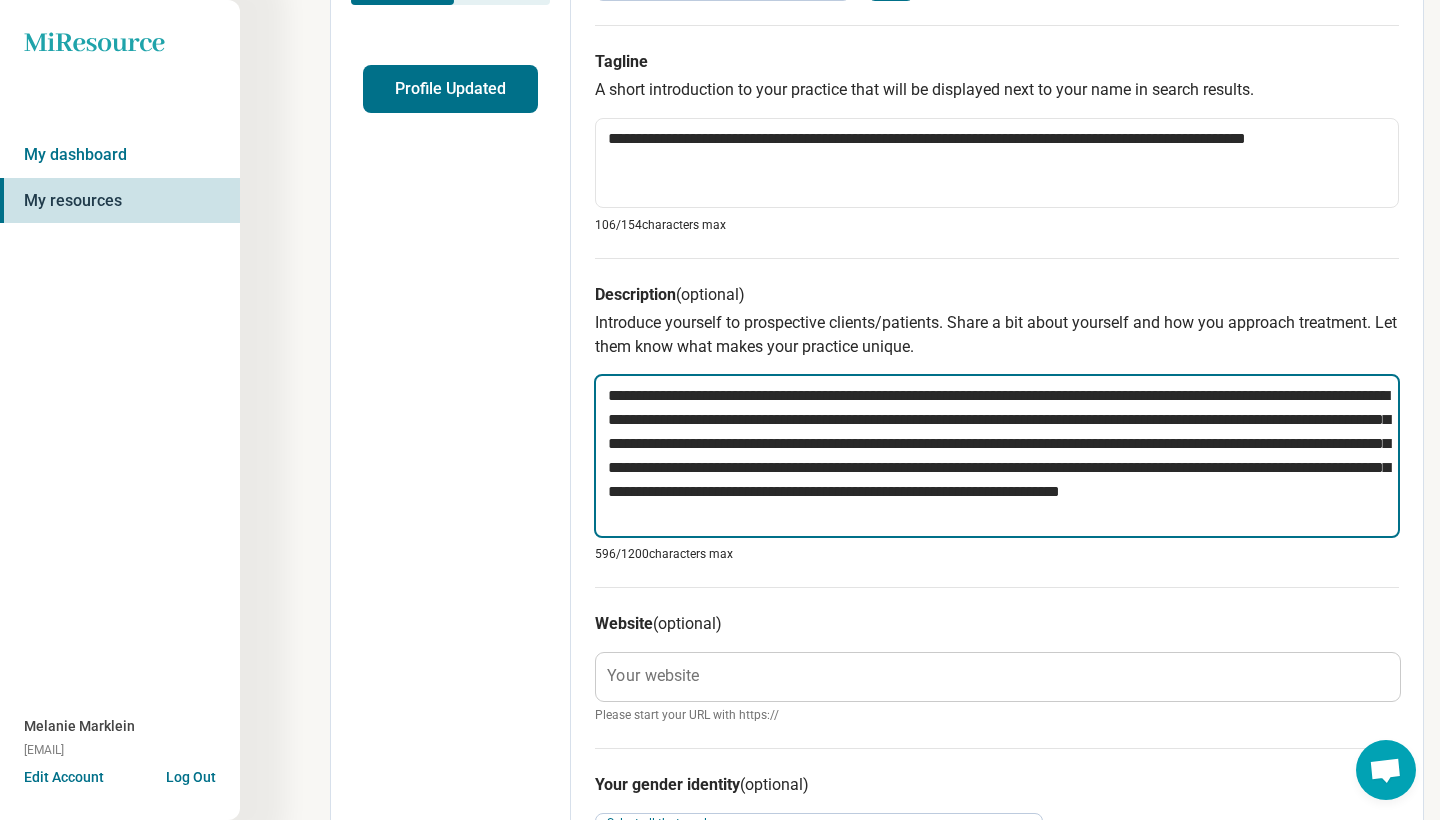 type on "*" 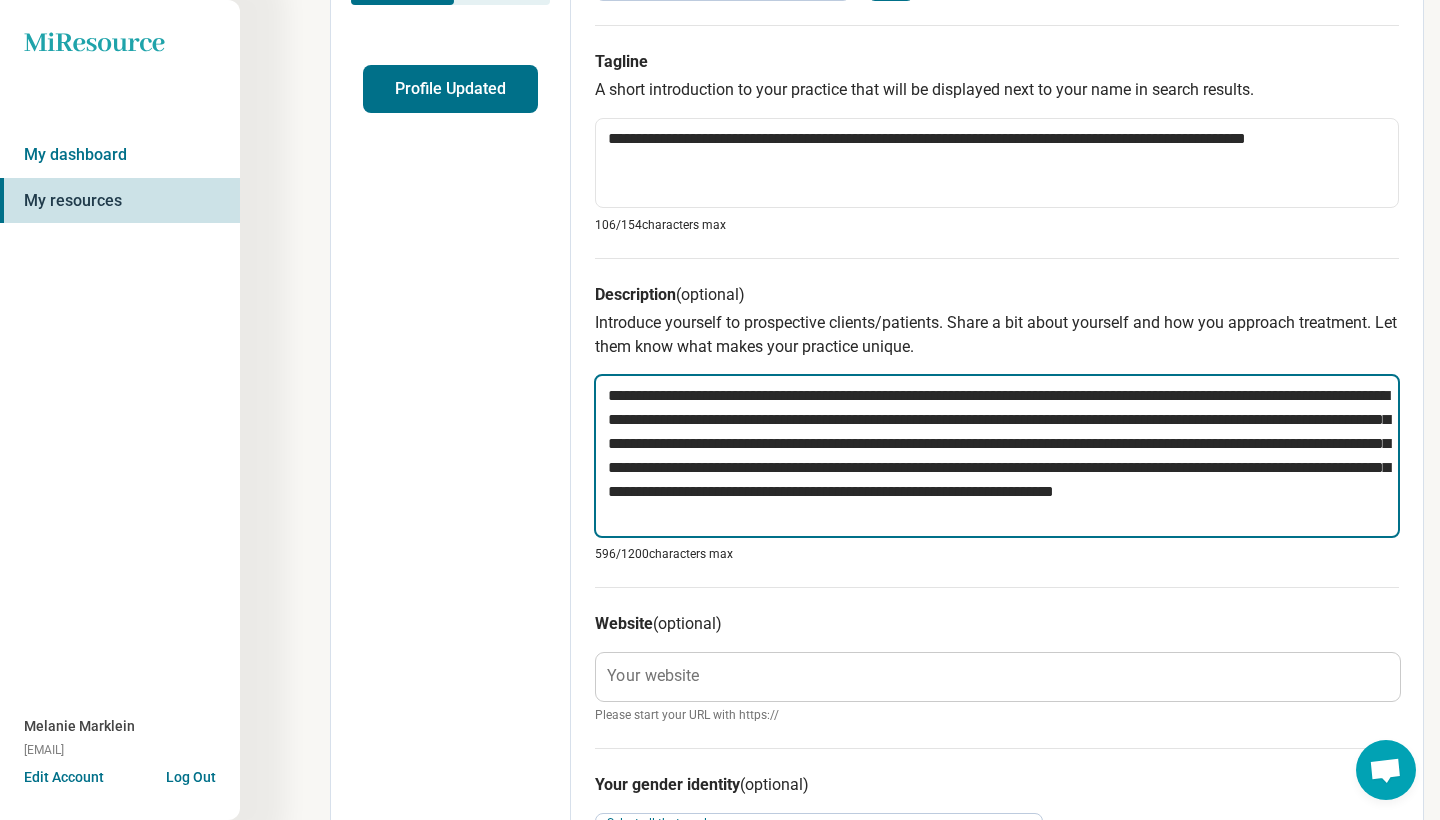 type on "*" 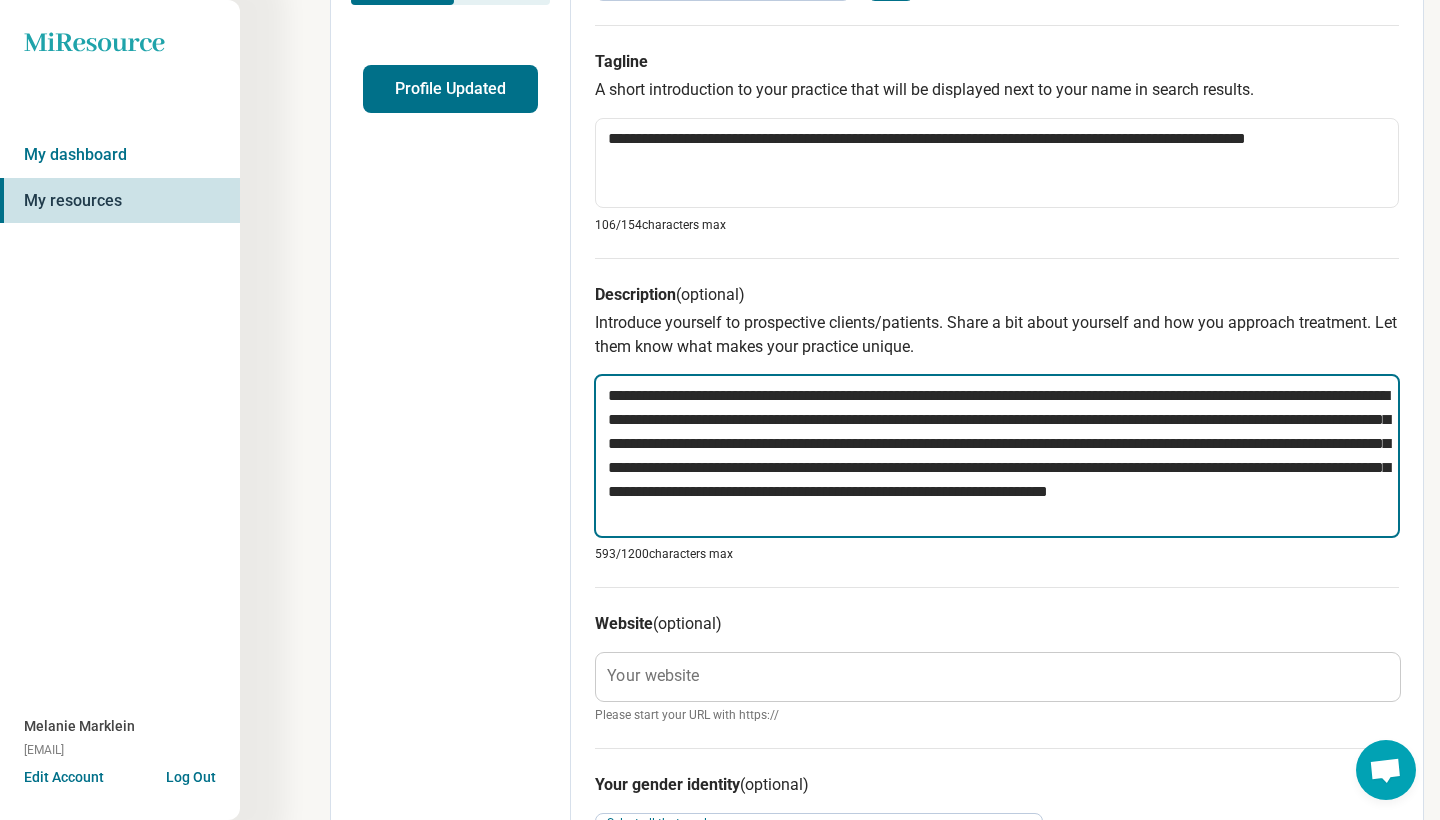 type on "*" 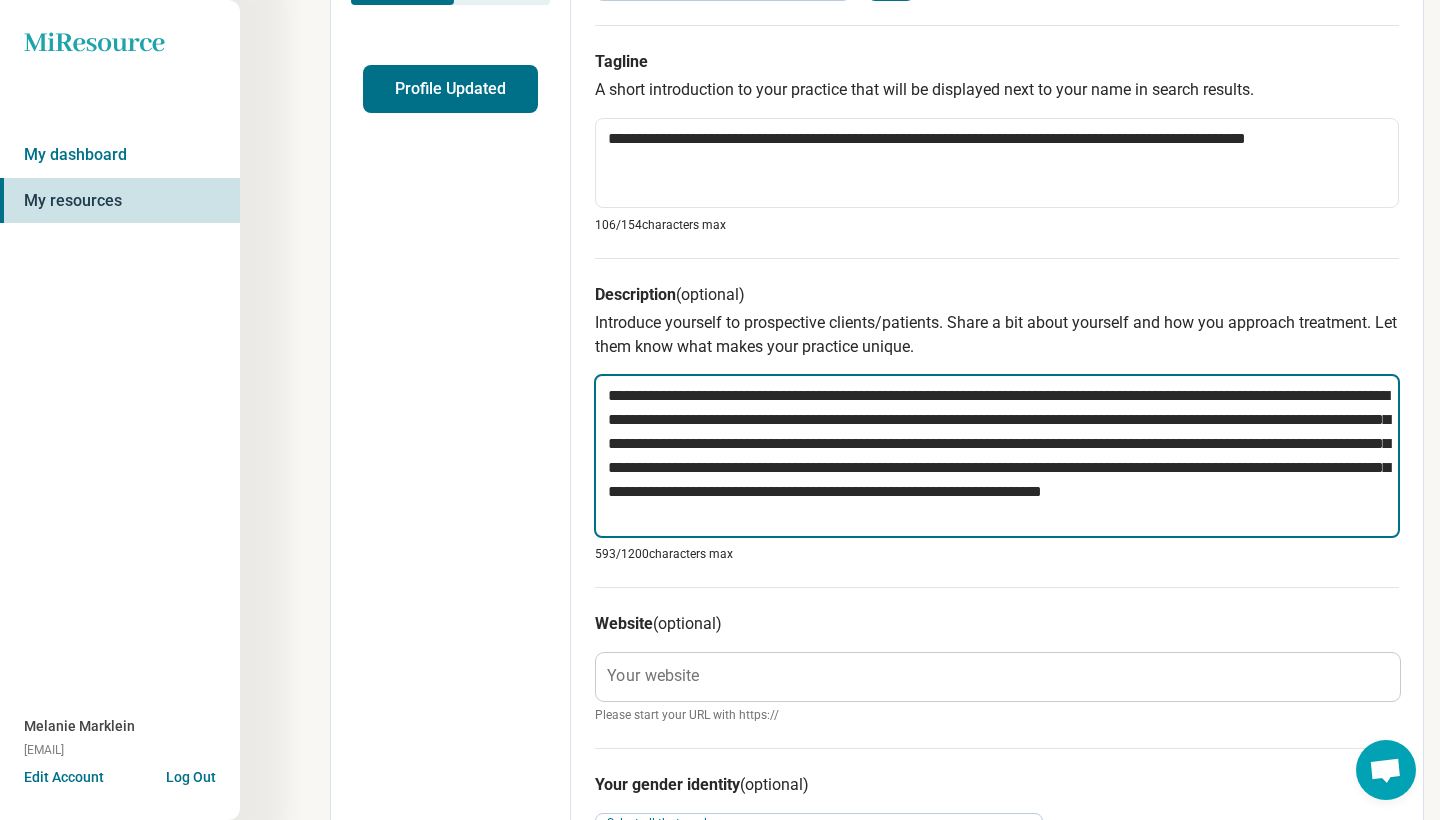 type on "*" 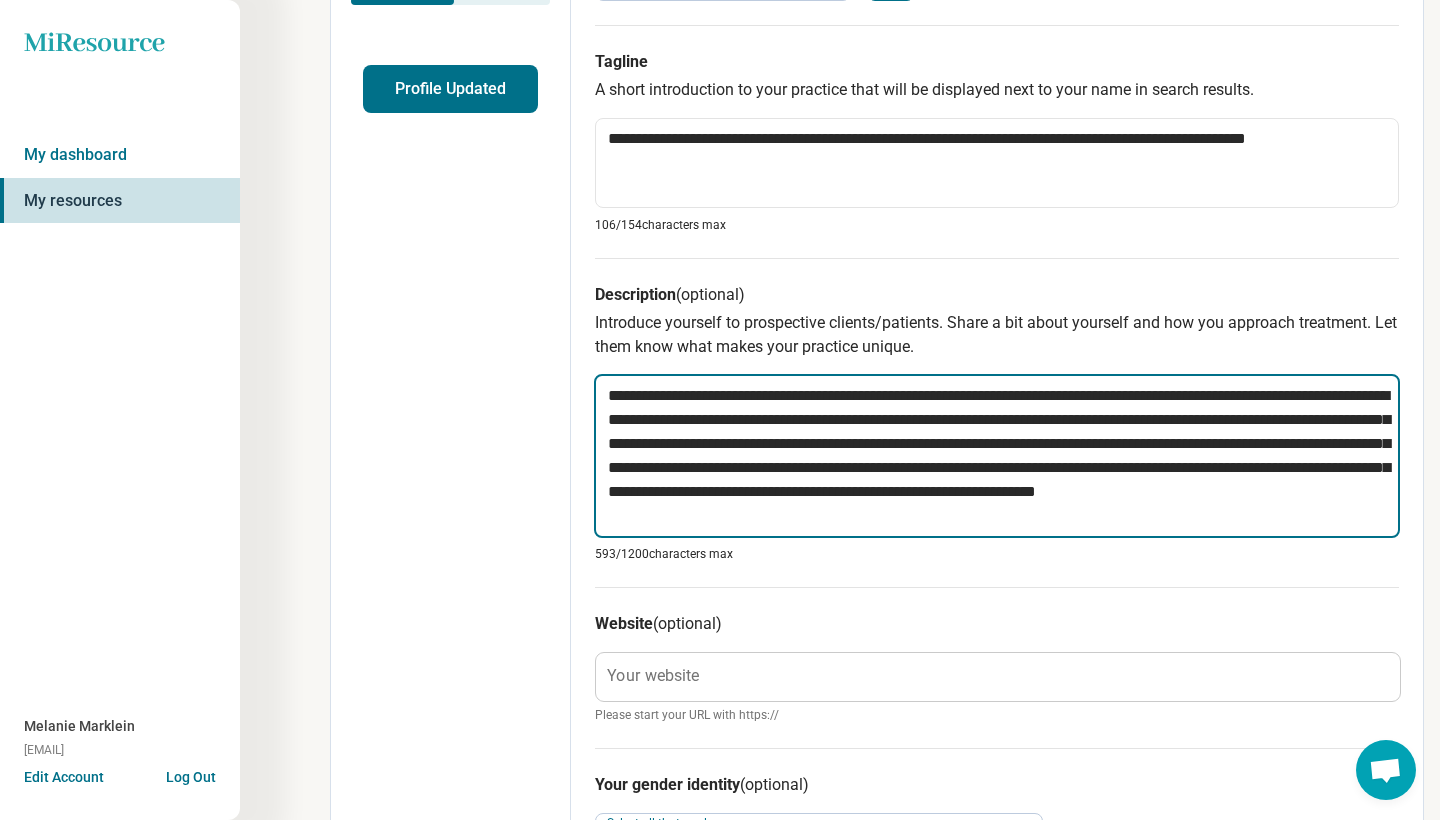 type on "*" 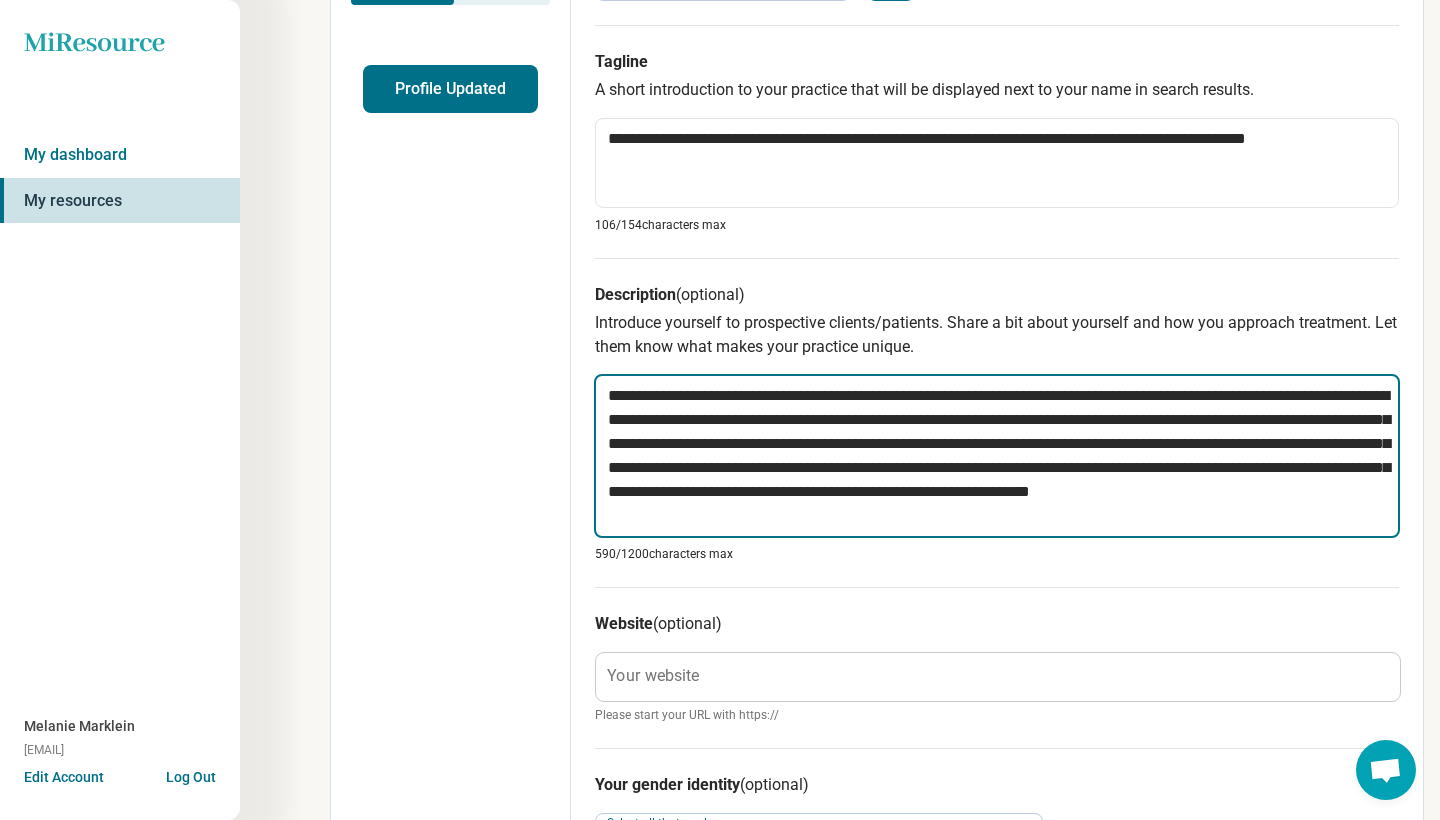 type on "*" 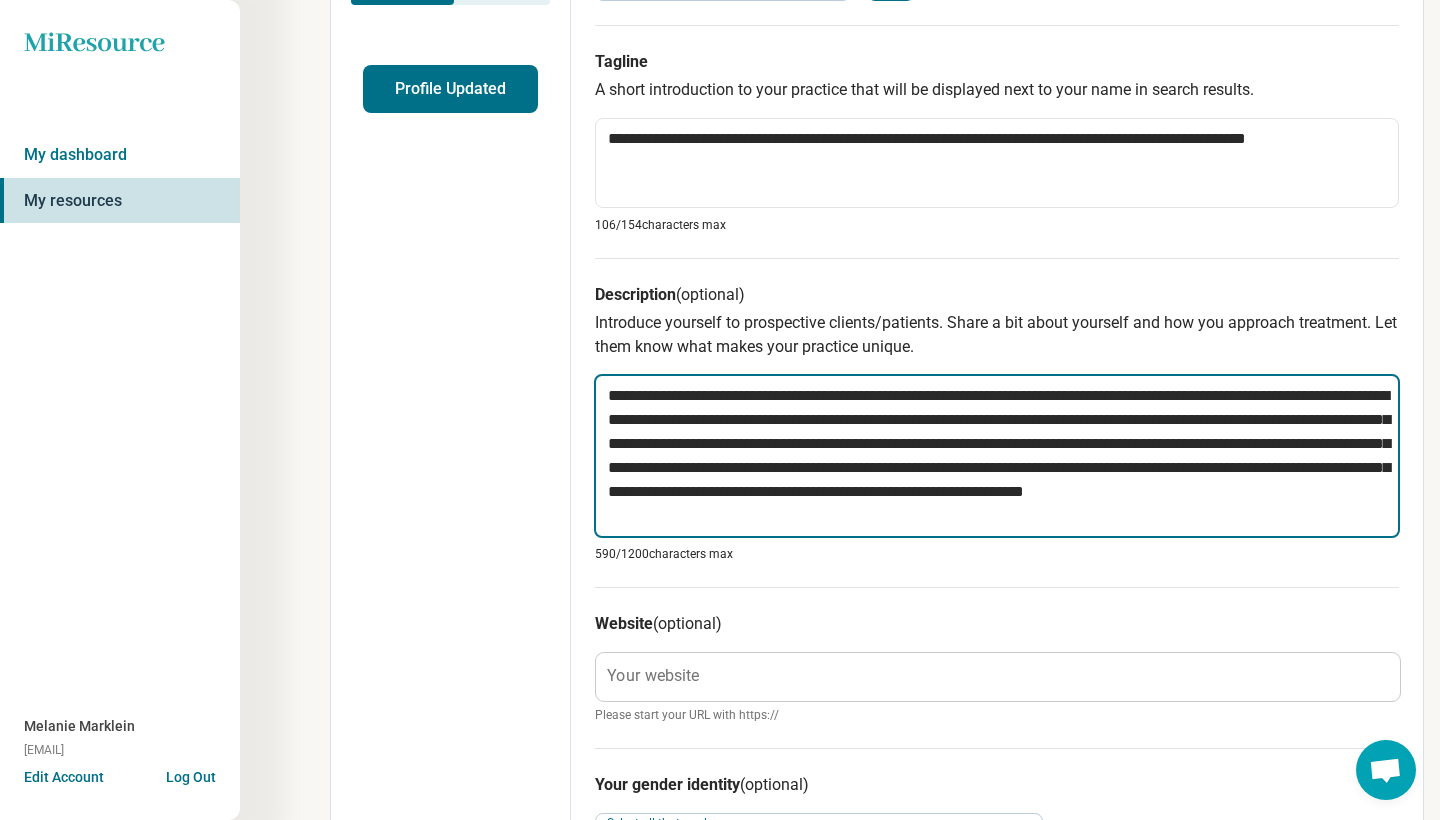 type on "*" 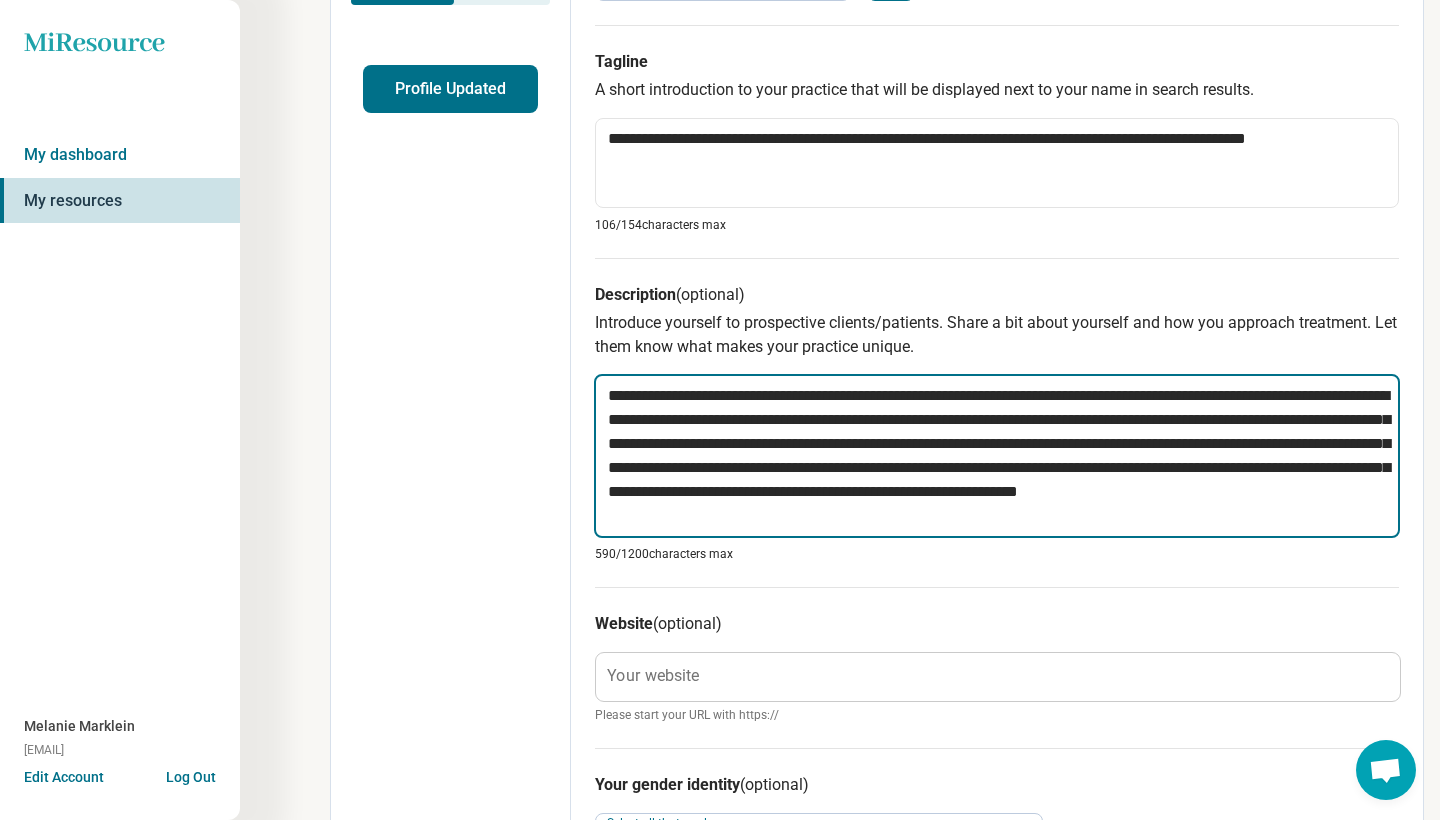type on "*" 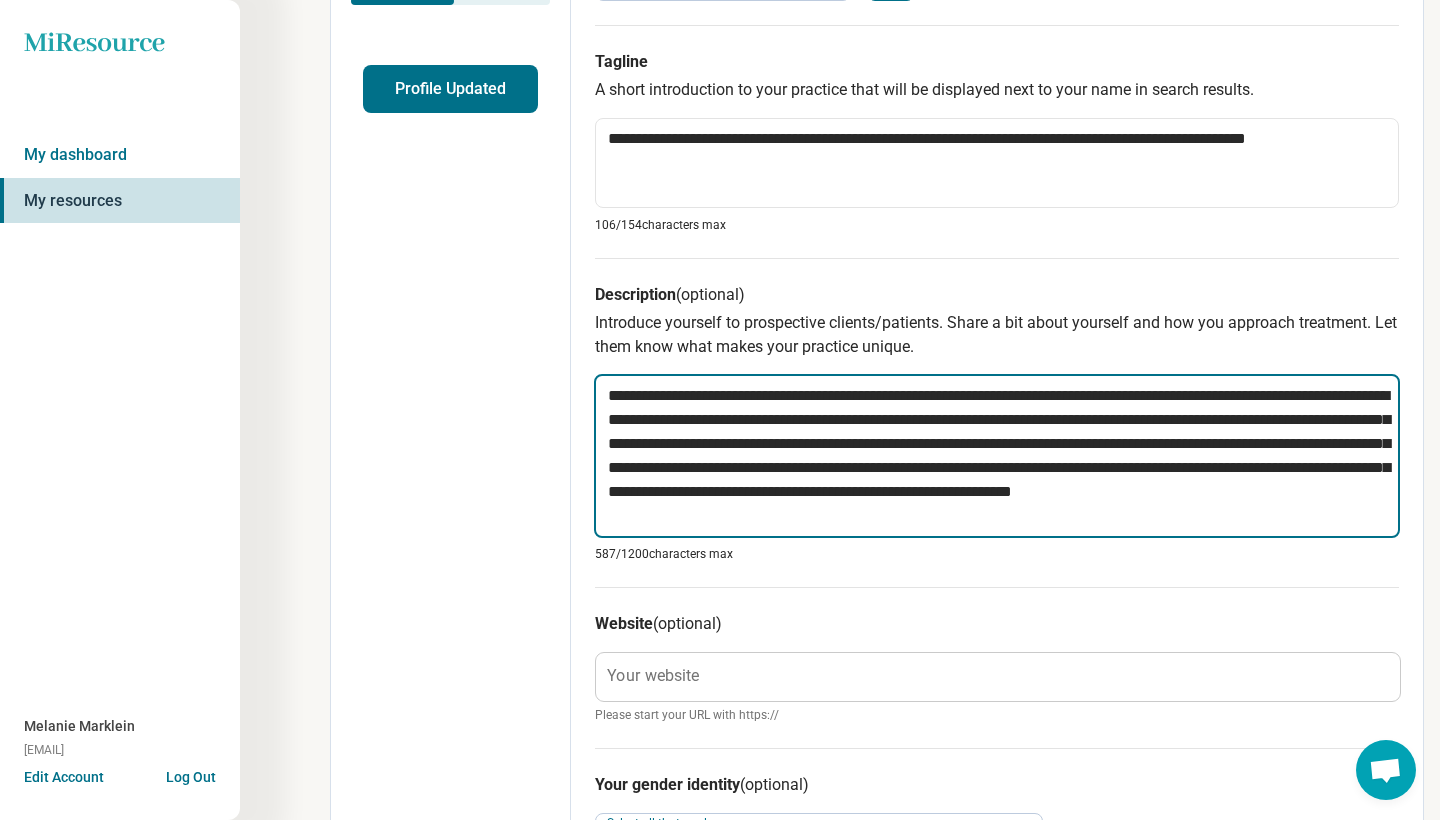 type on "*" 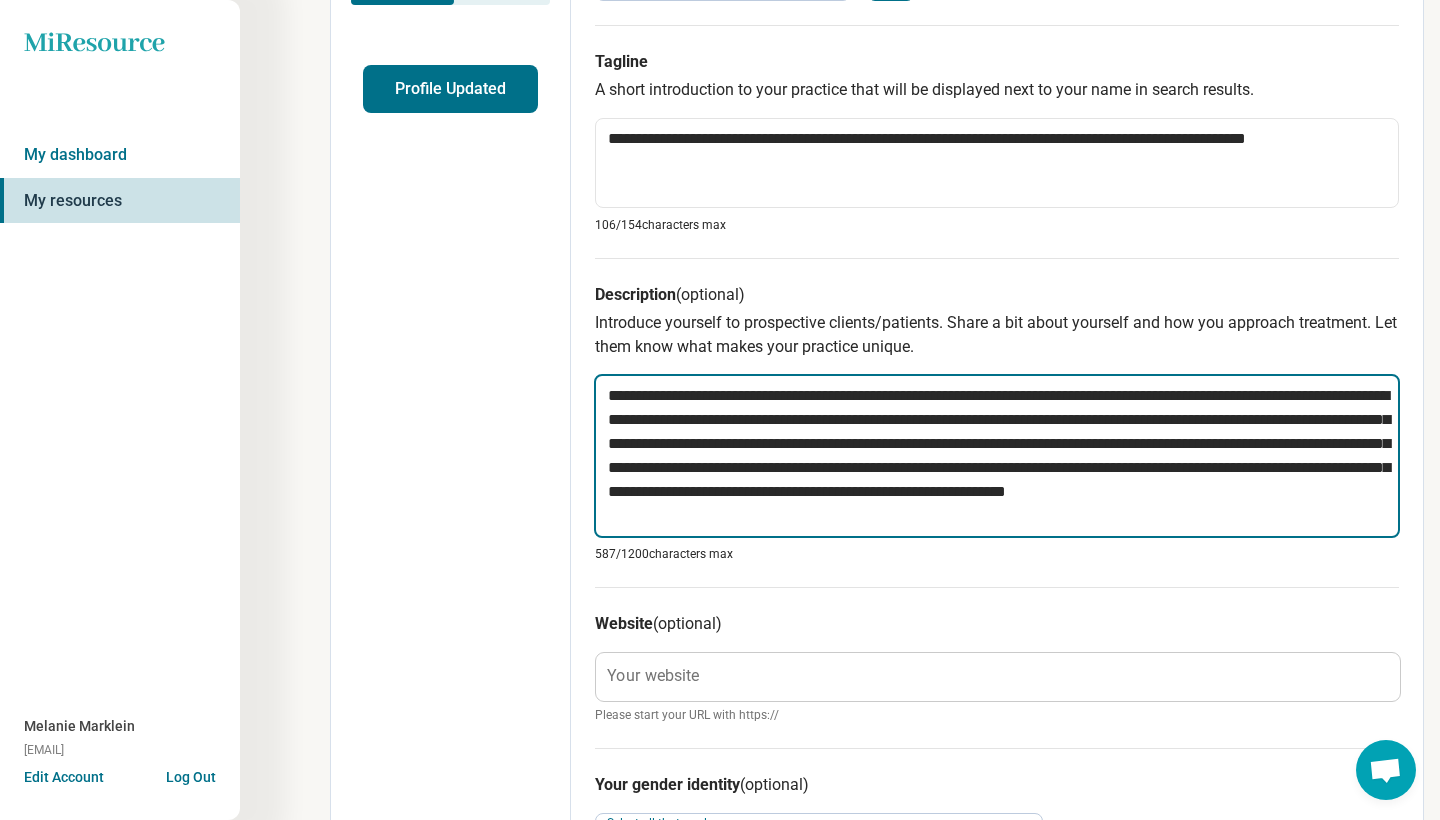 type on "*" 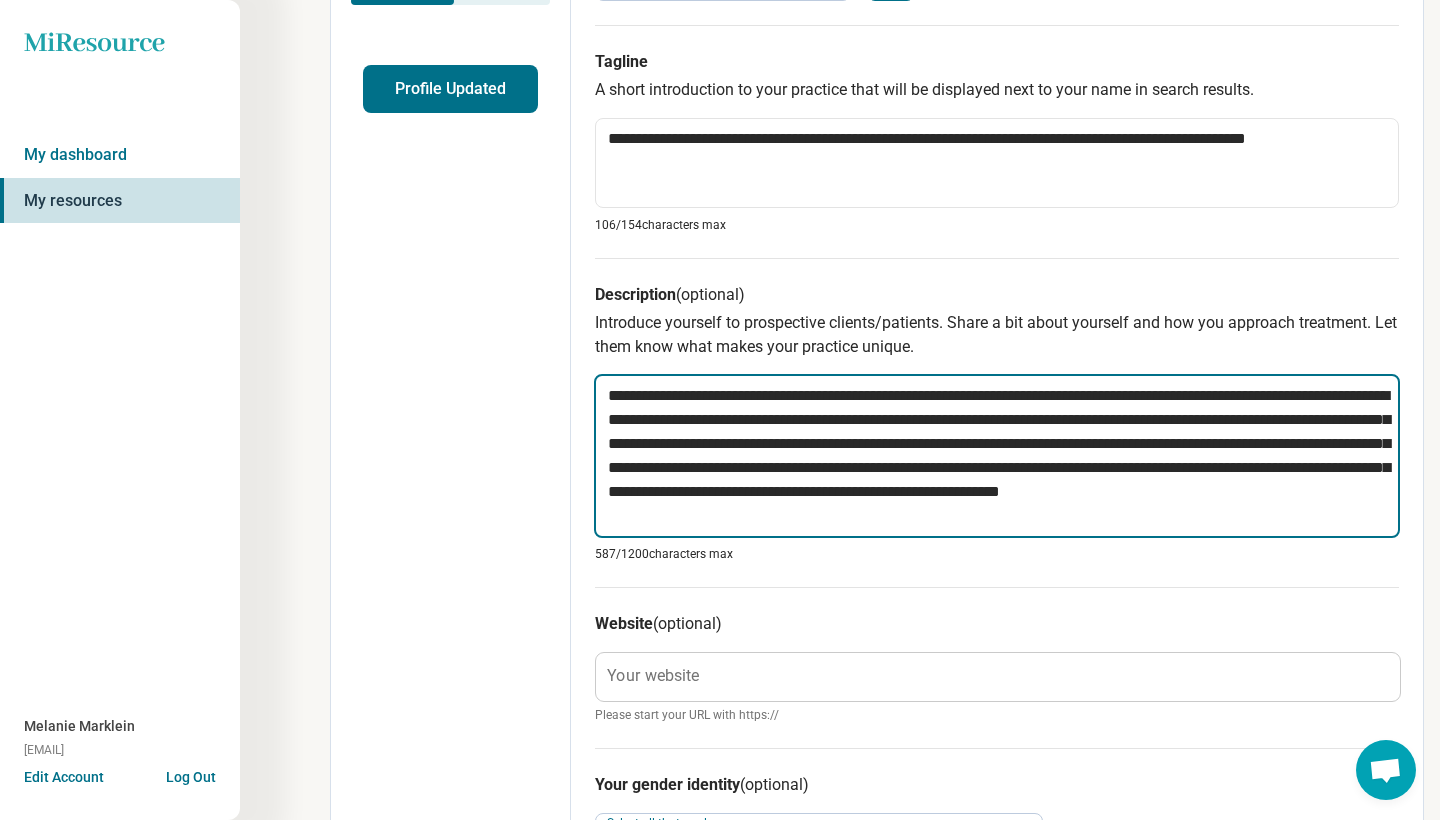 type on "*" 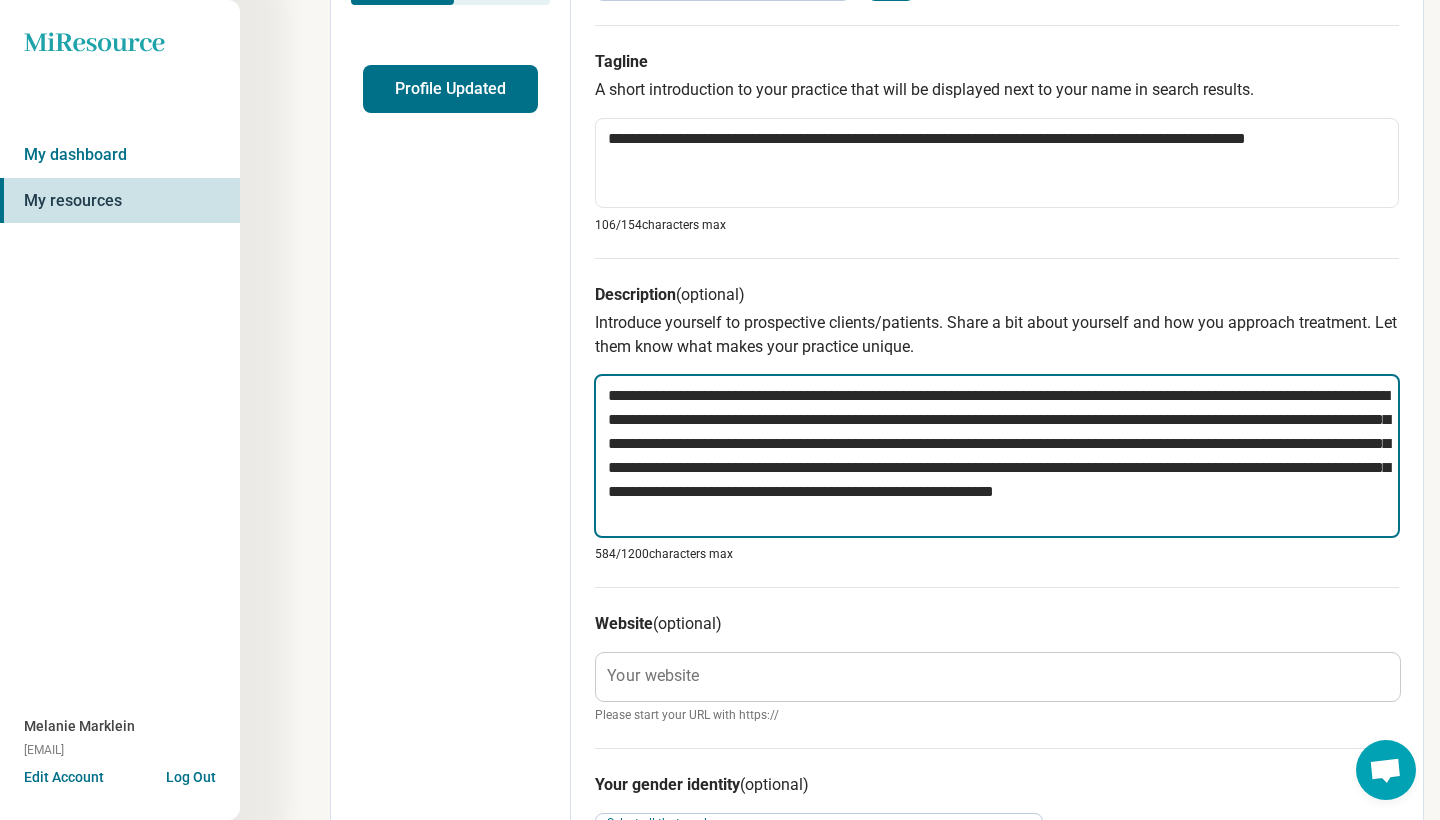 type on "*" 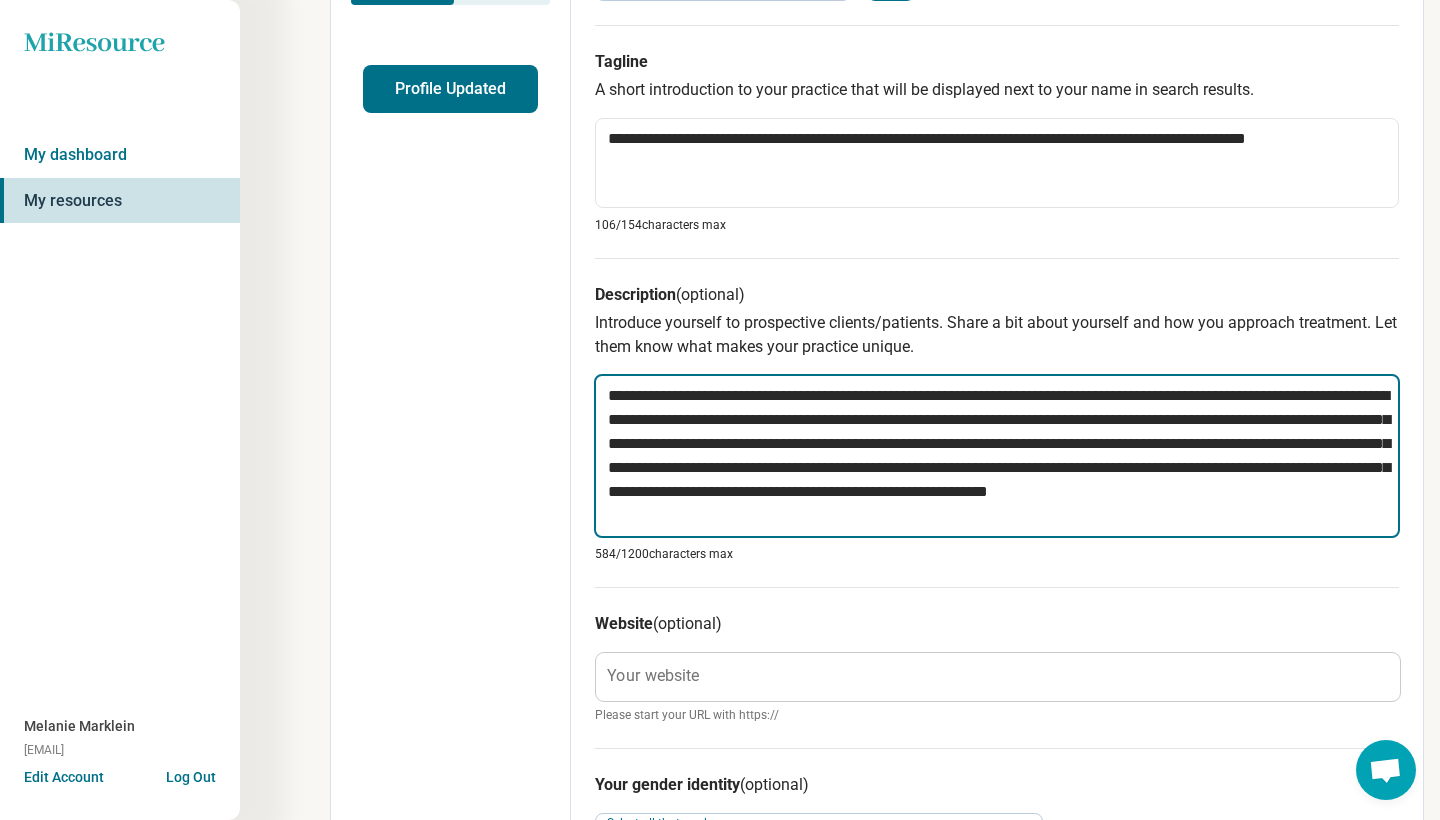 type on "*" 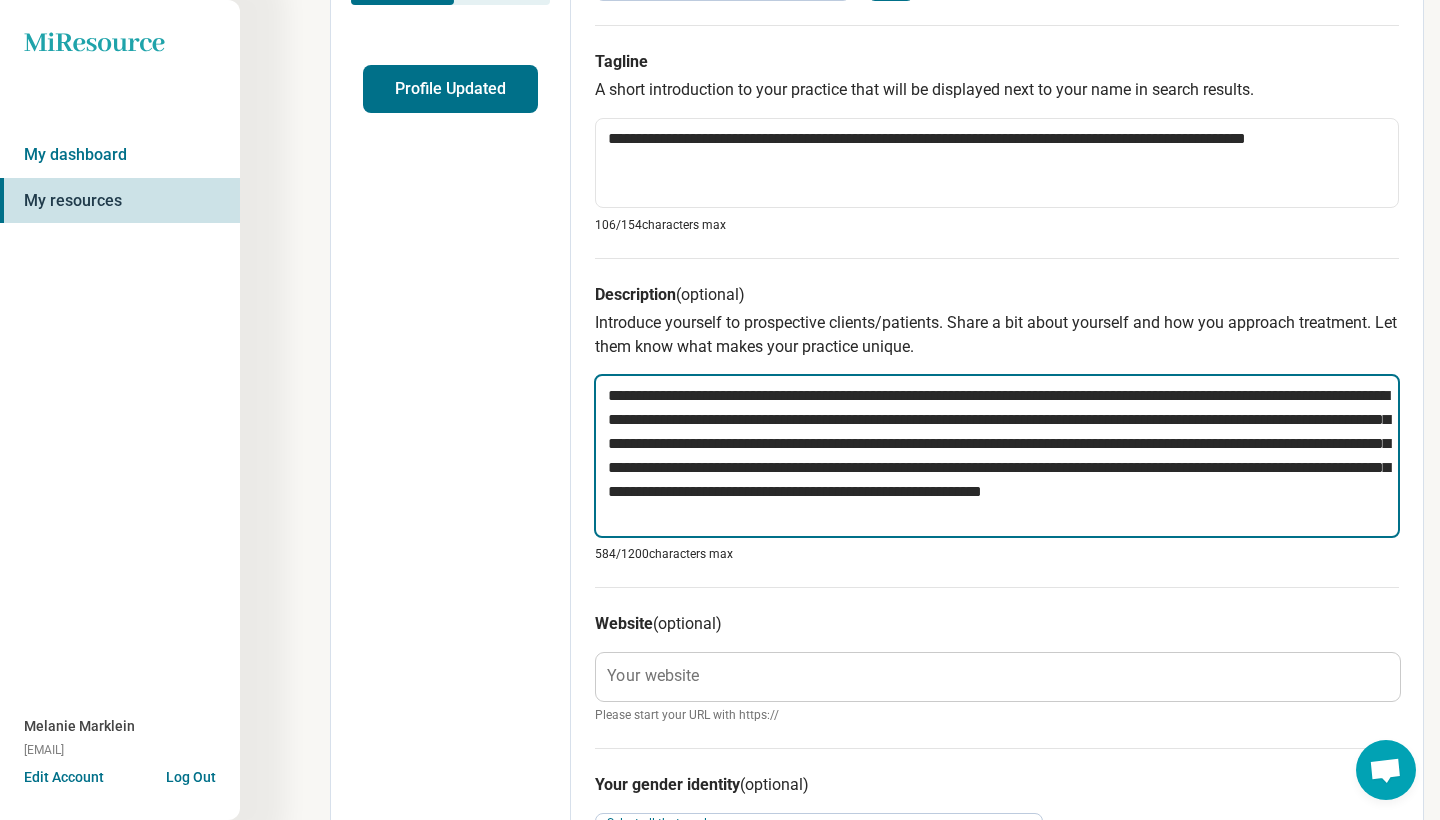 type on "*" 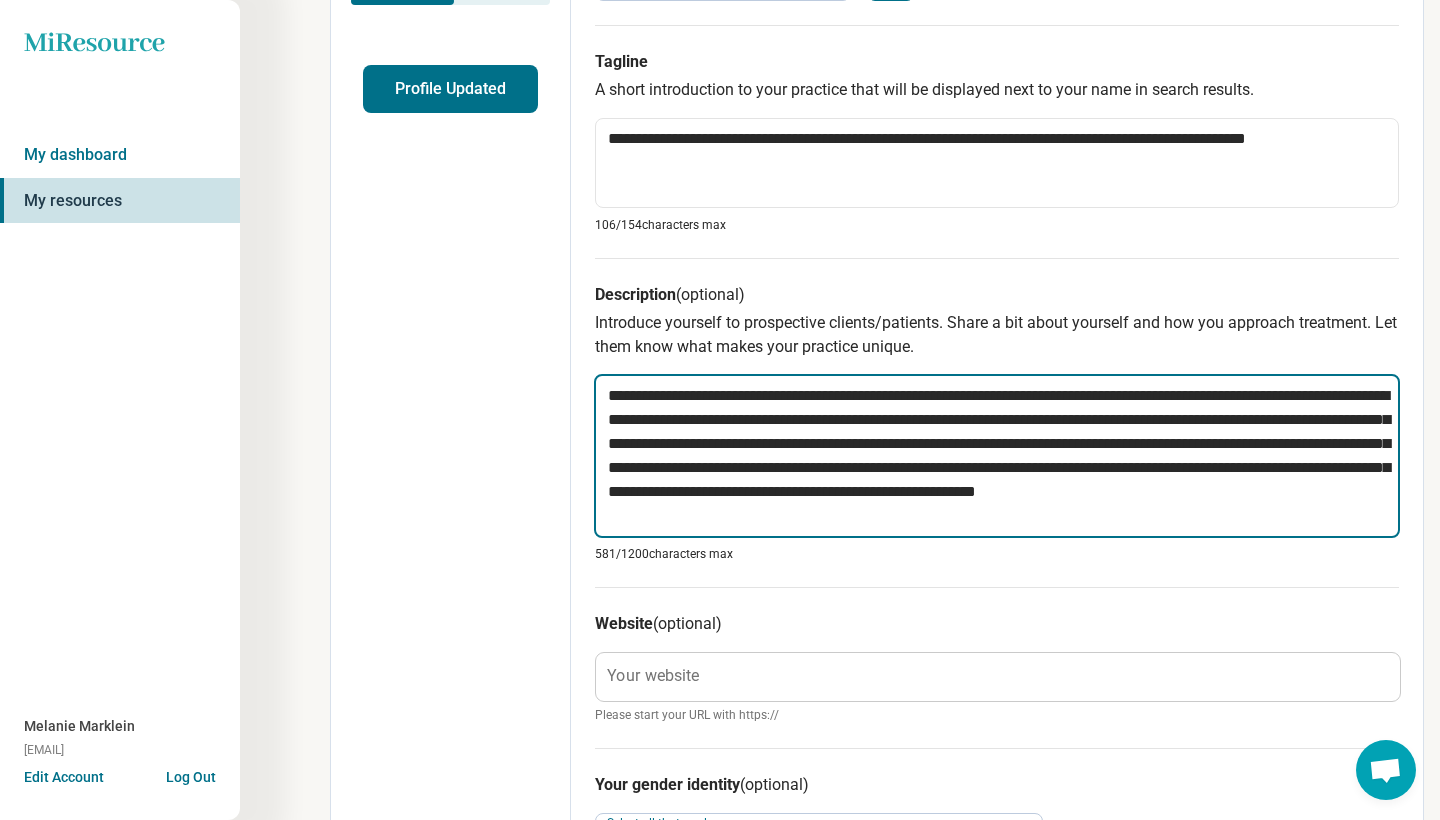 type on "*" 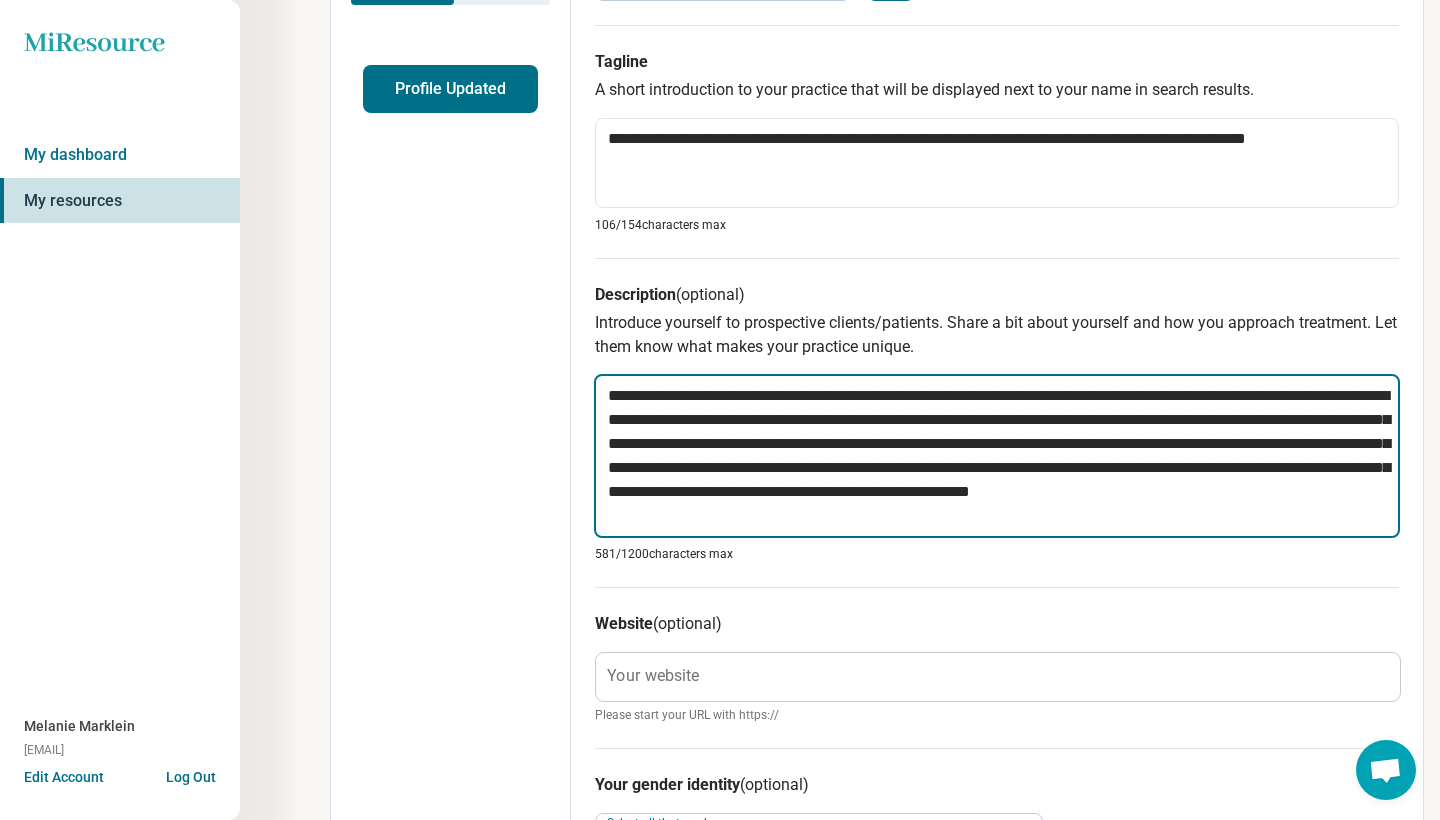 type on "*" 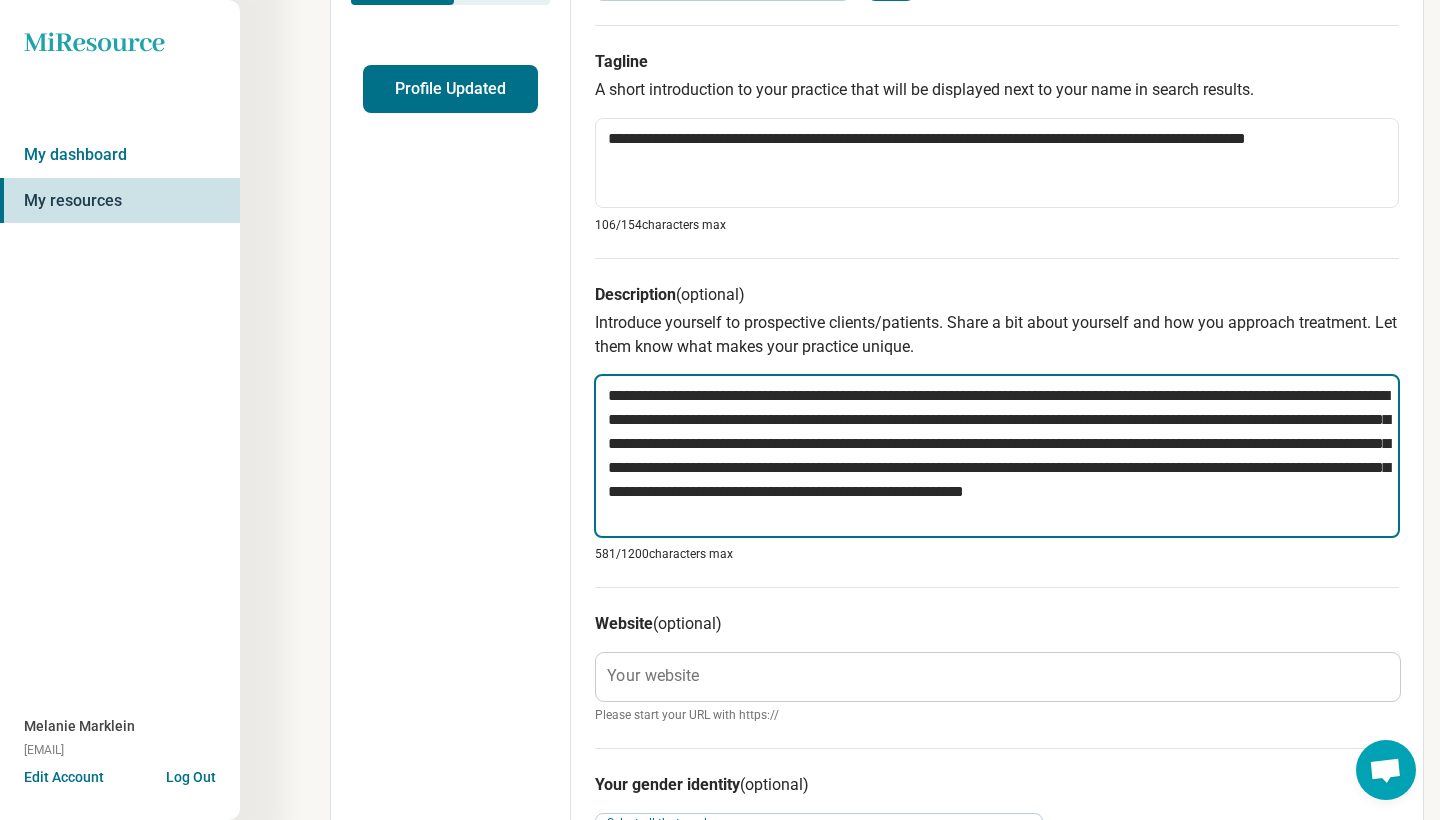 type on "*" 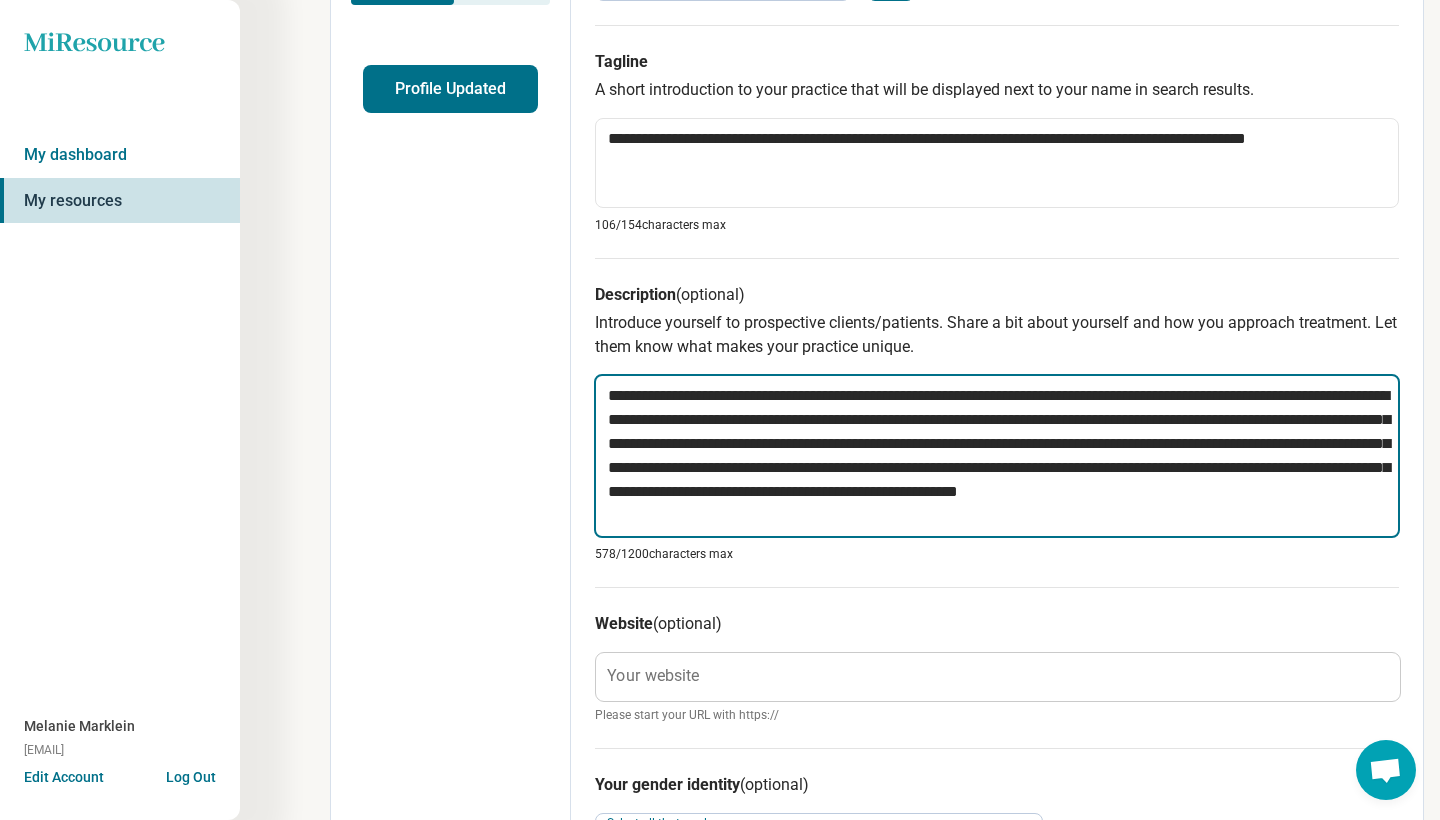 type on "*" 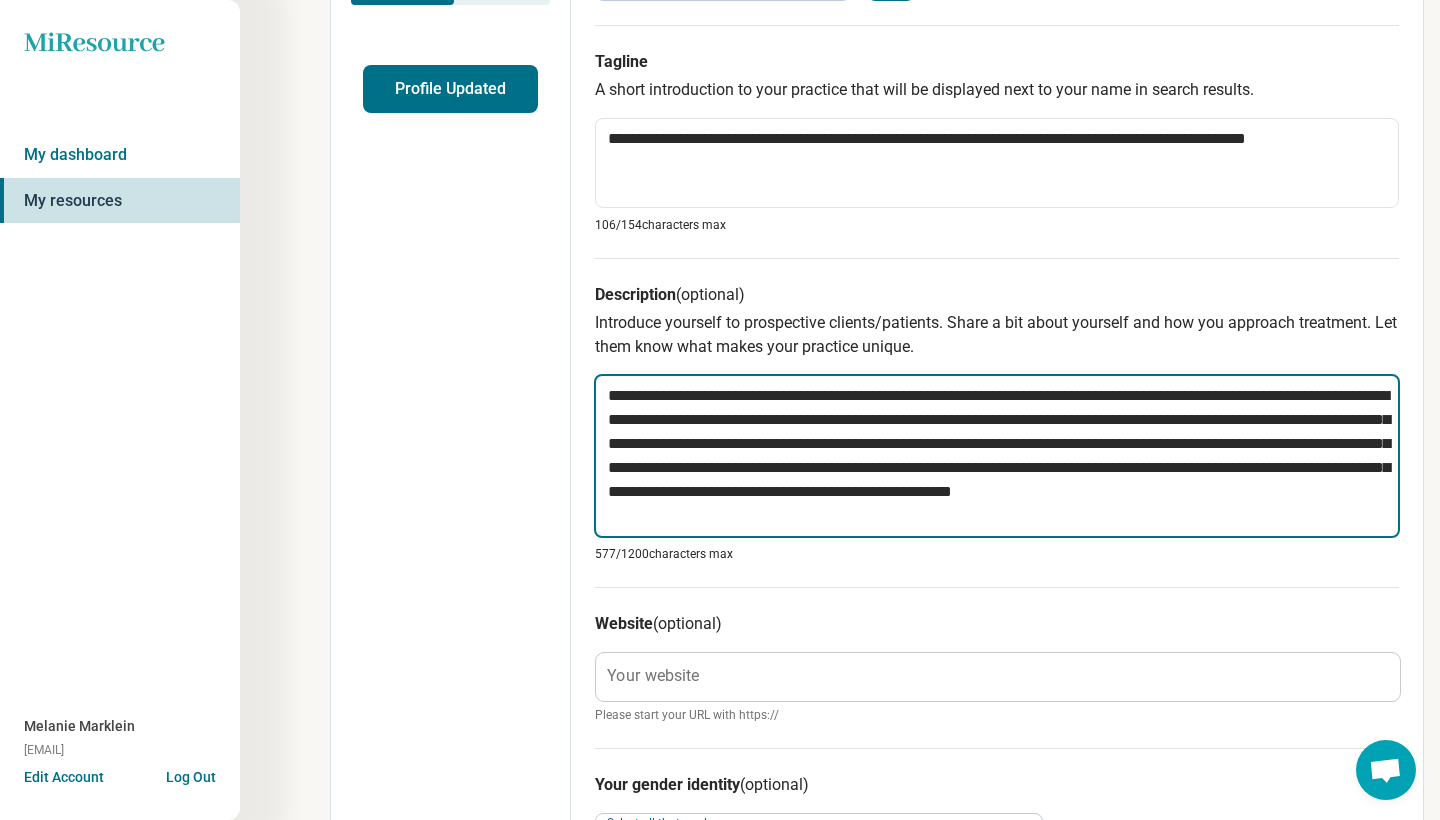 type on "*" 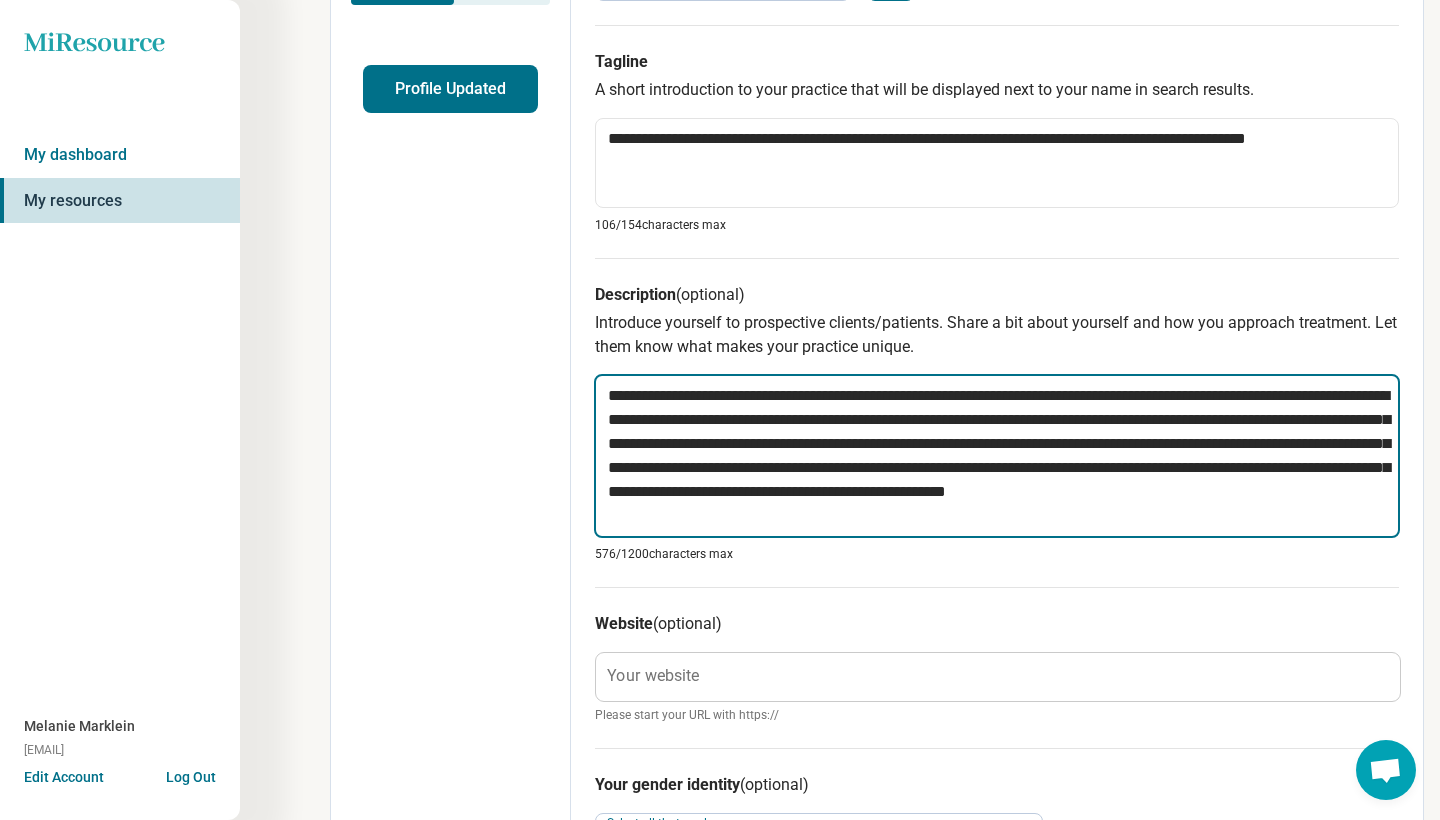 type on "*" 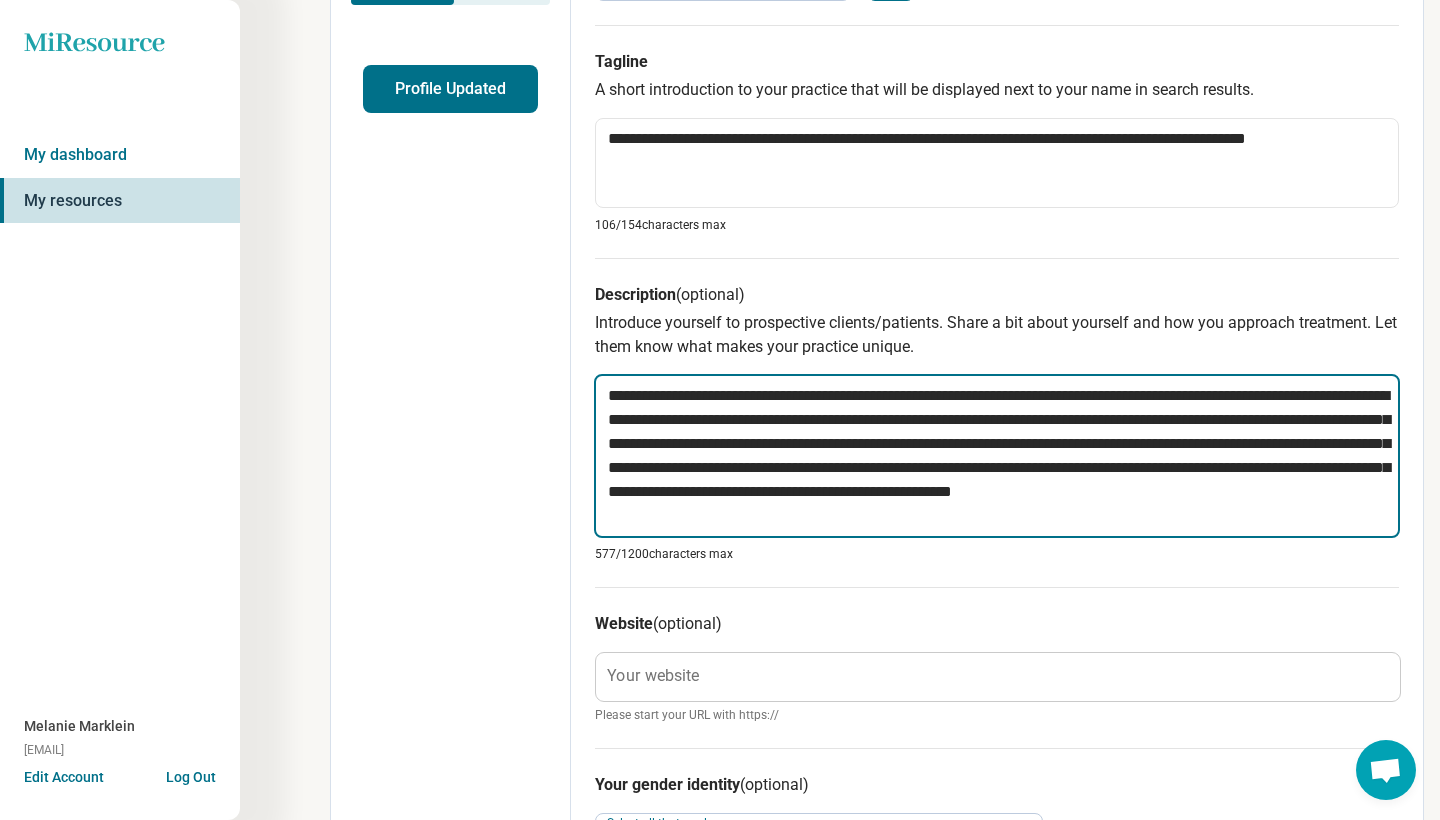 type on "*" 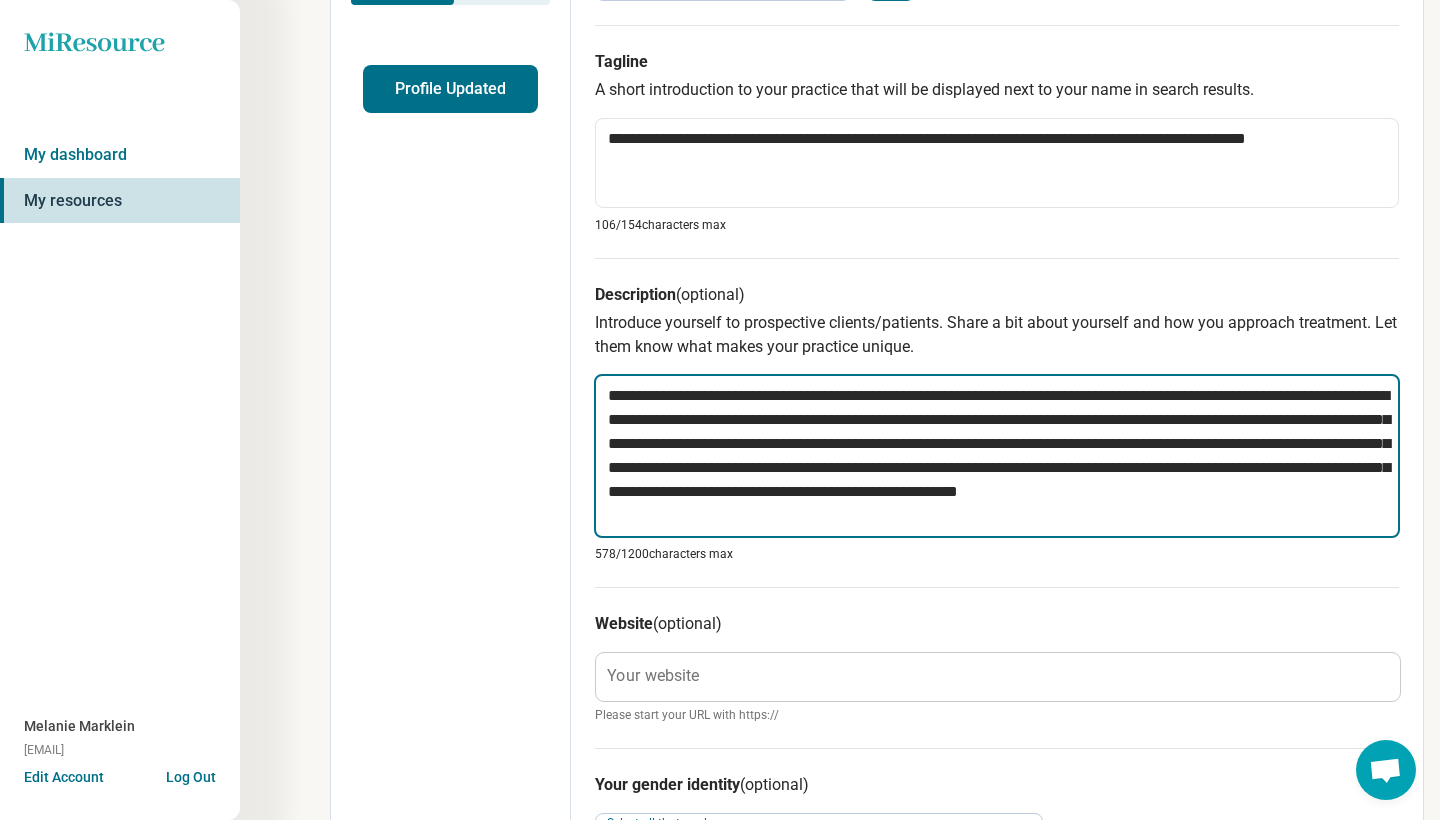type on "*" 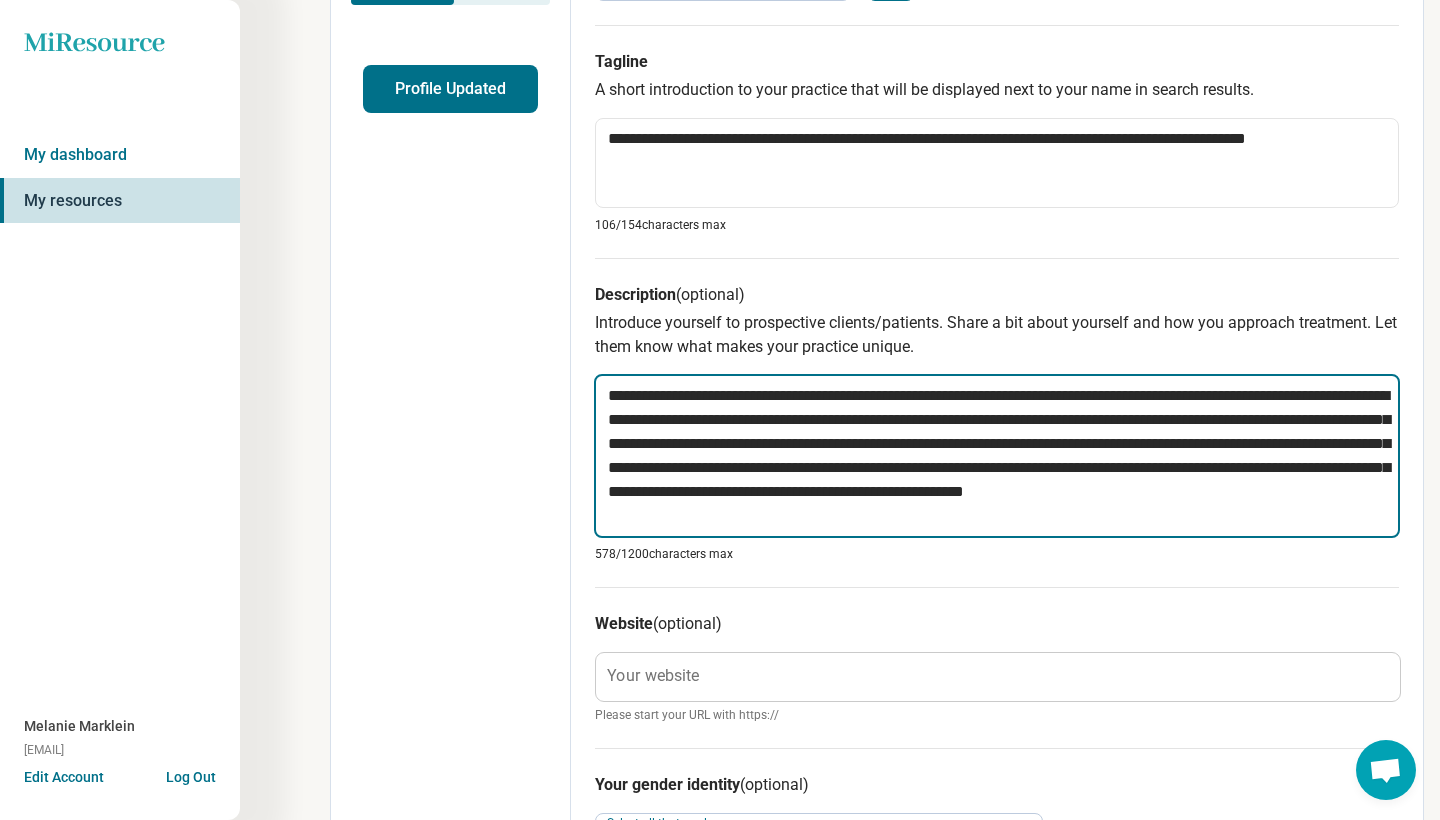 type on "*" 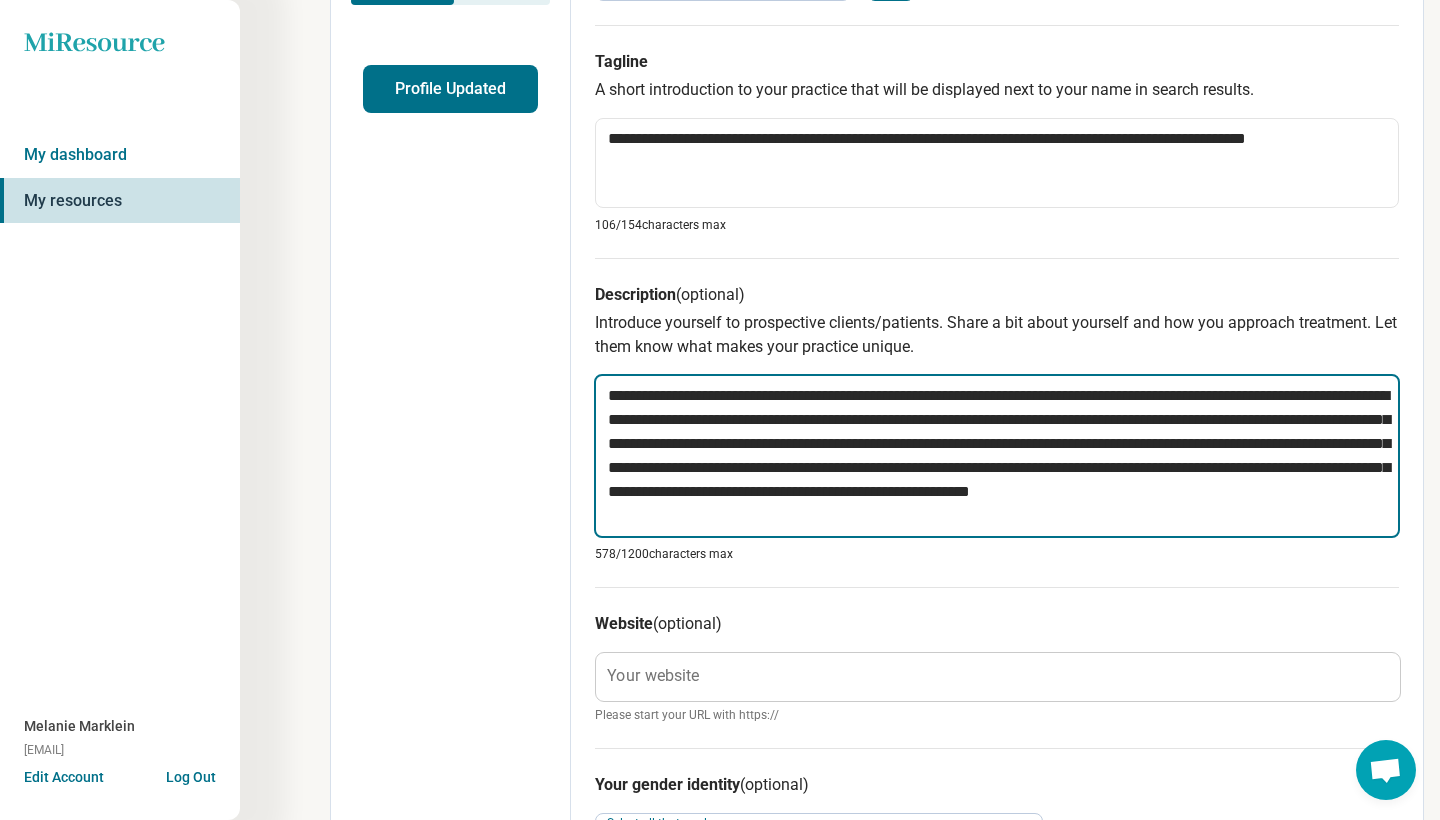type on "*" 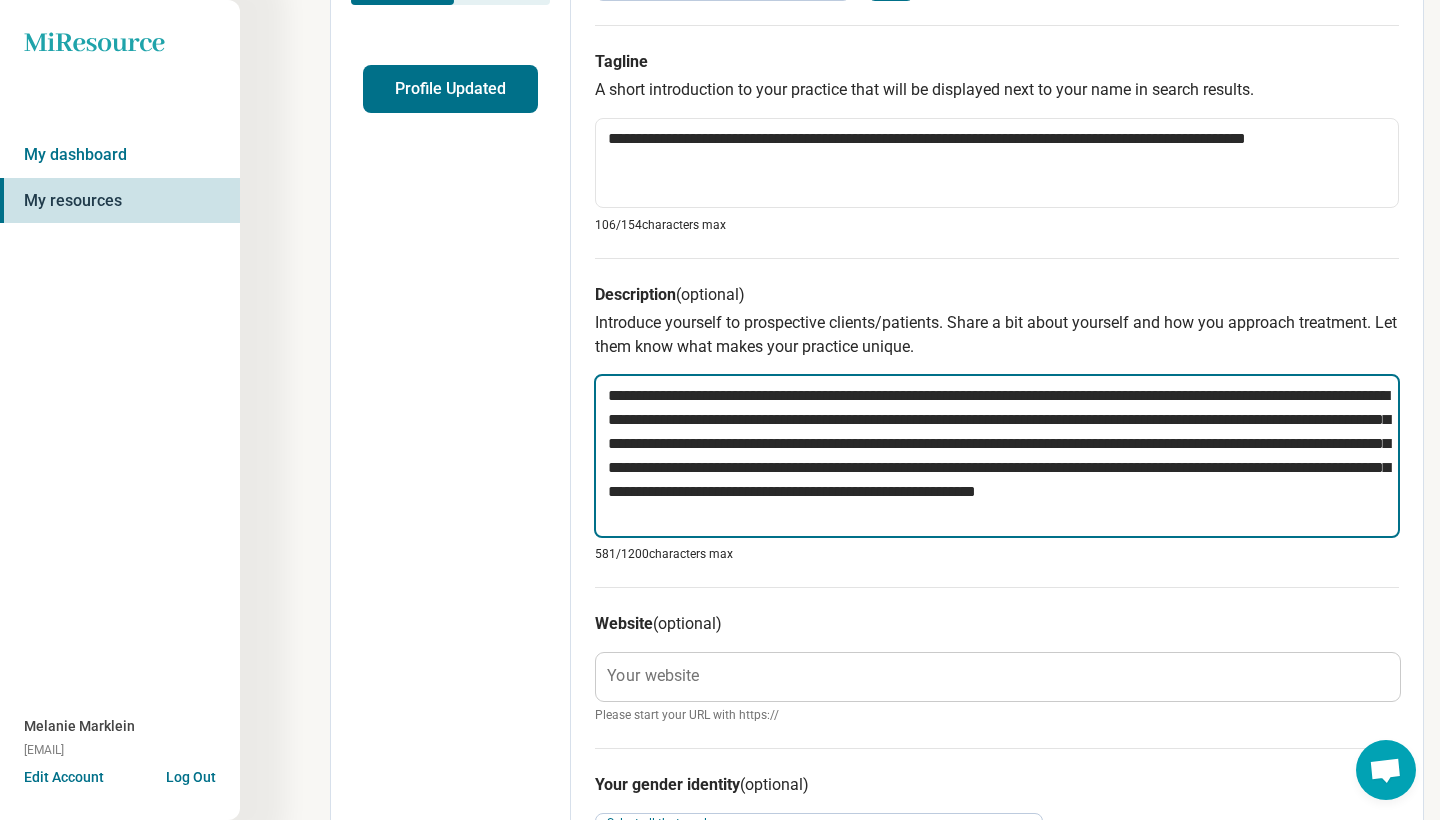 type on "*" 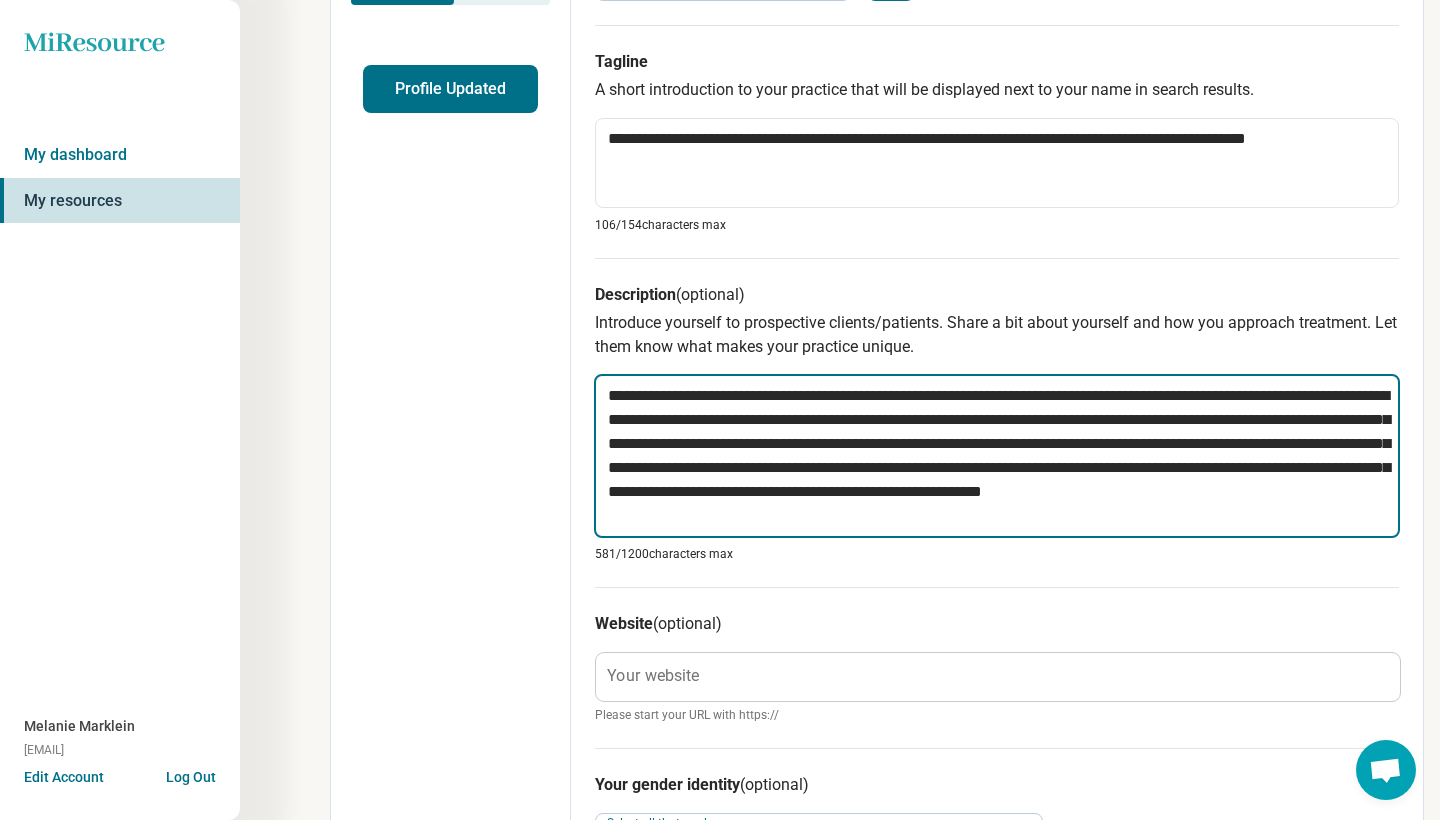 type on "*" 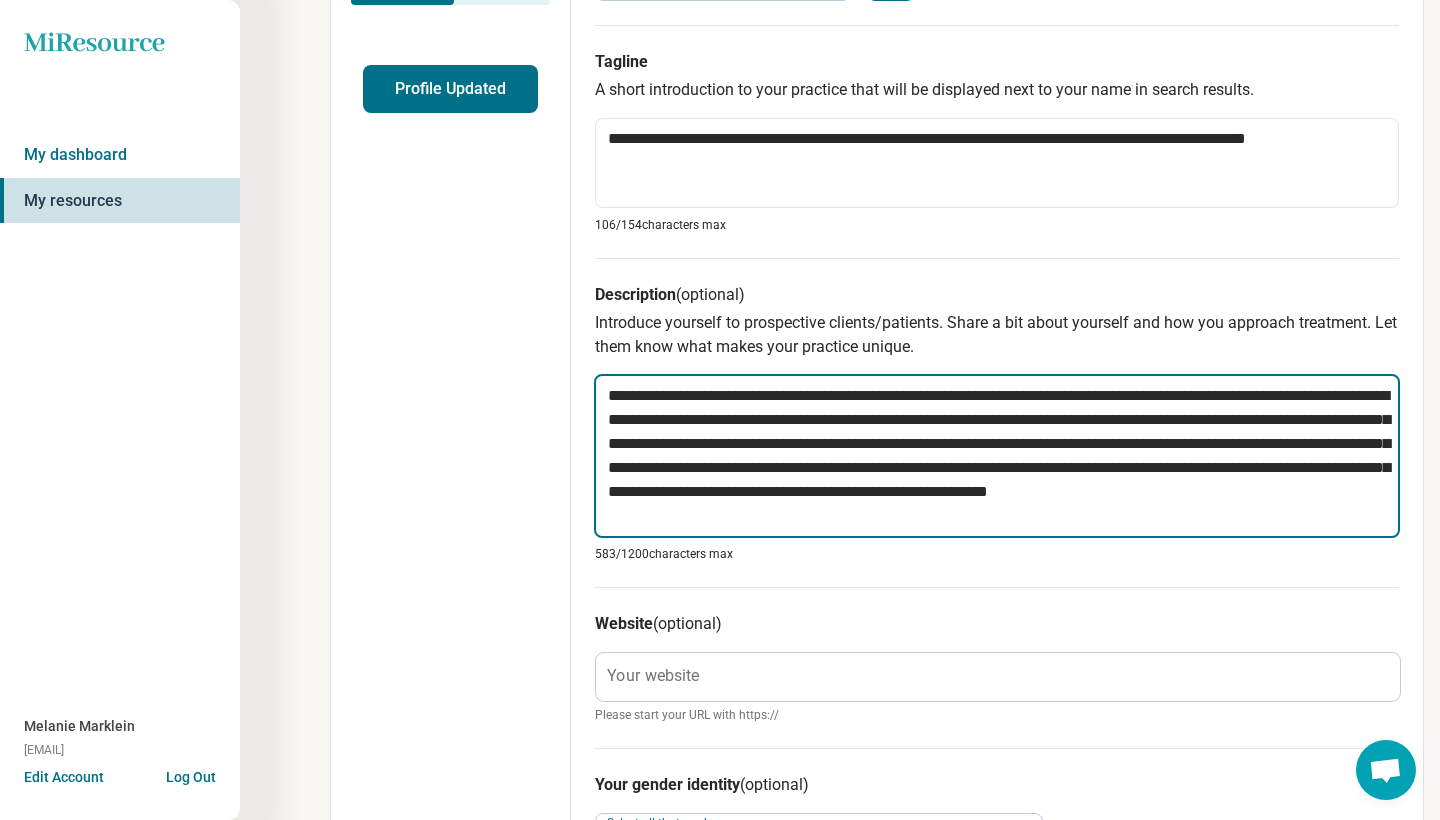 type on "*" 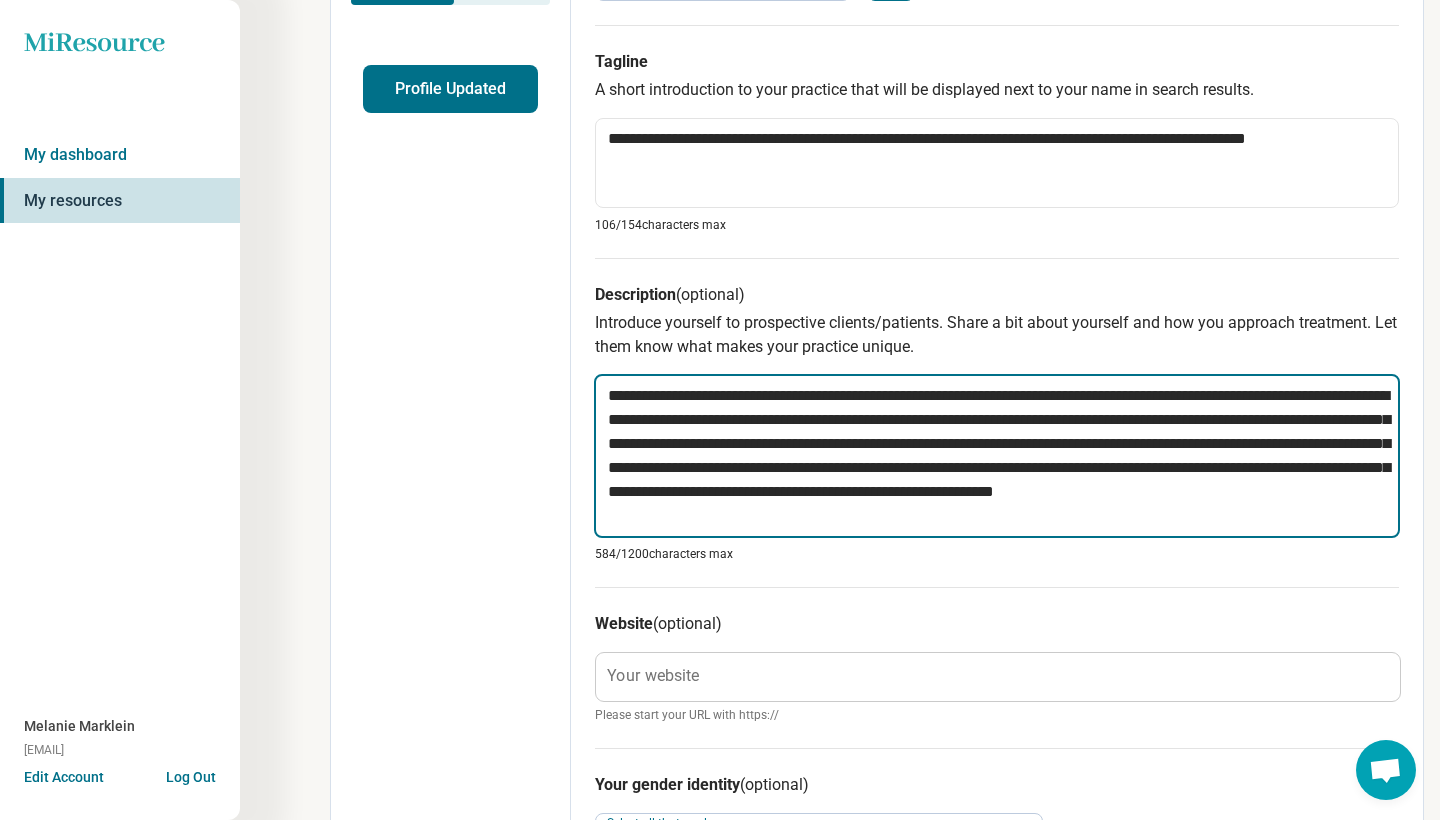 type on "*" 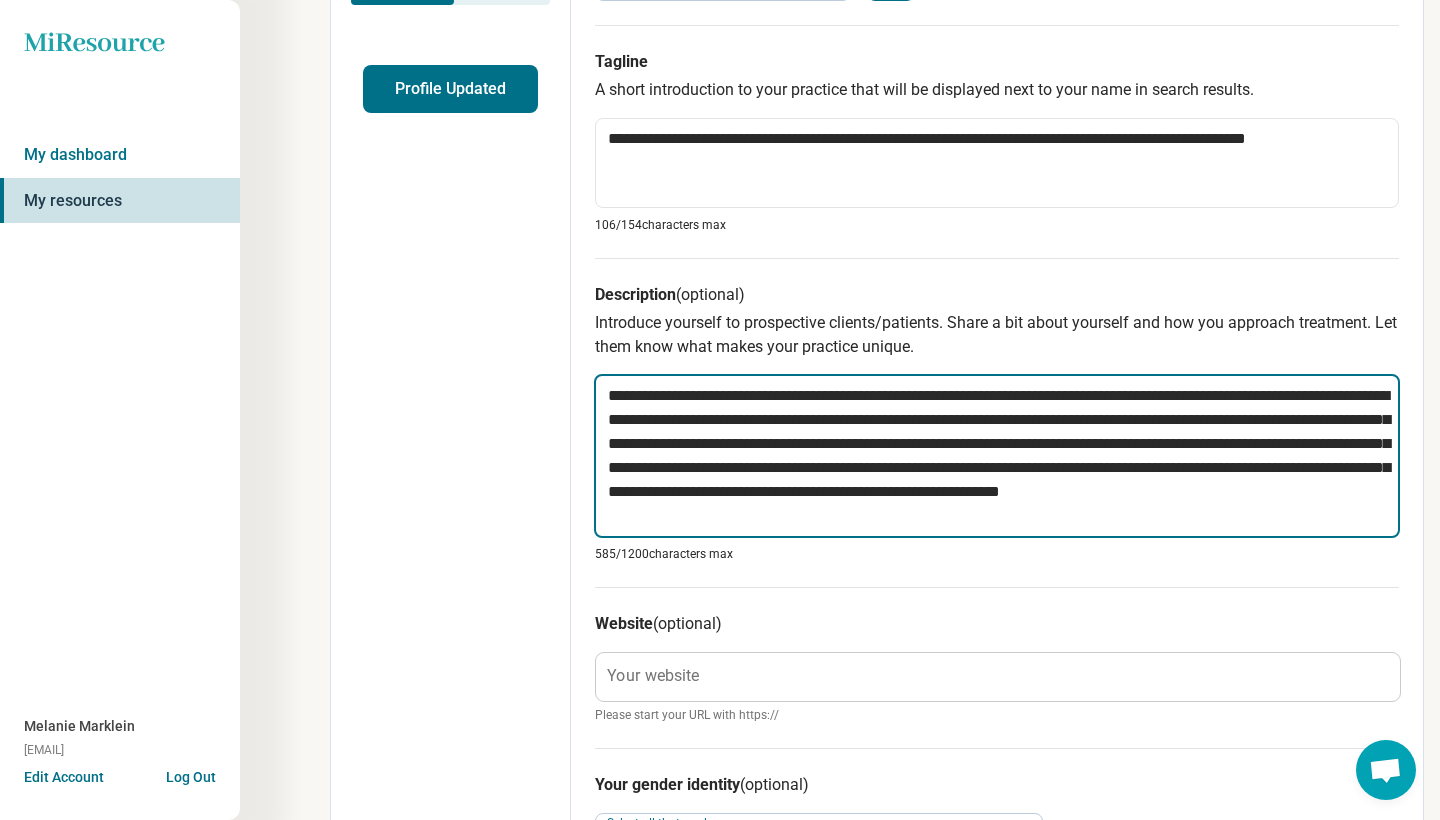 click on "**********" at bounding box center (997, 456) 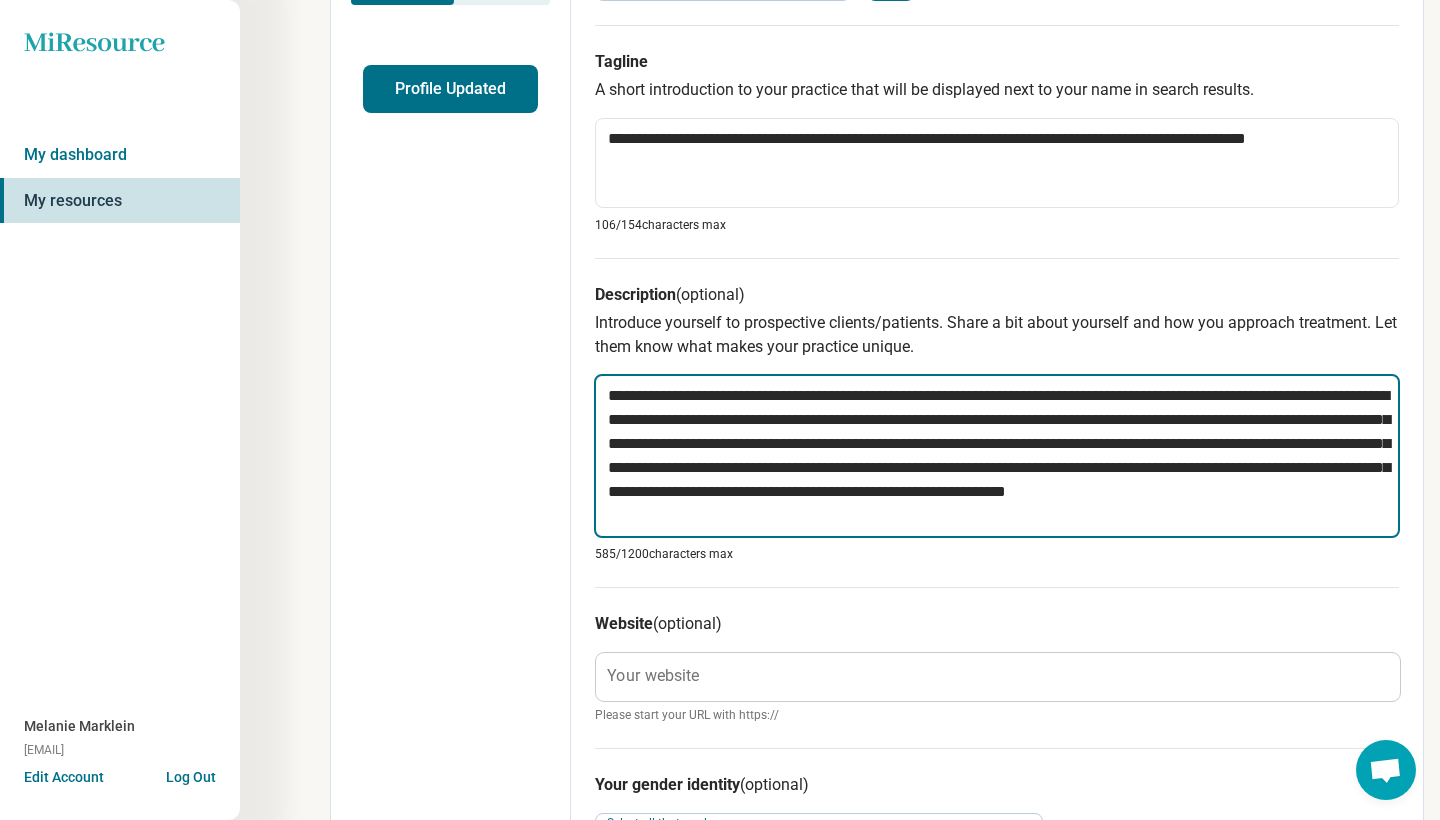 type on "*" 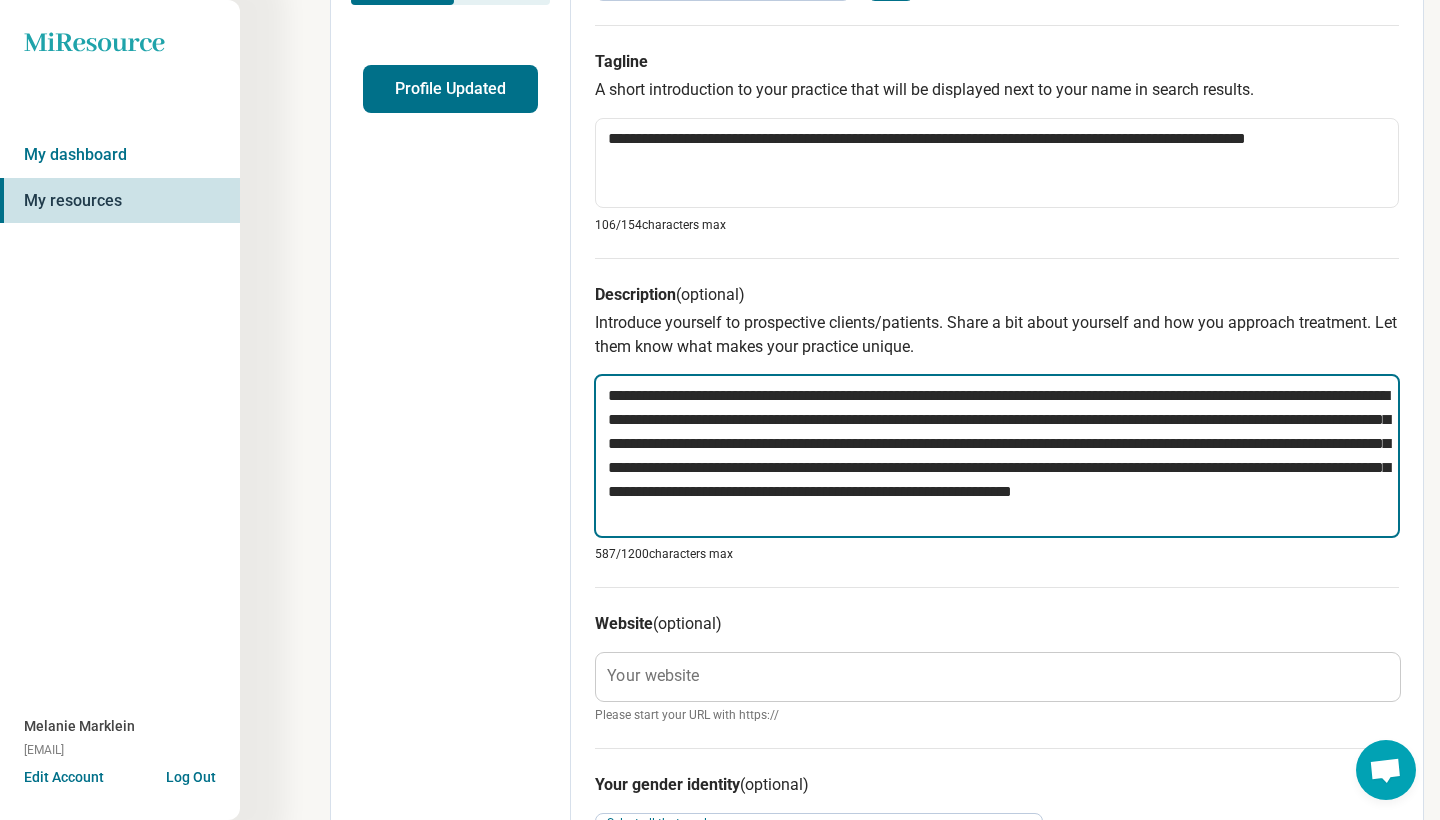 type on "*" 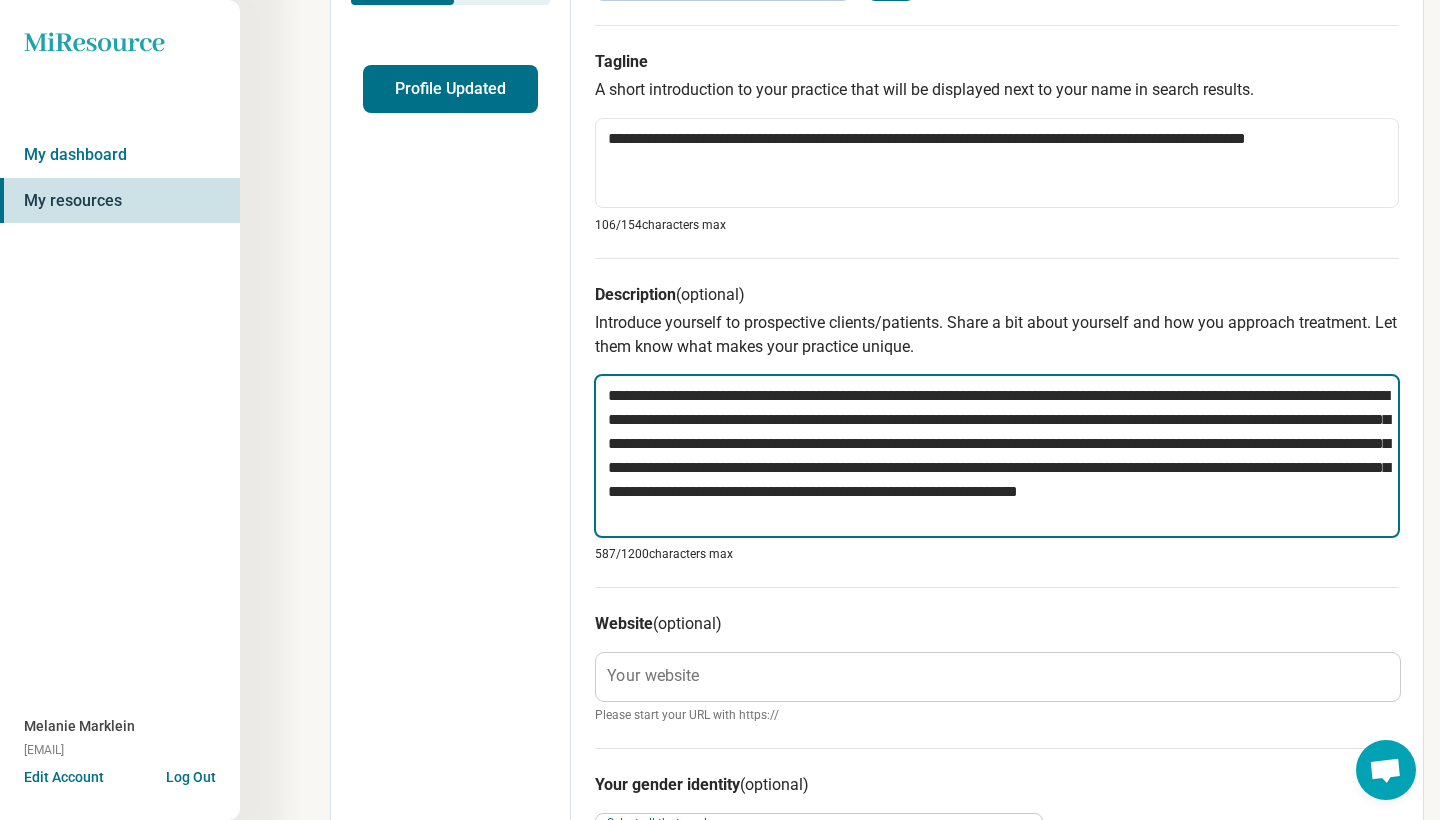 type on "*" 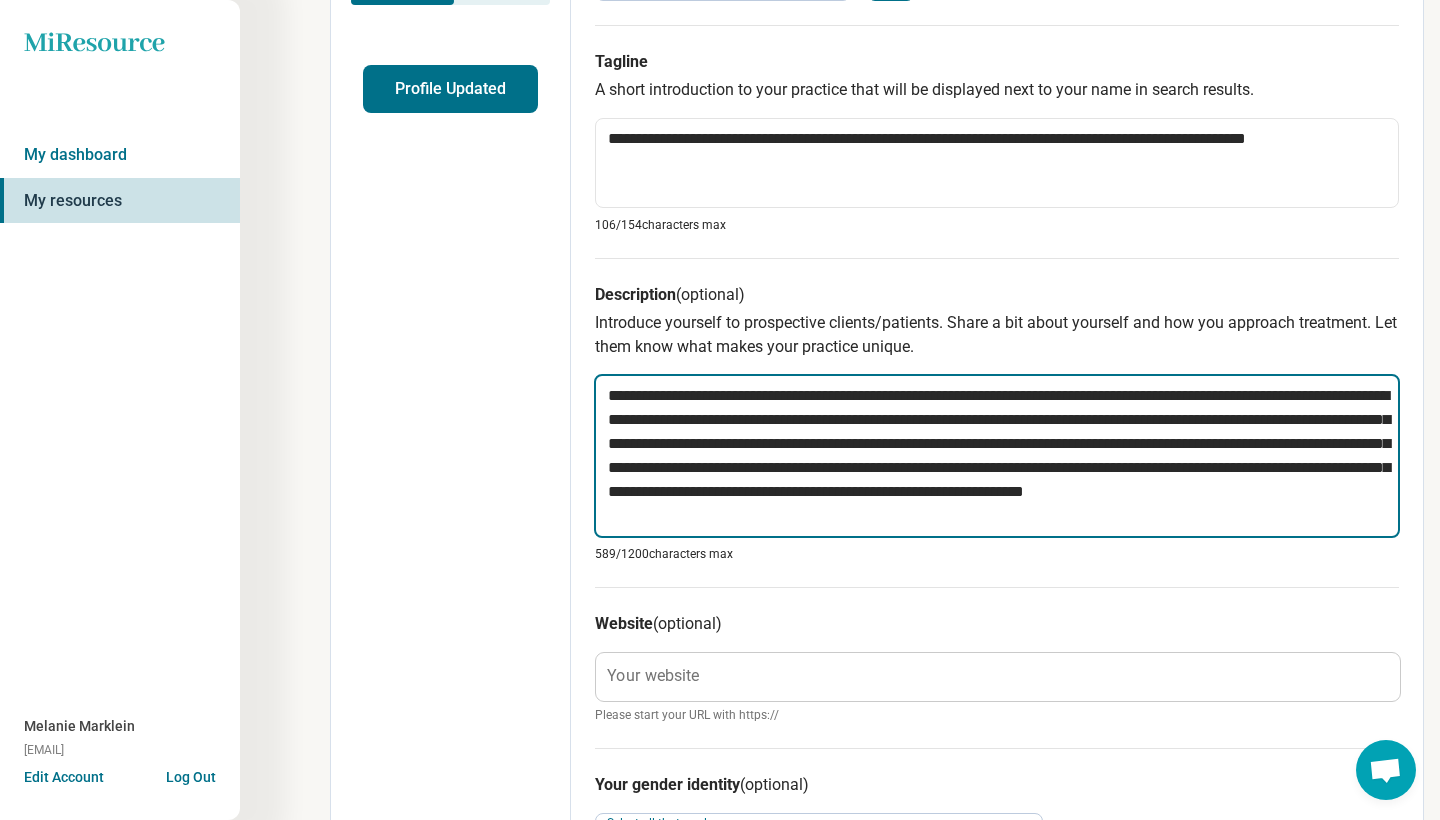 type on "*" 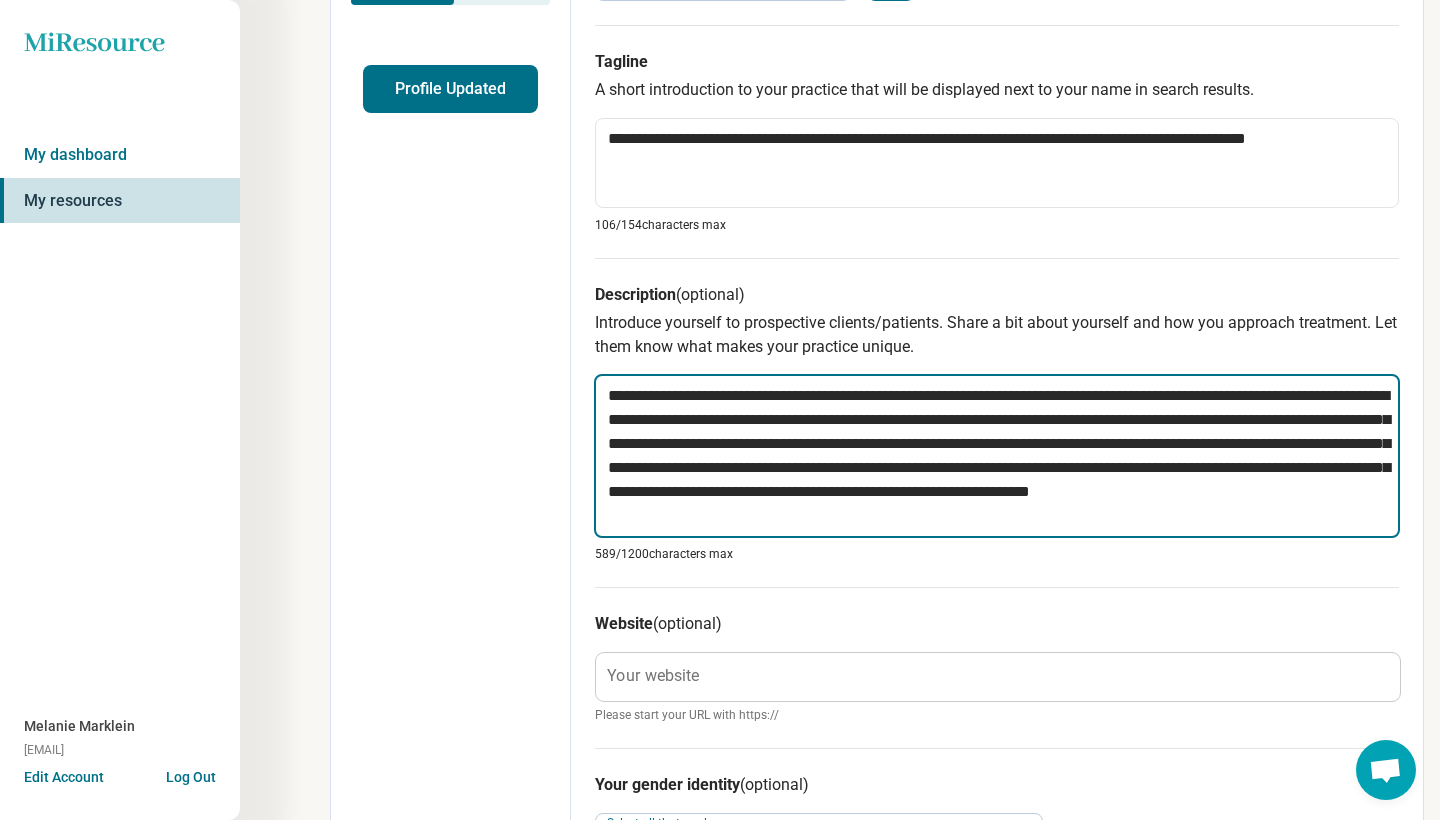 type on "*" 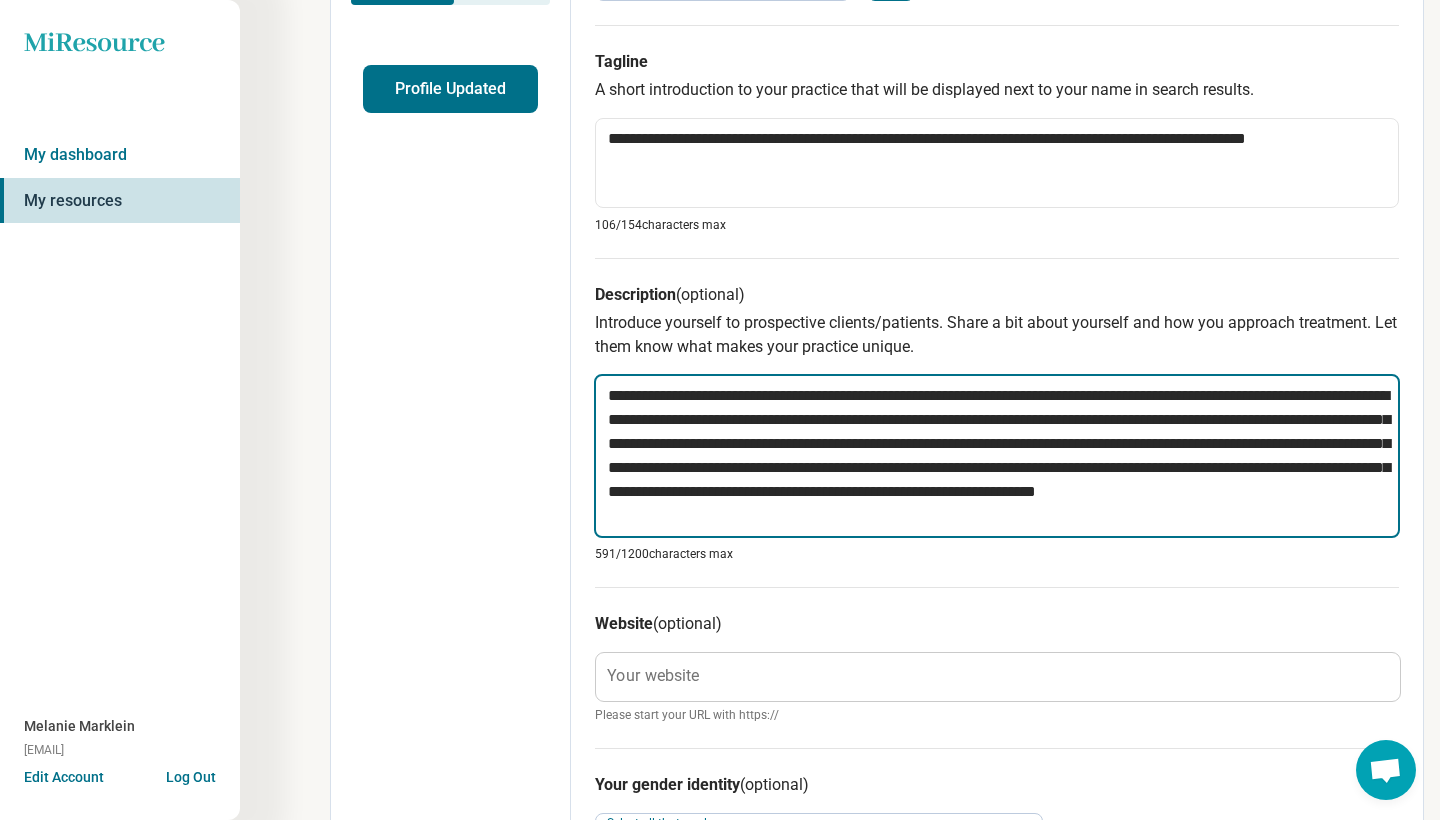 type on "*" 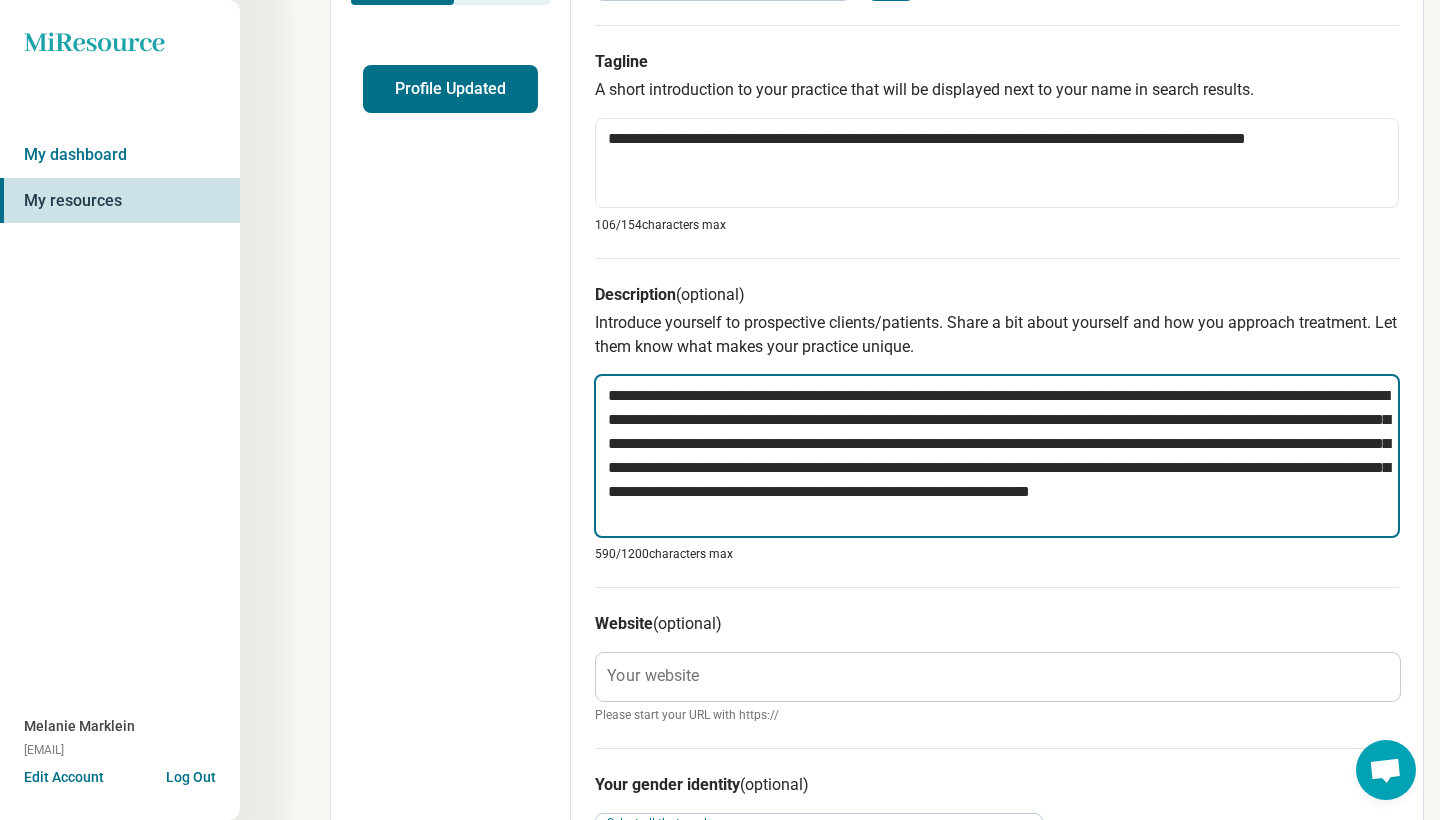 type on "*" 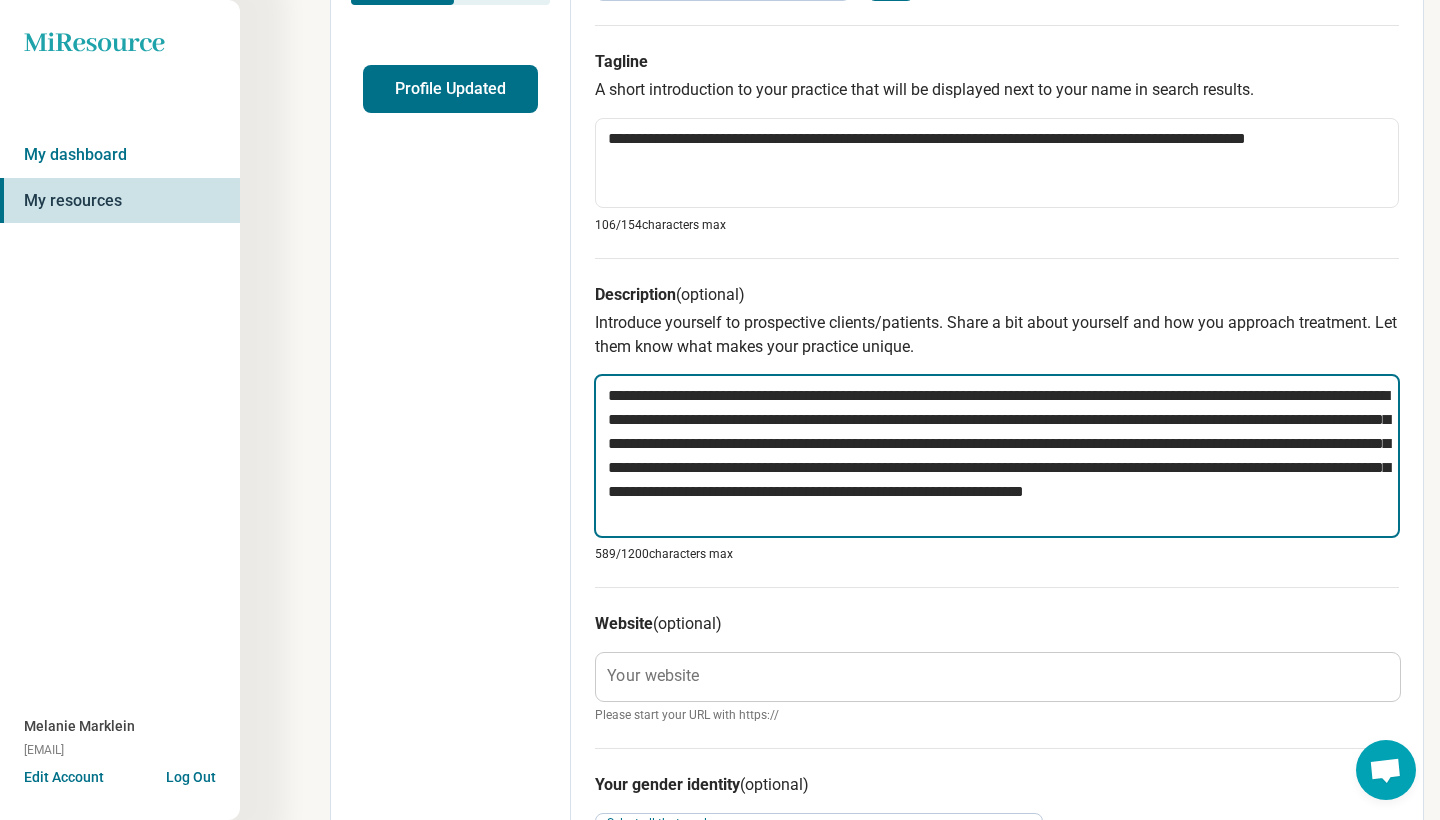 type on "*" 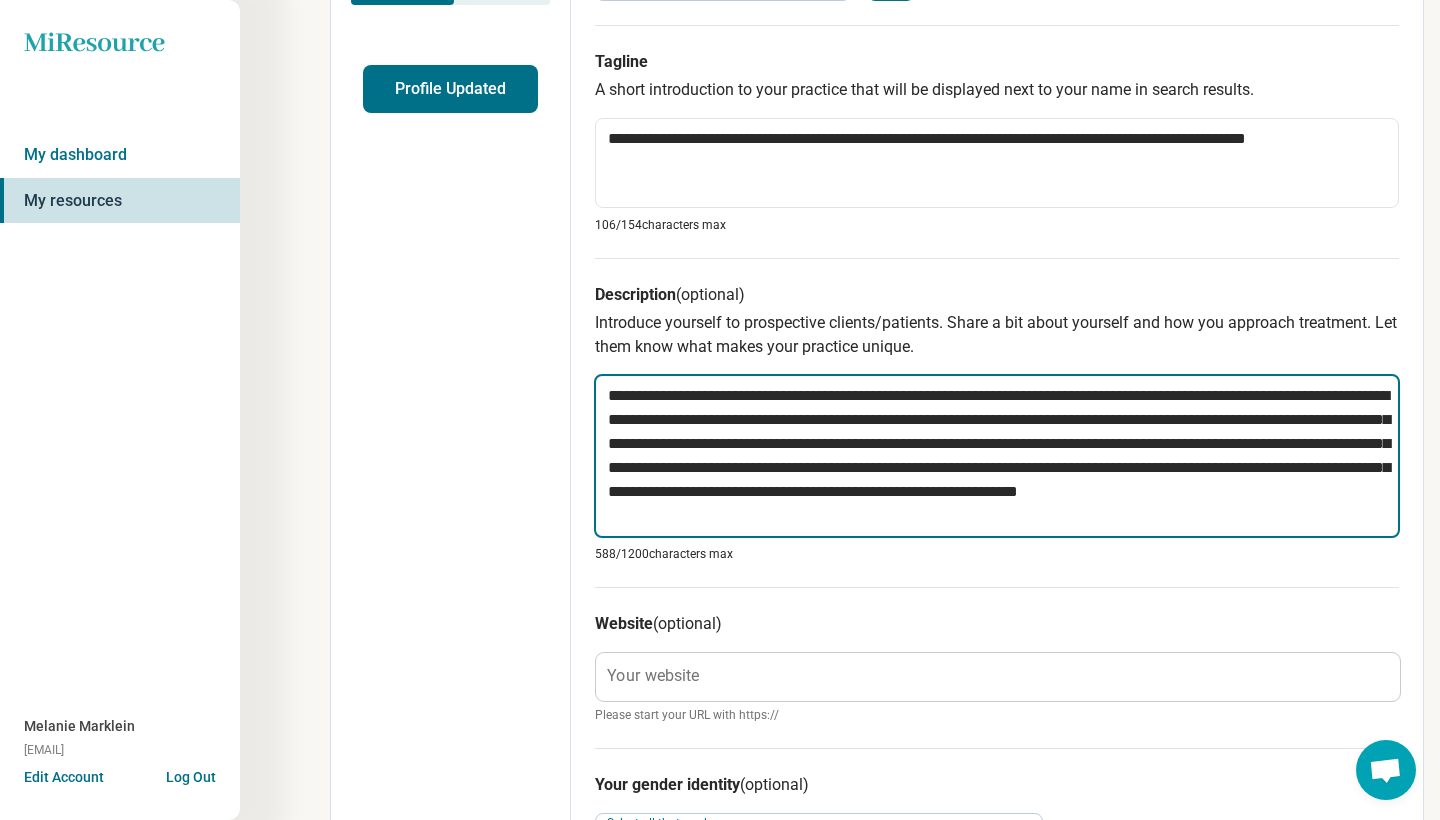 type on "*" 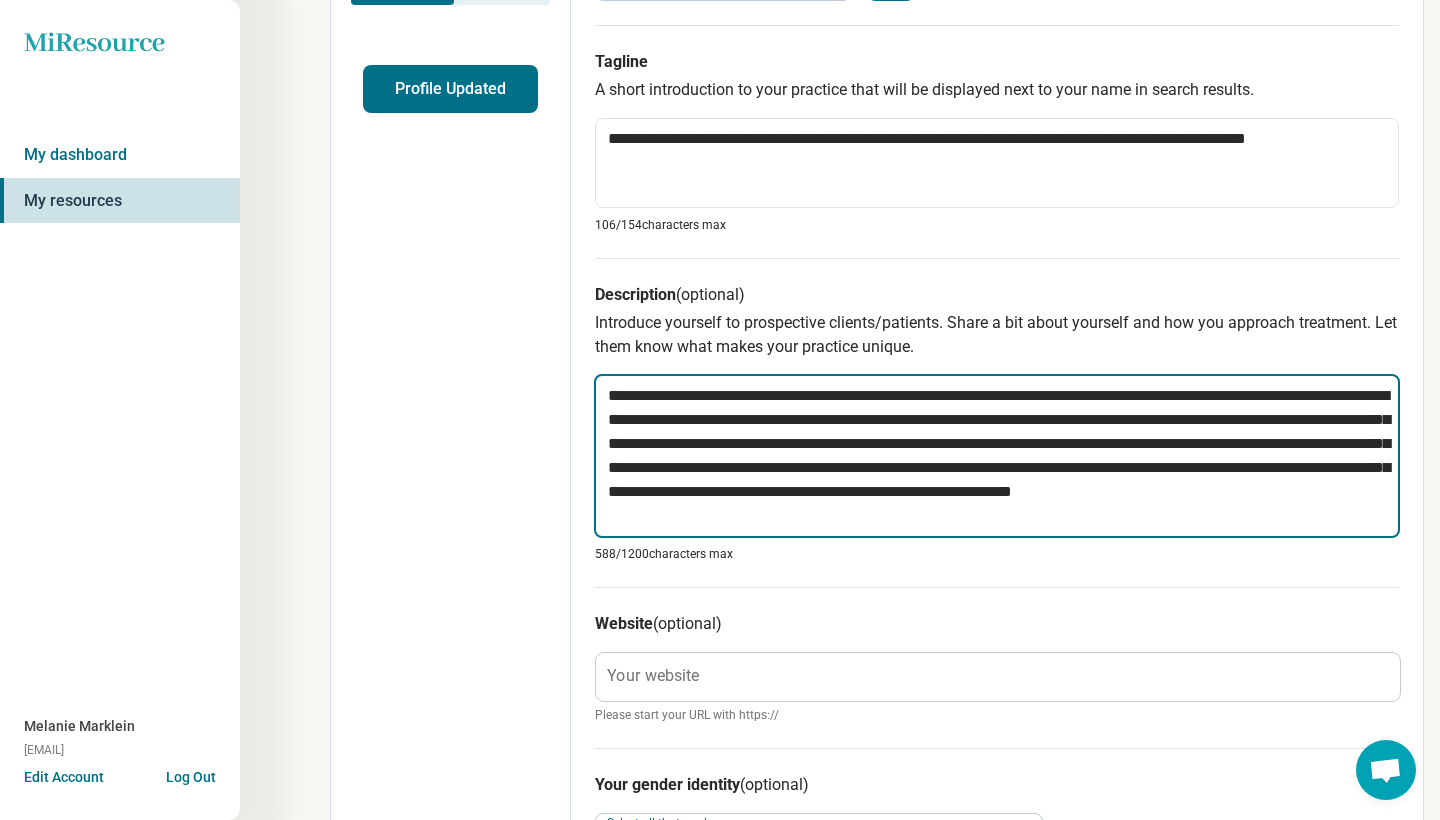 type on "*" 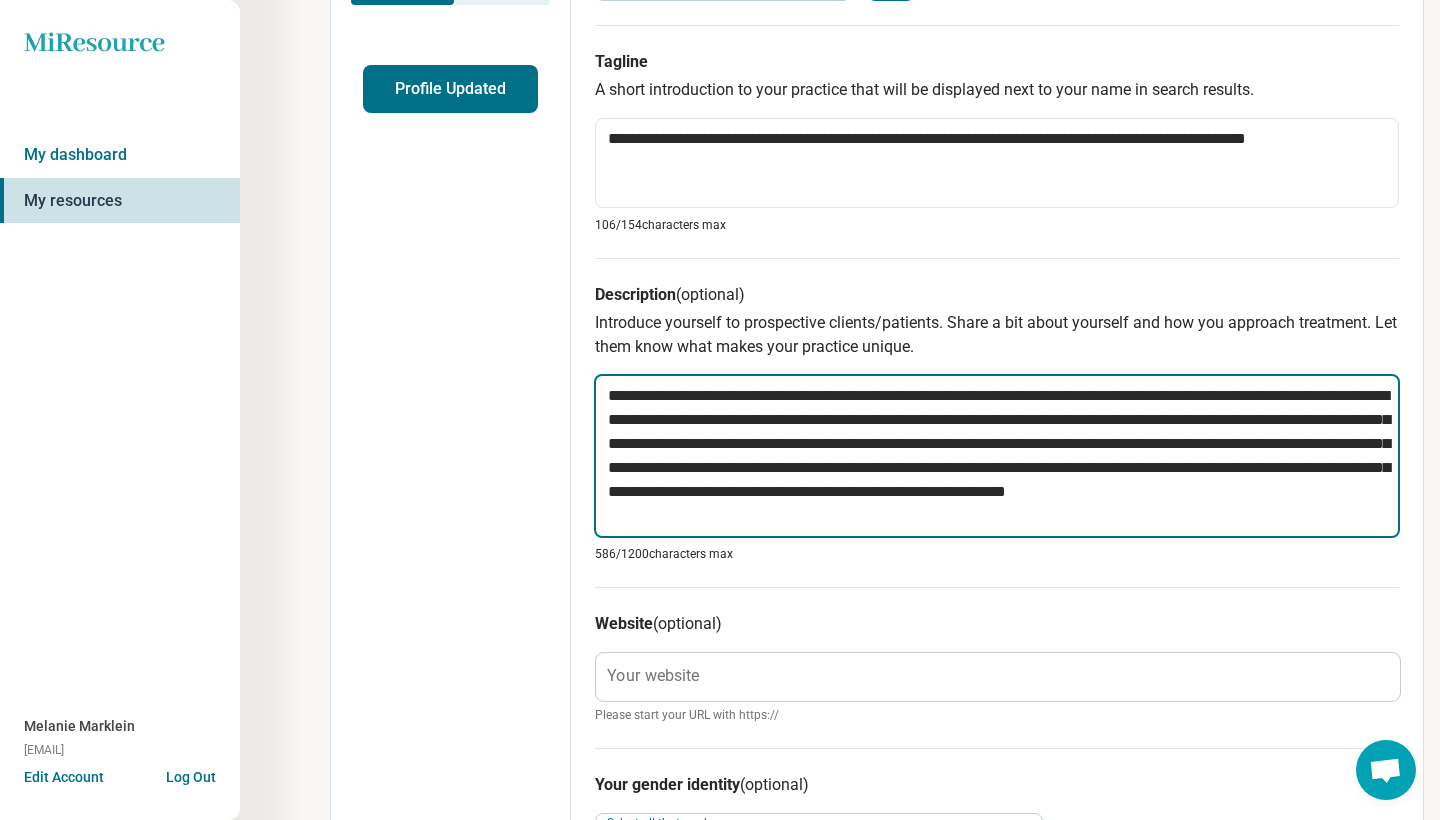 type on "*" 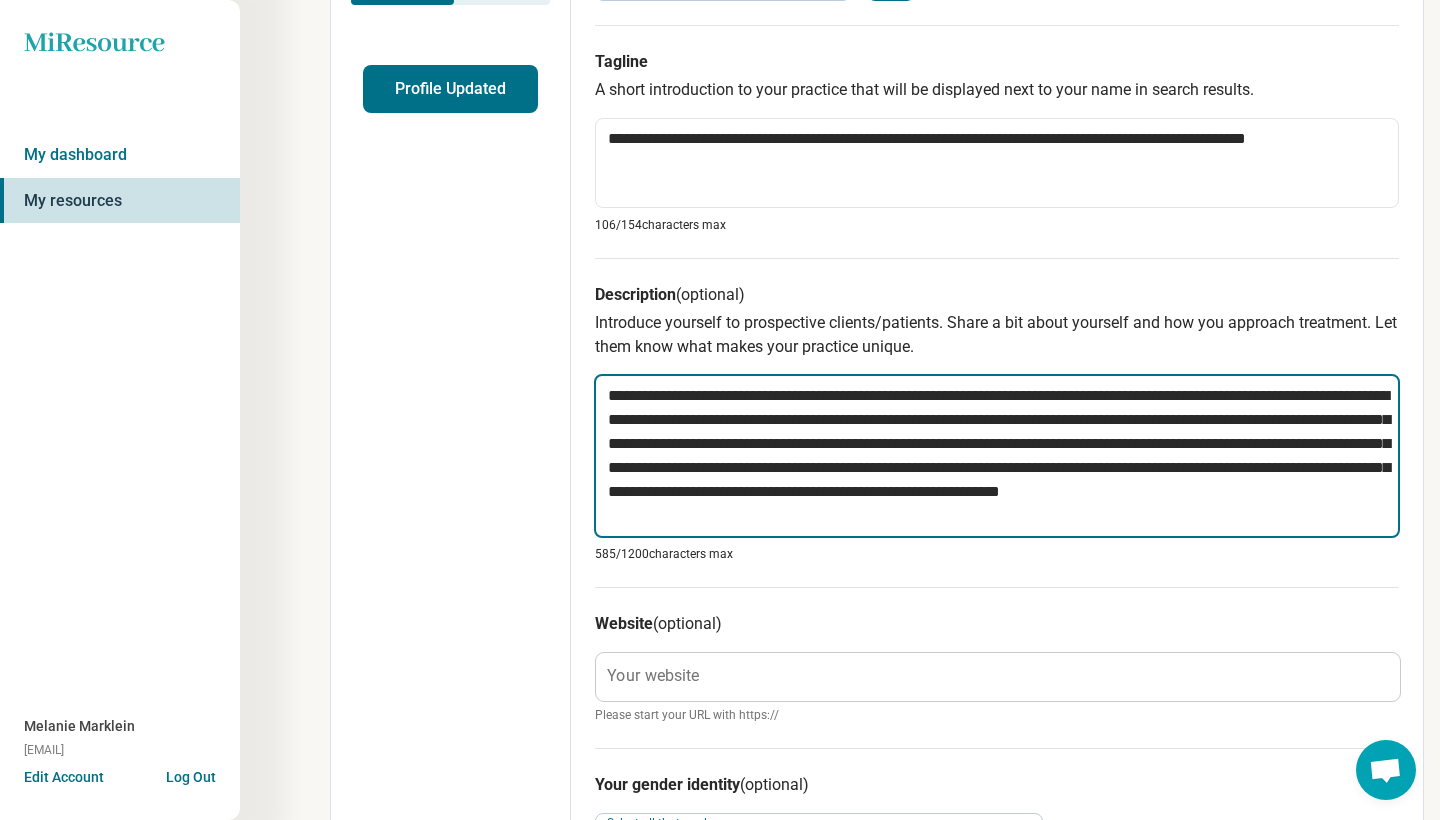 type on "*" 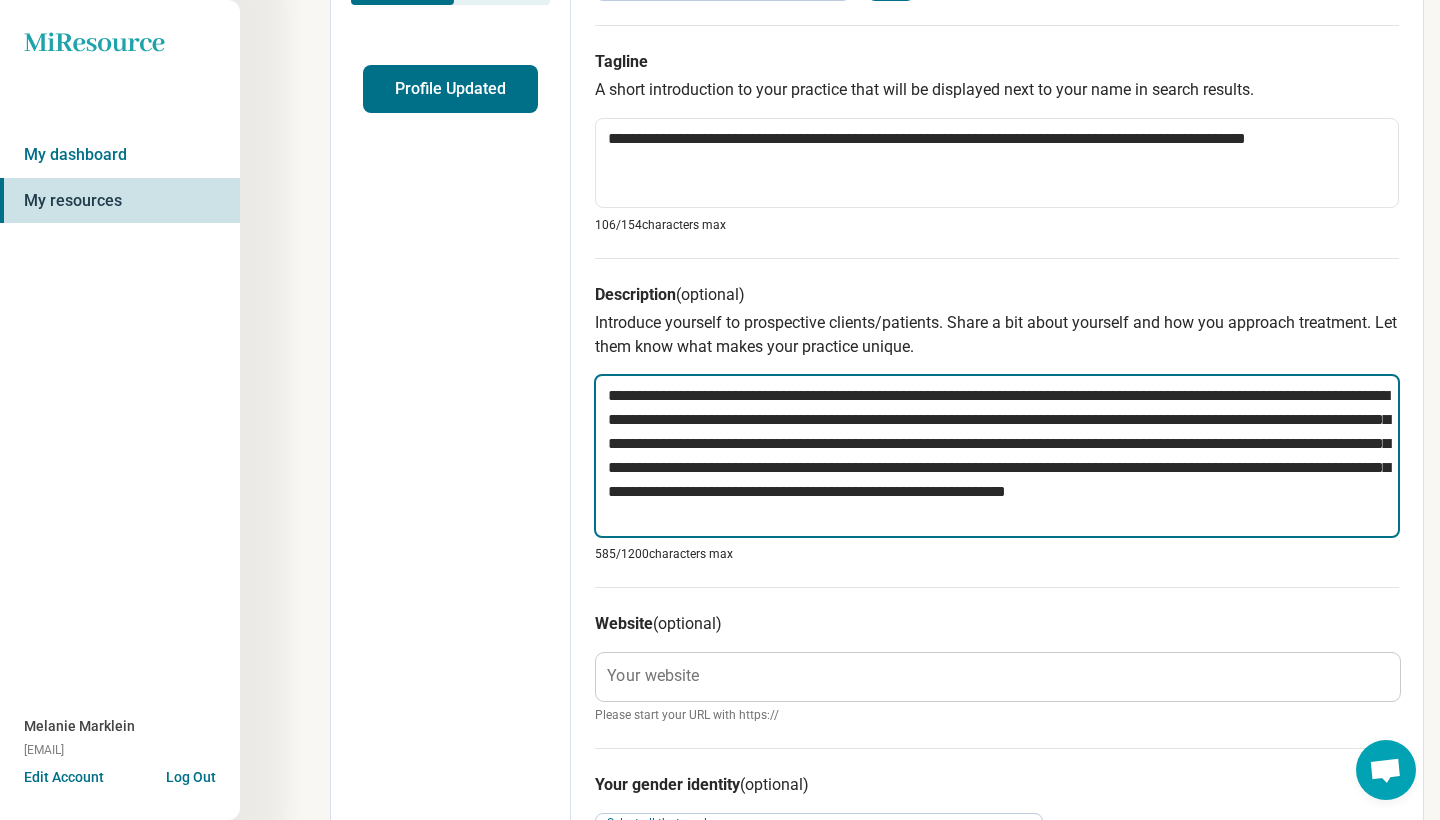 type on "*" 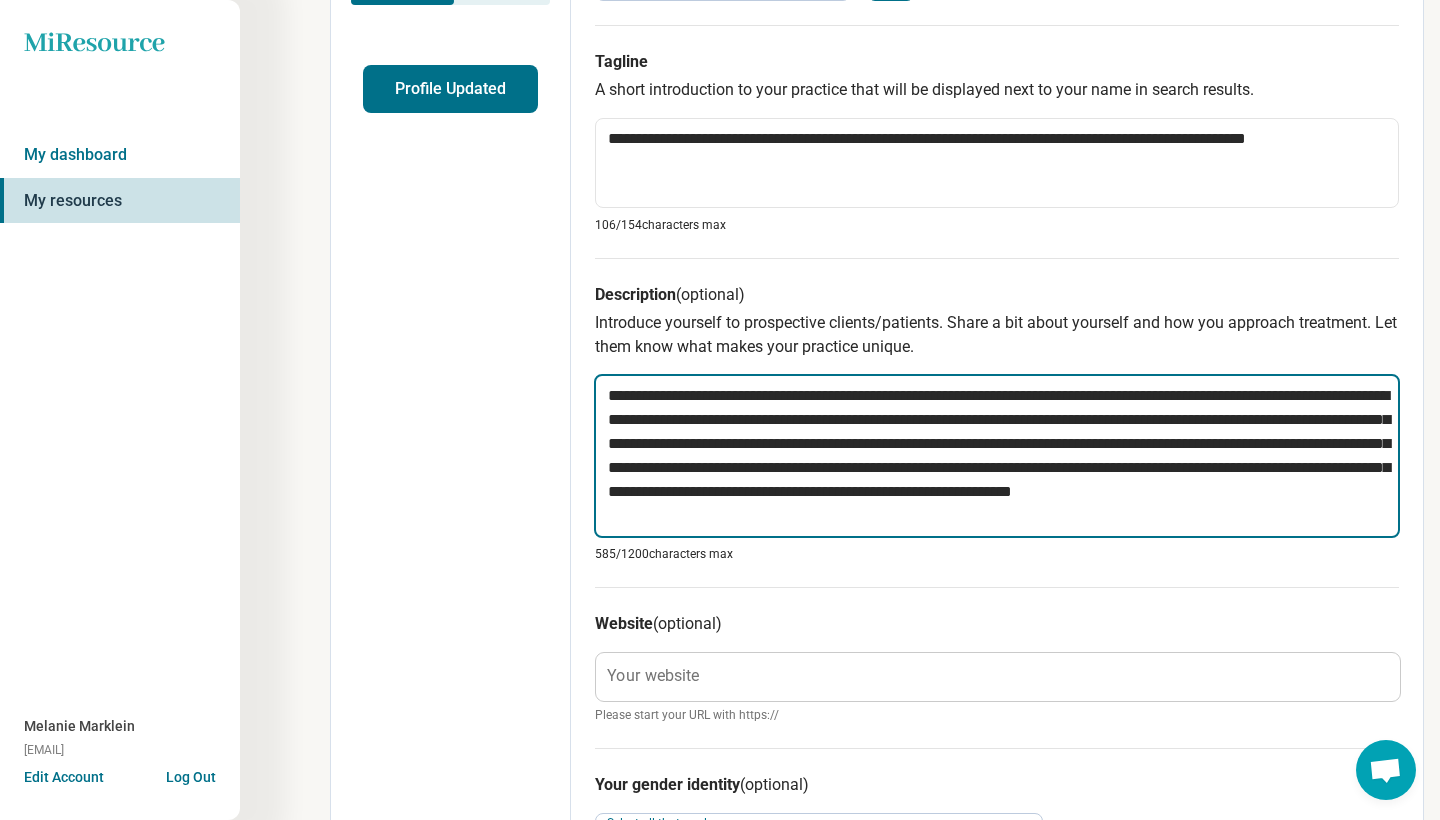 type on "*" 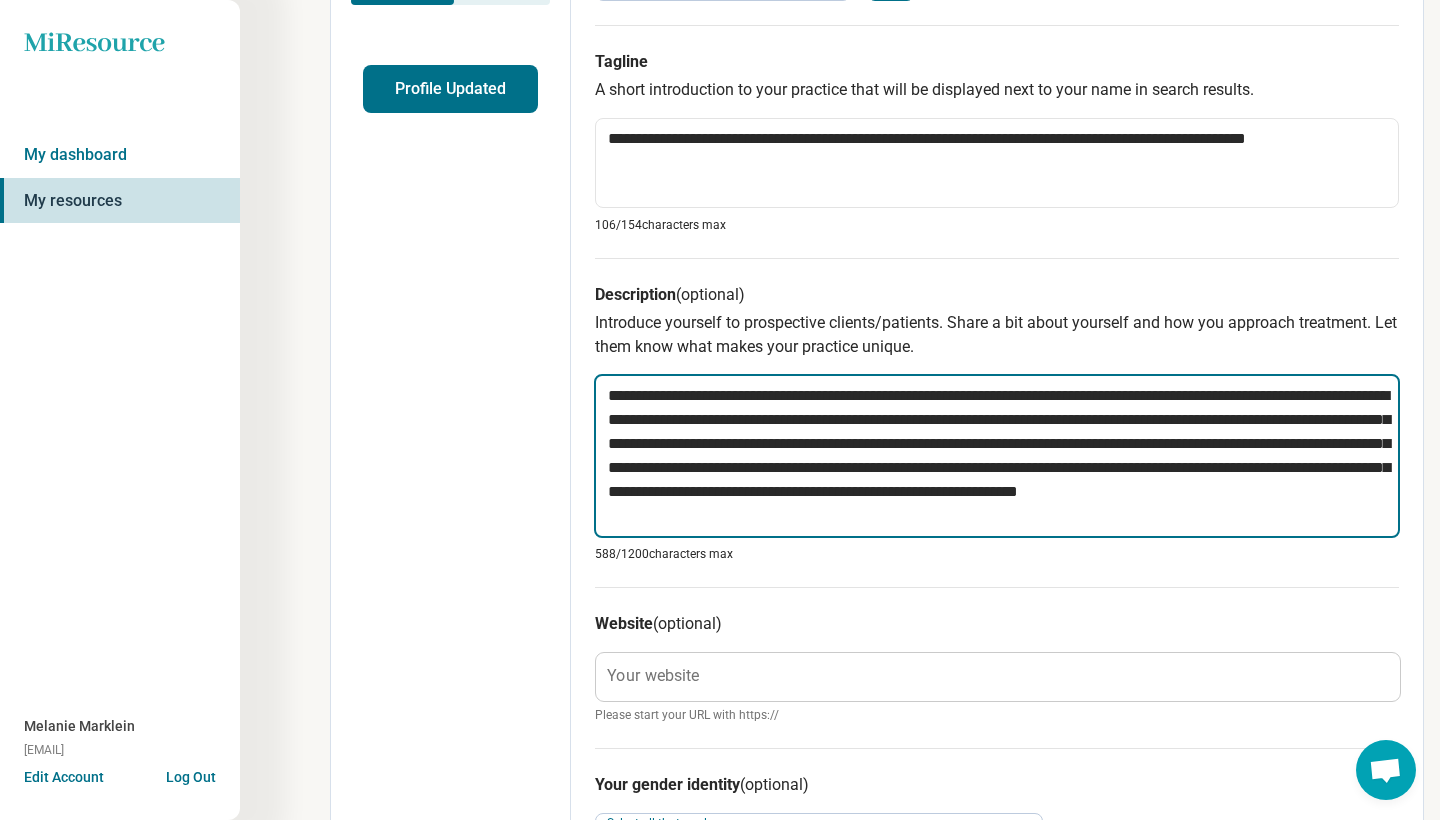 type on "*" 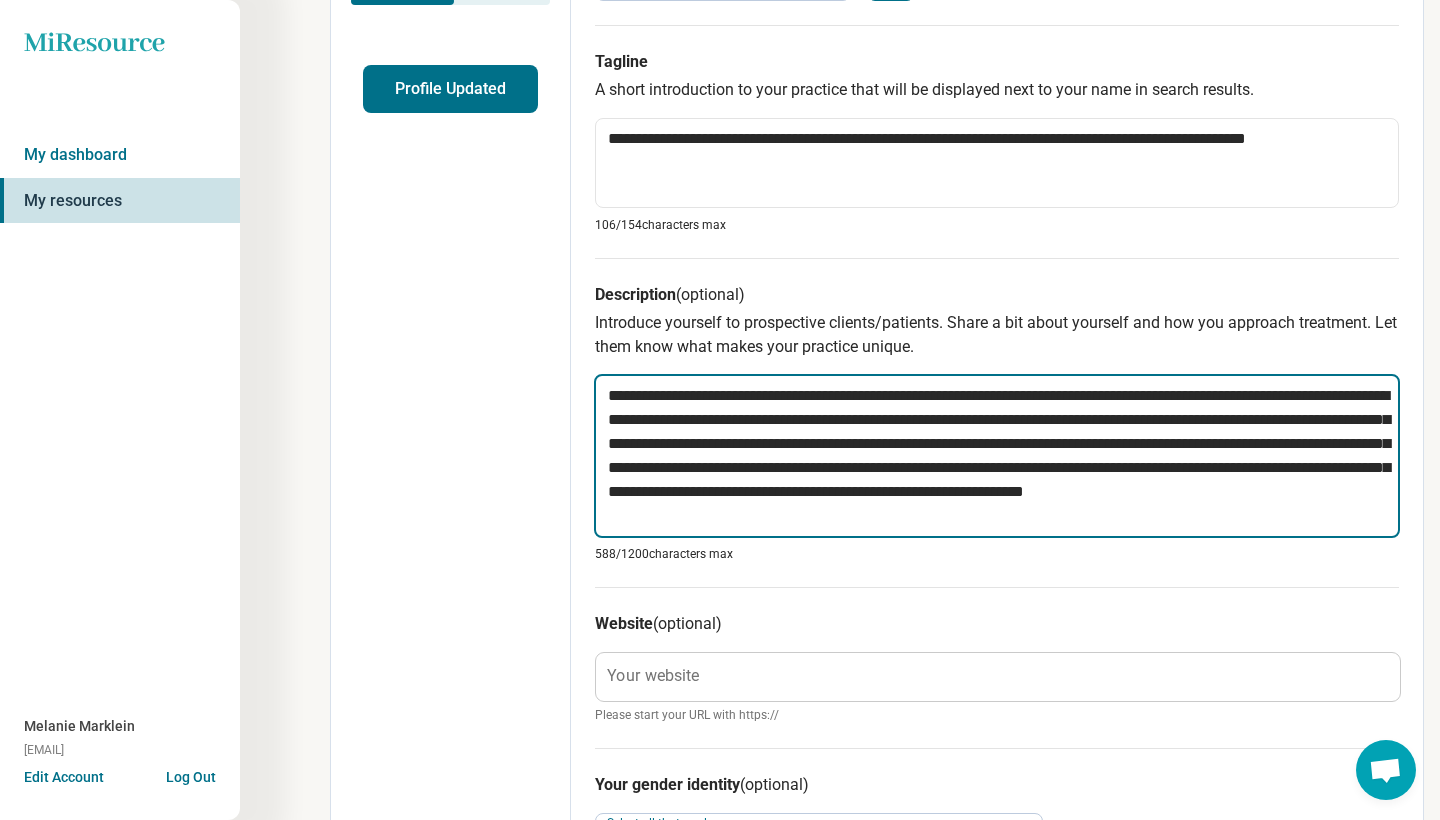 type on "*" 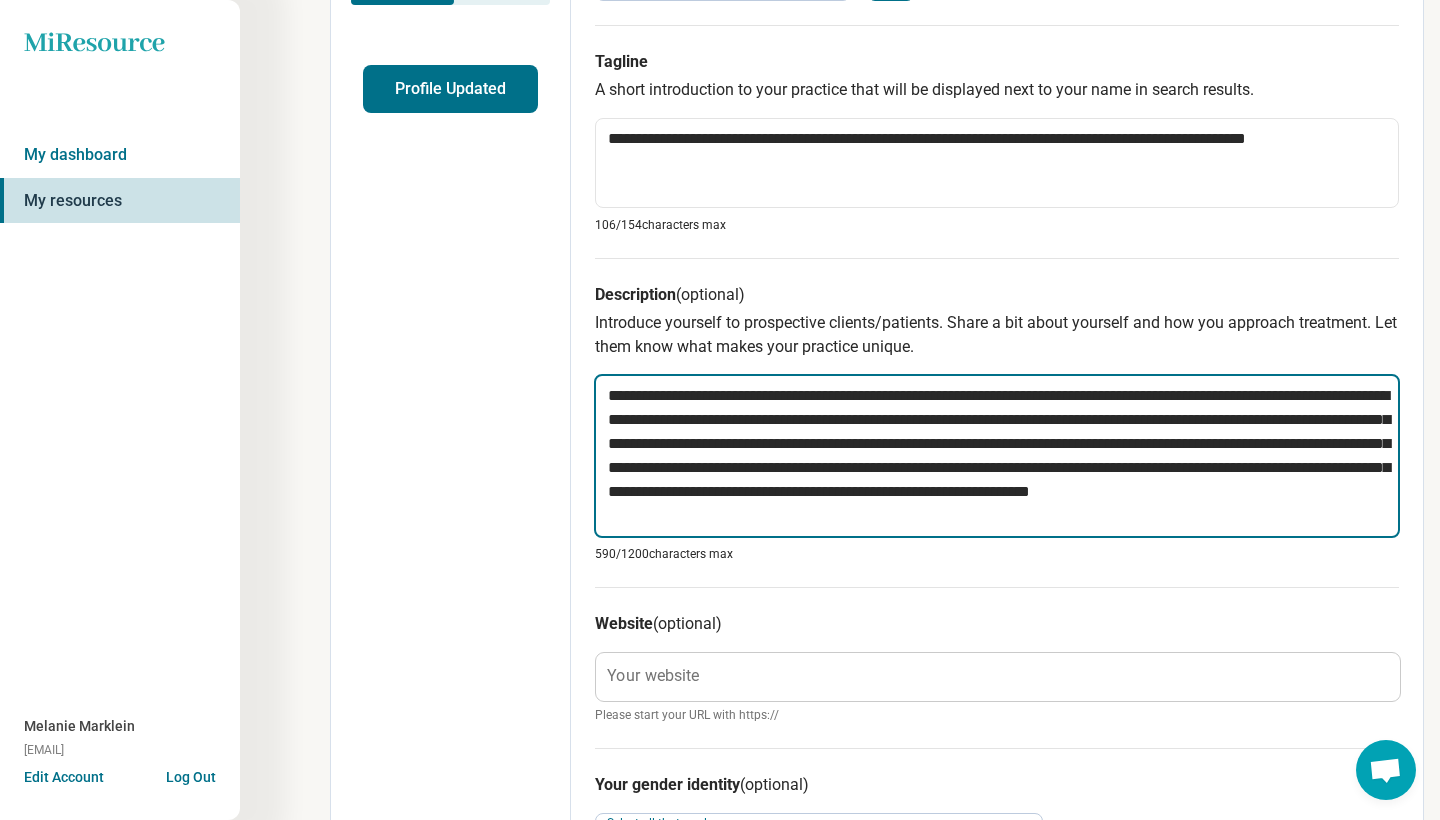 type on "*" 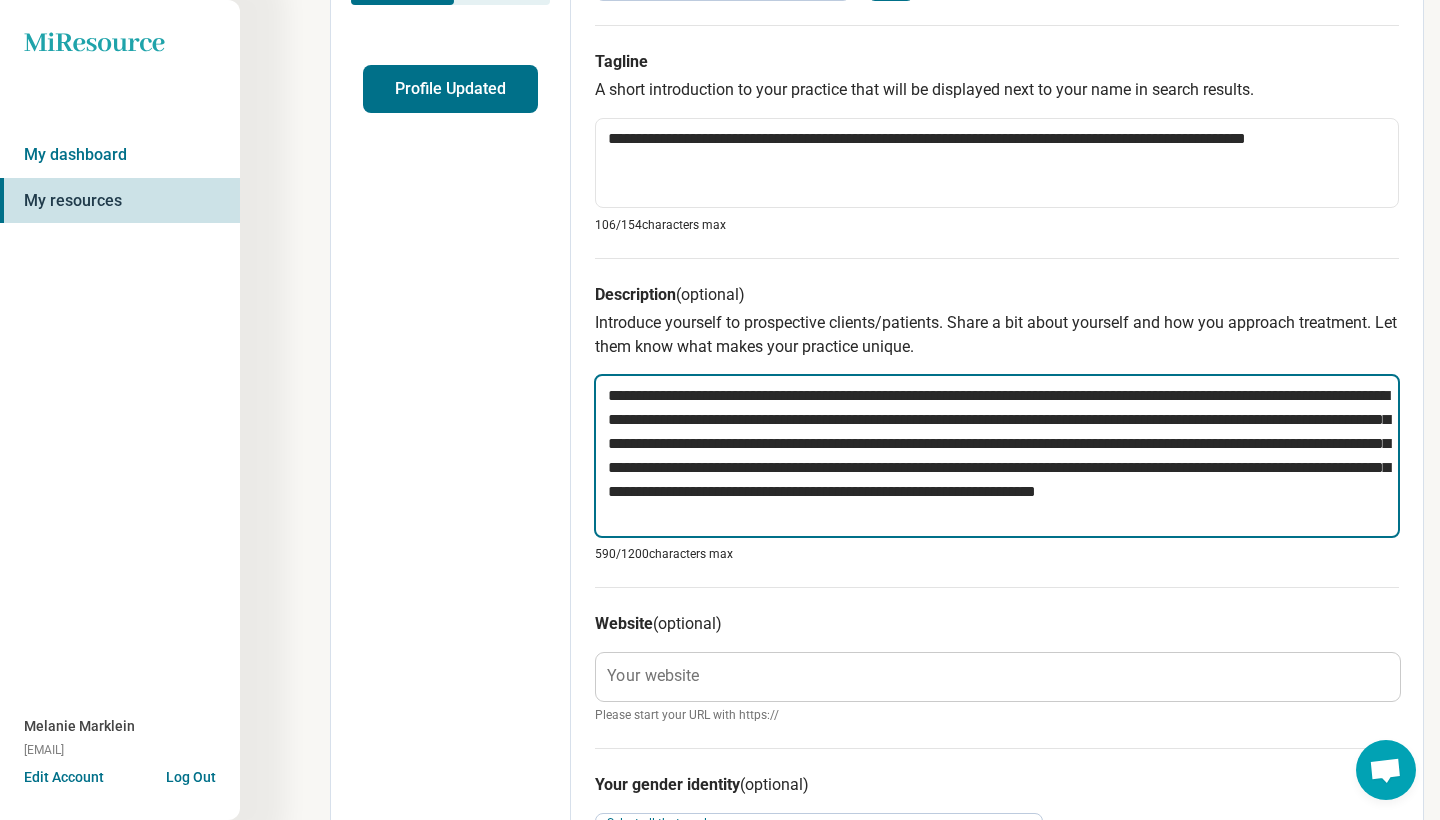 type on "*" 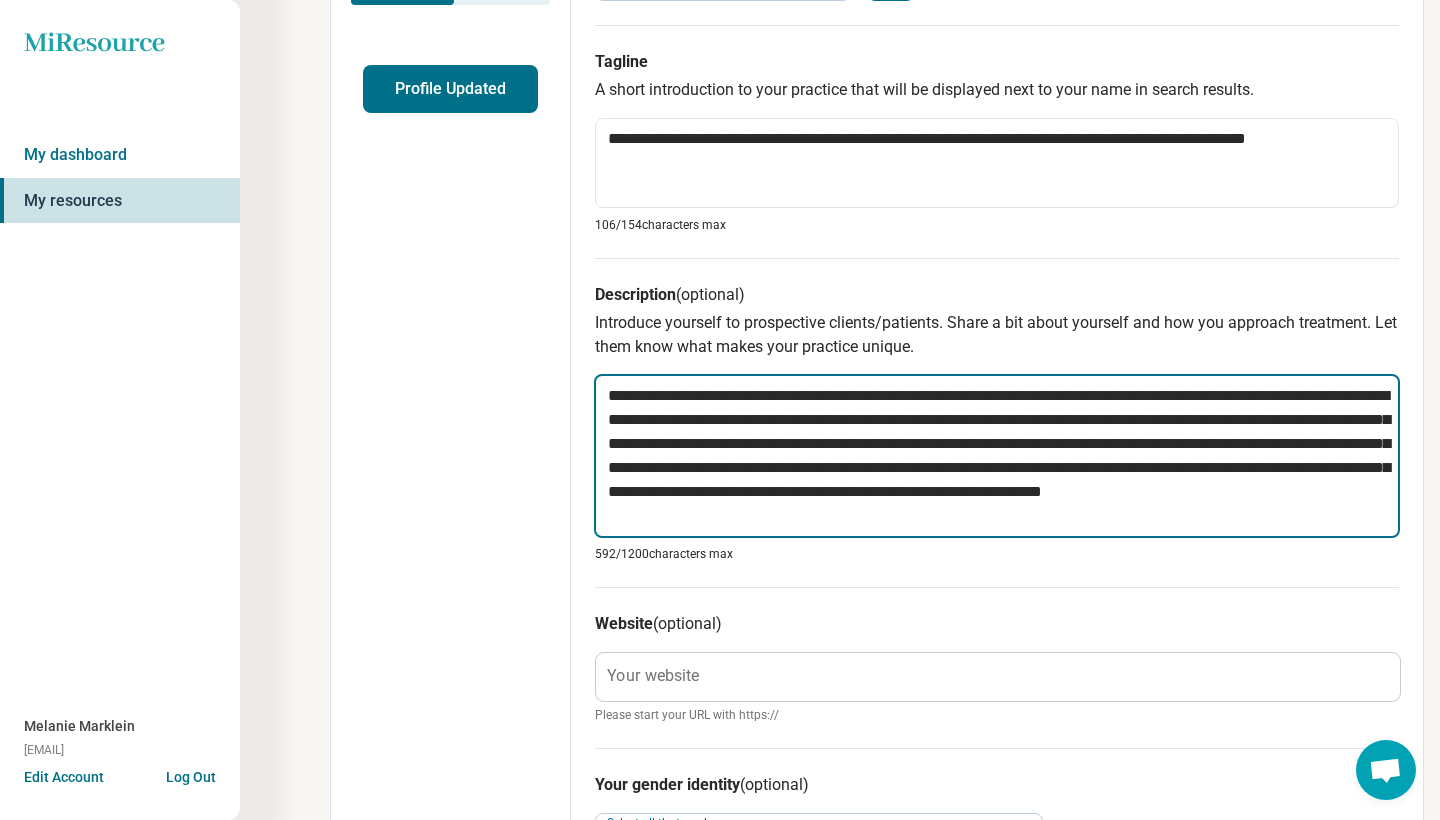 type on "*" 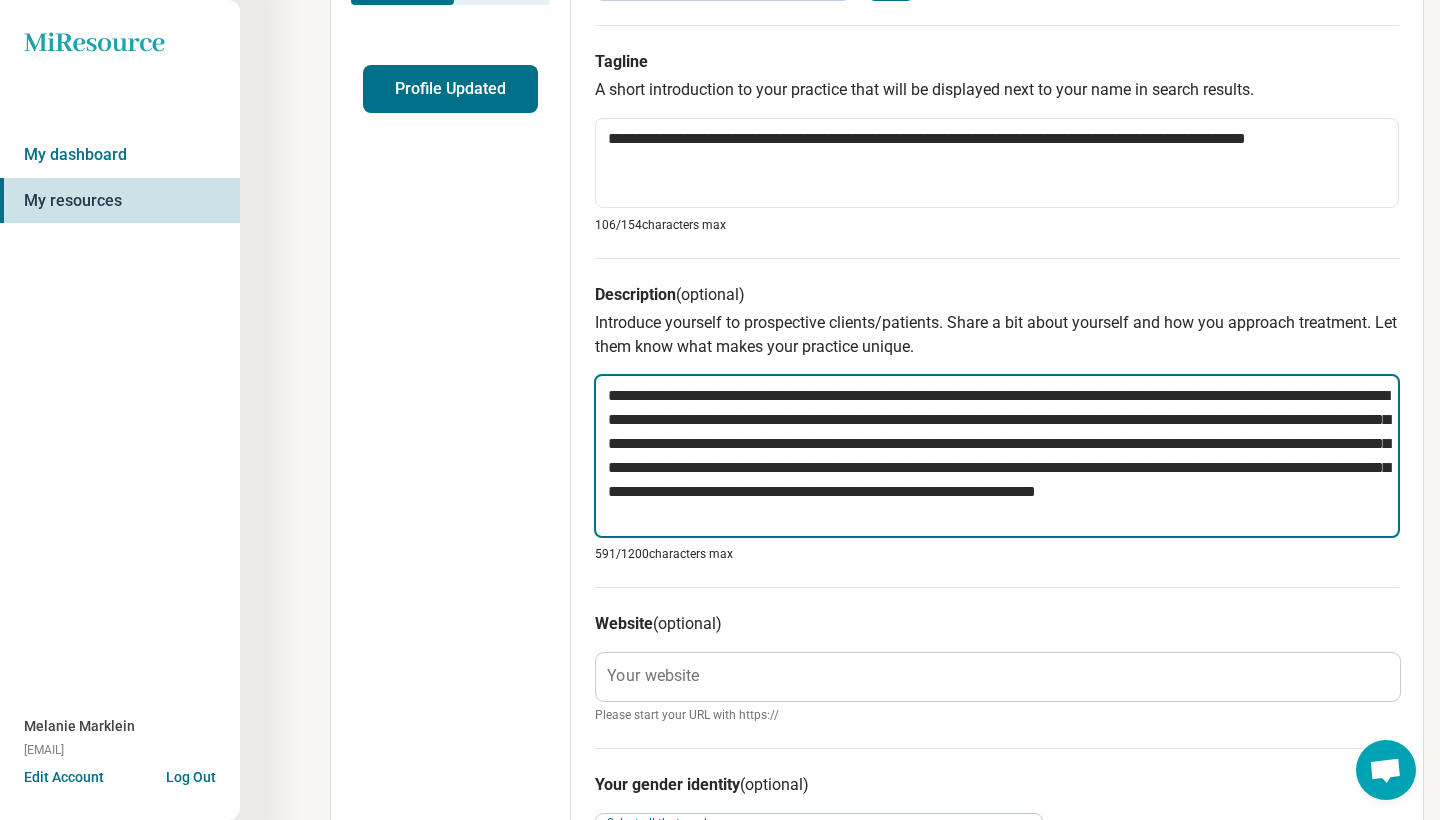 type on "*" 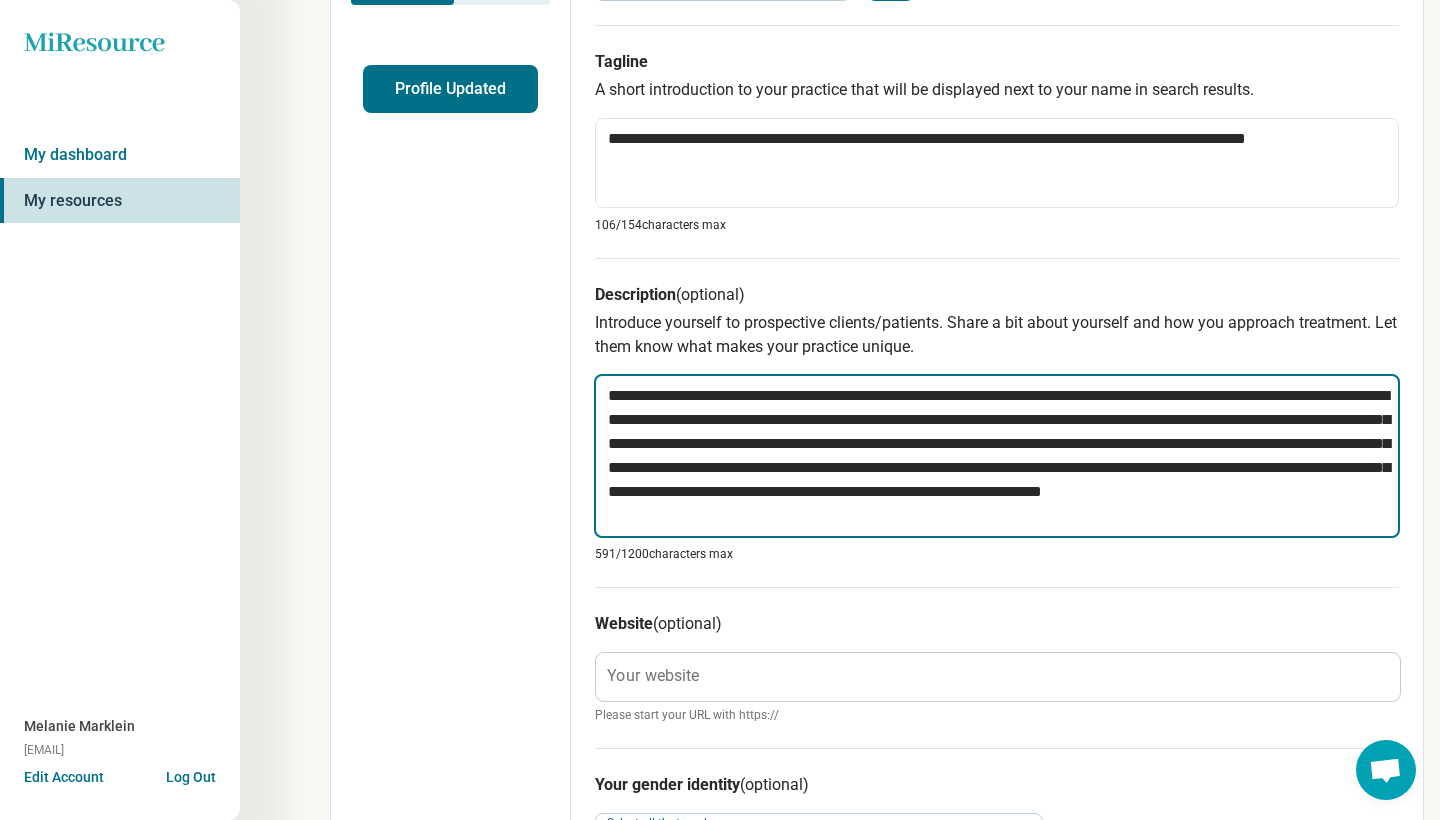 type on "*" 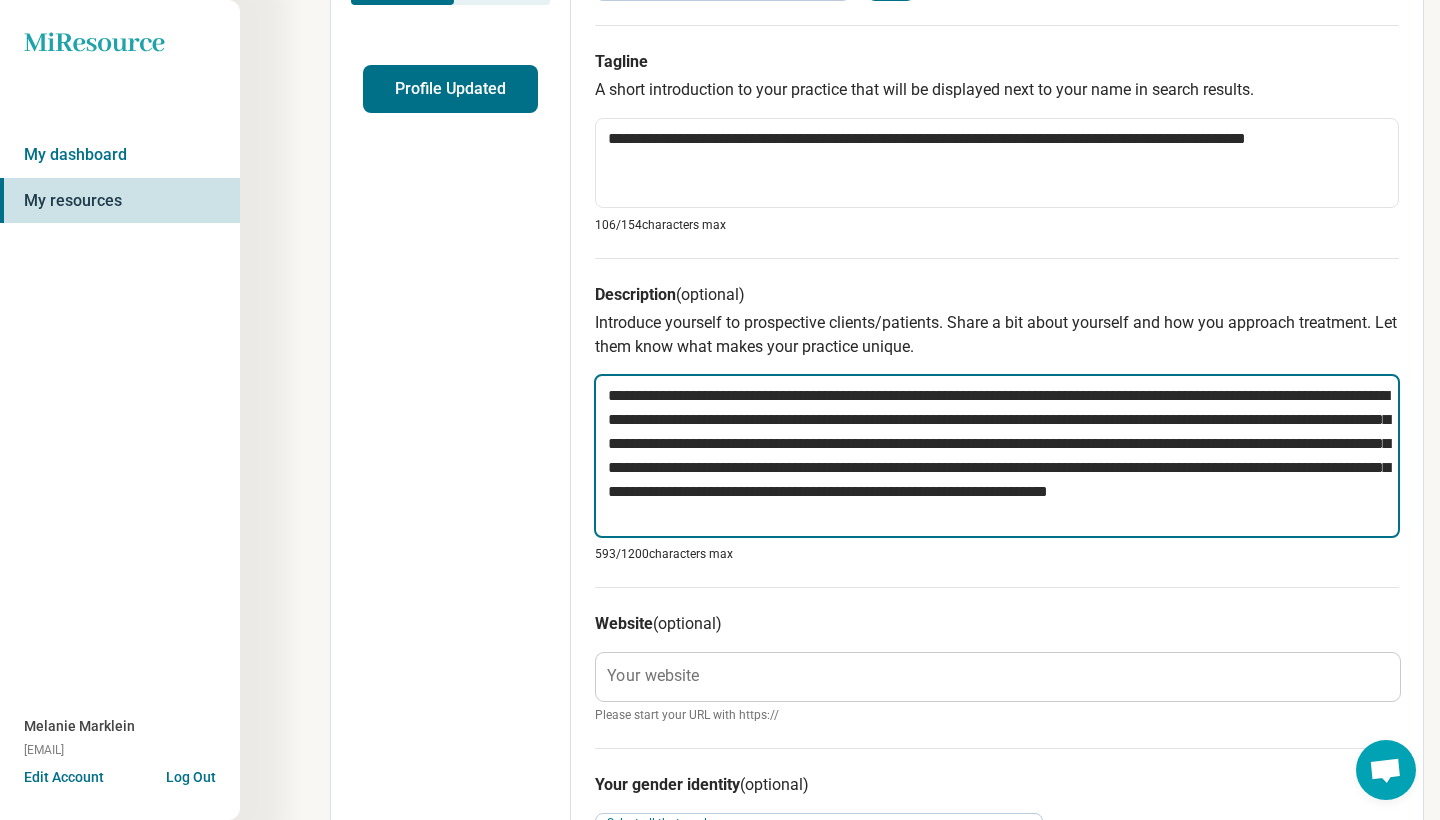 type on "*" 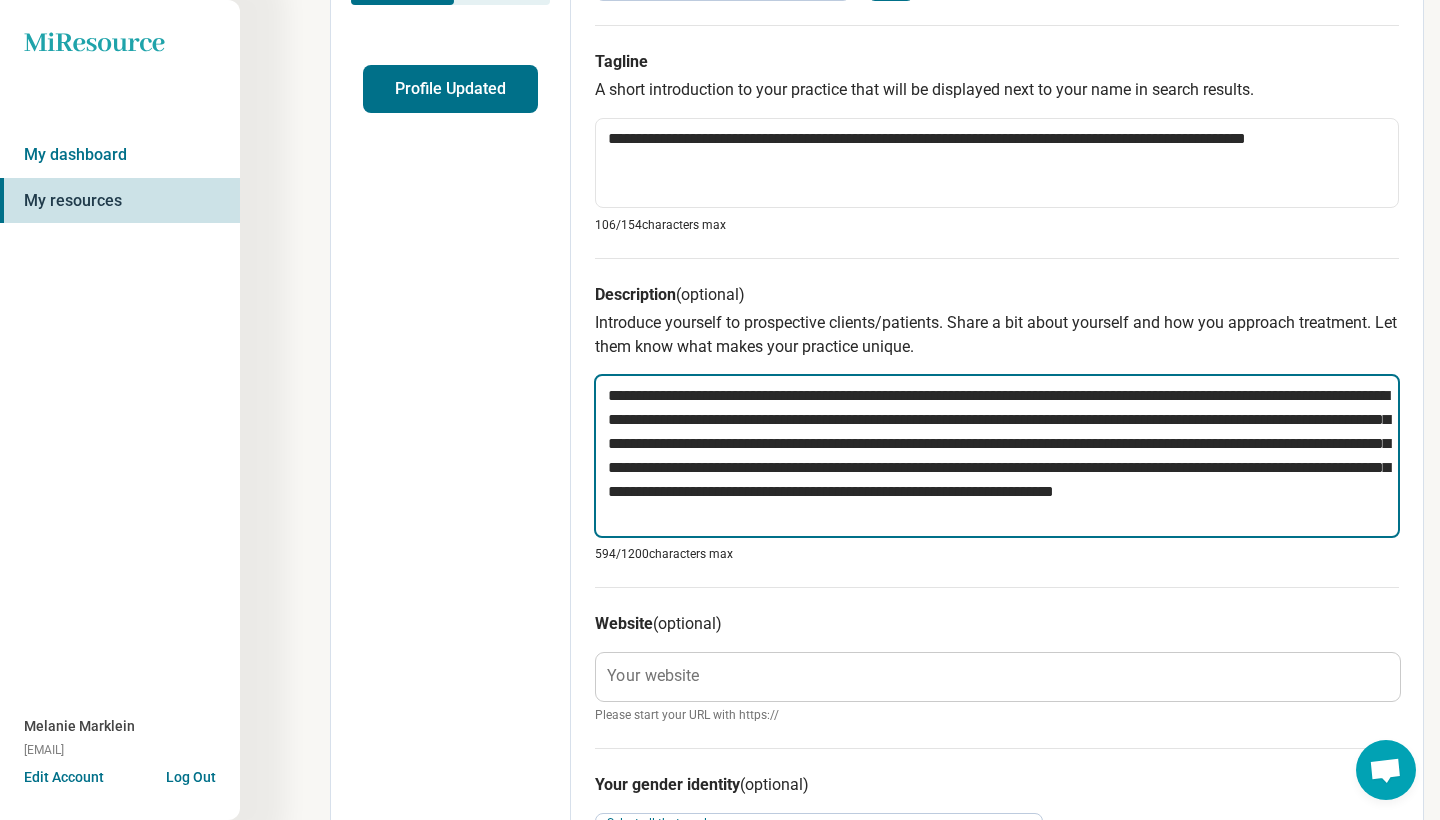 type on "*" 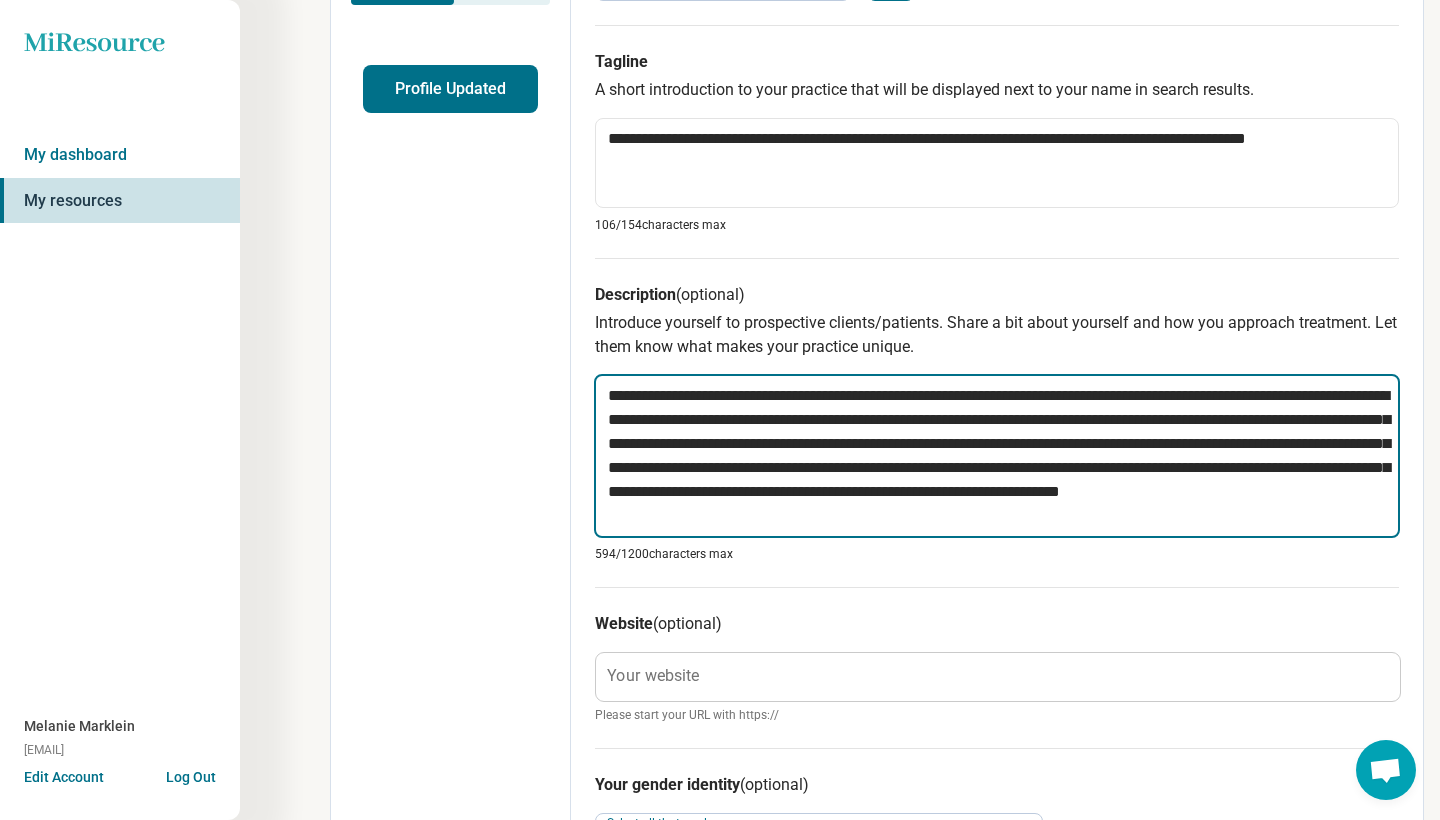 type on "*" 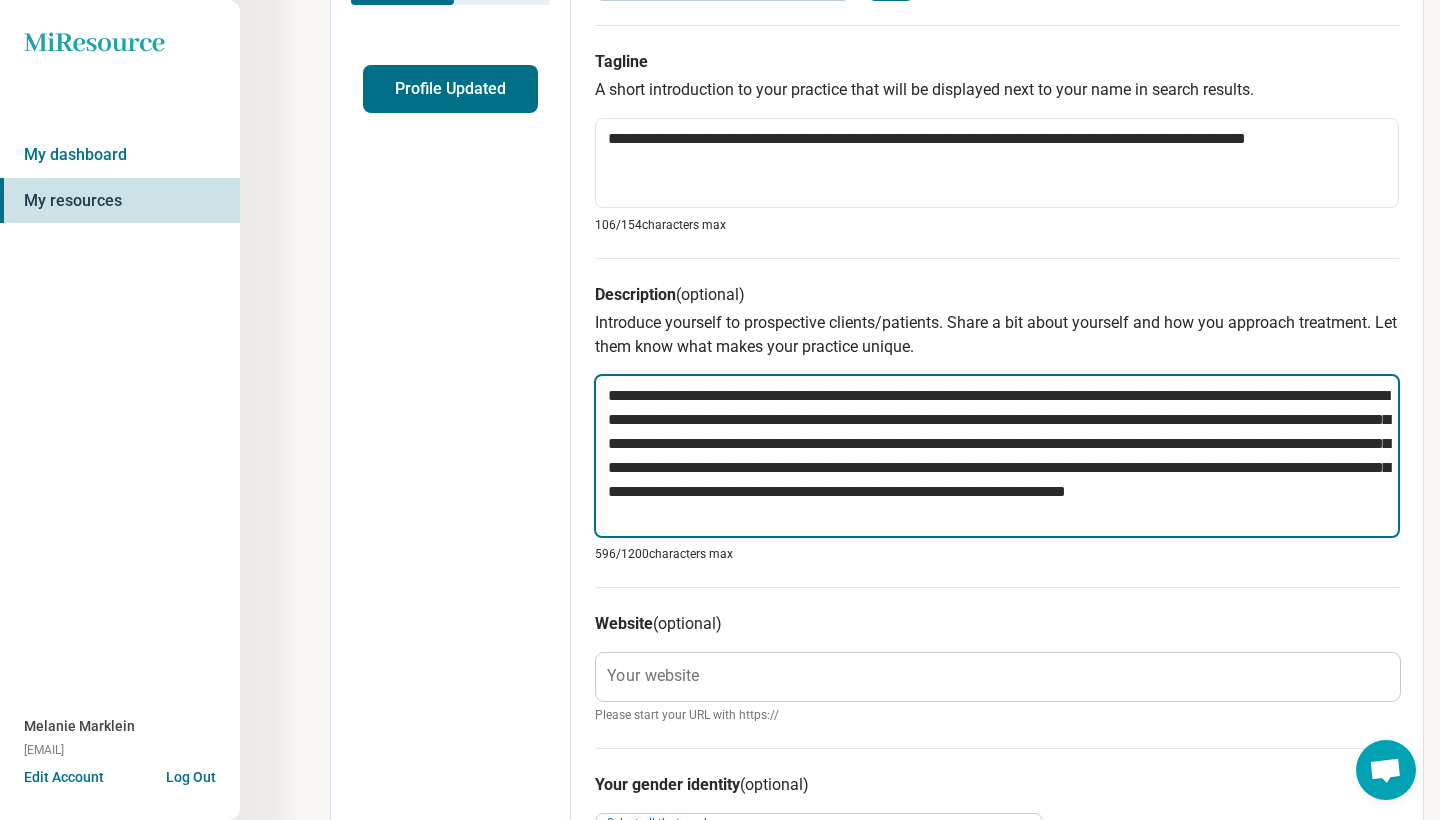 type on "*" 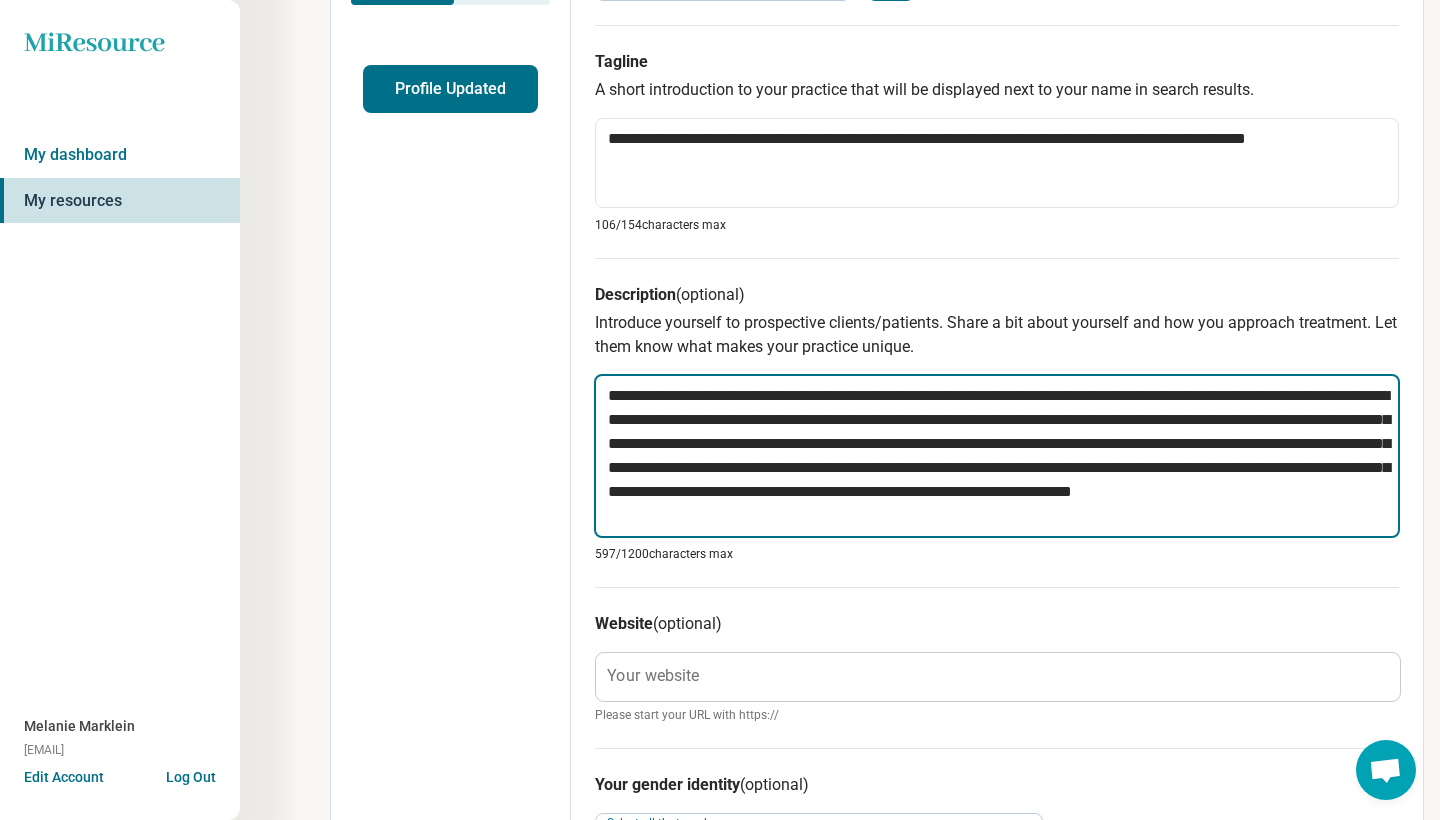 type on "*" 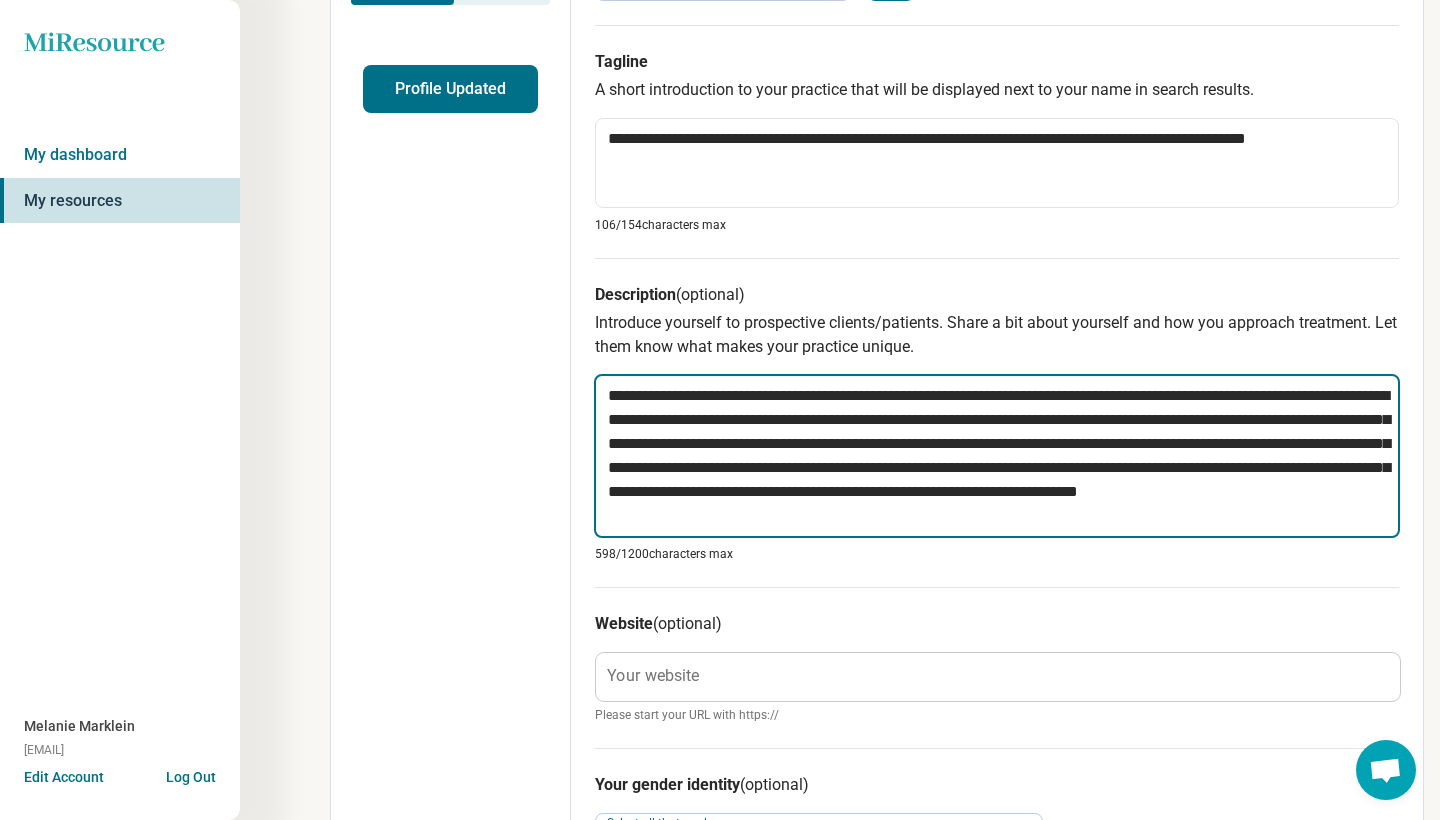 type on "*" 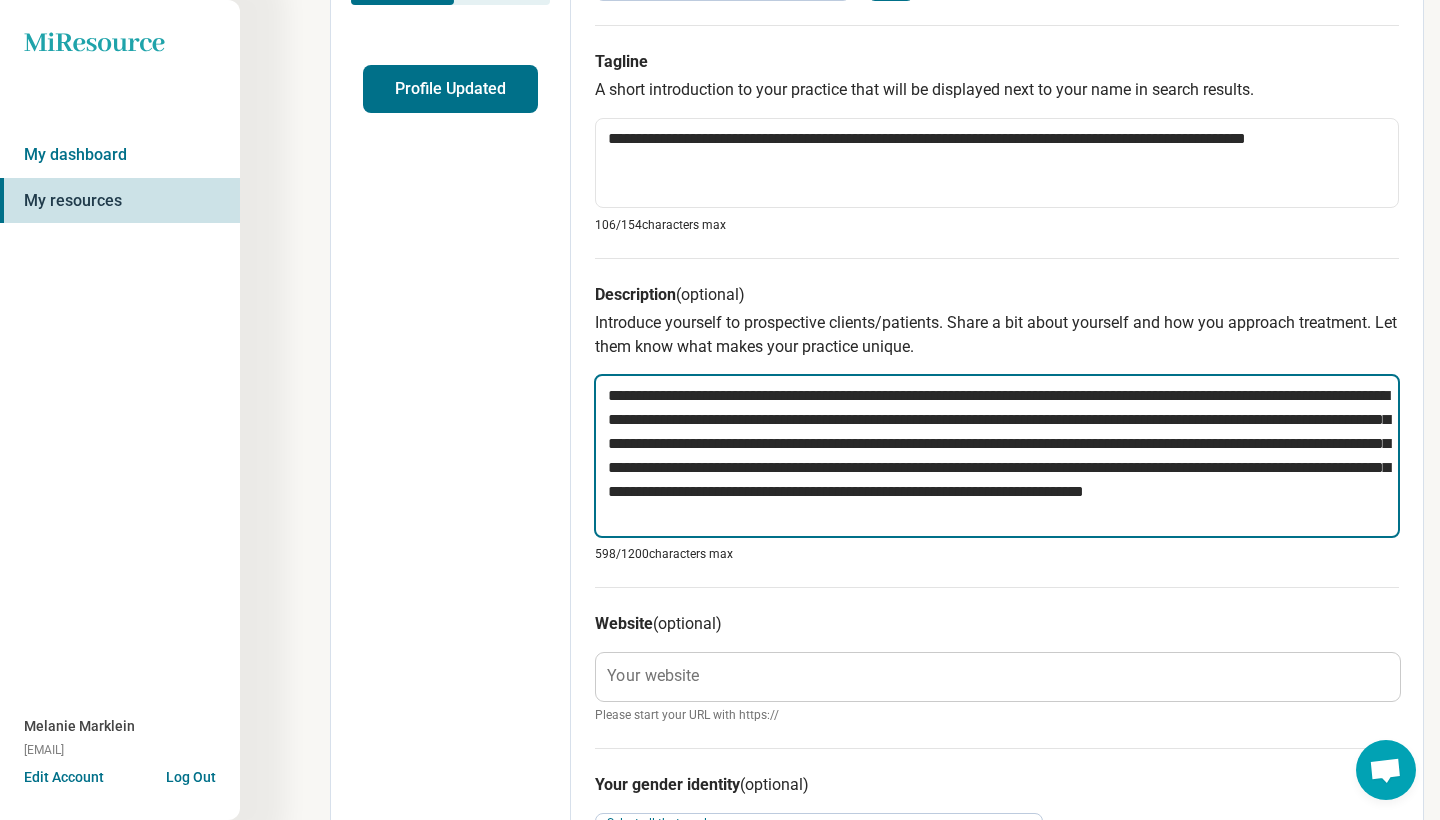 type on "*" 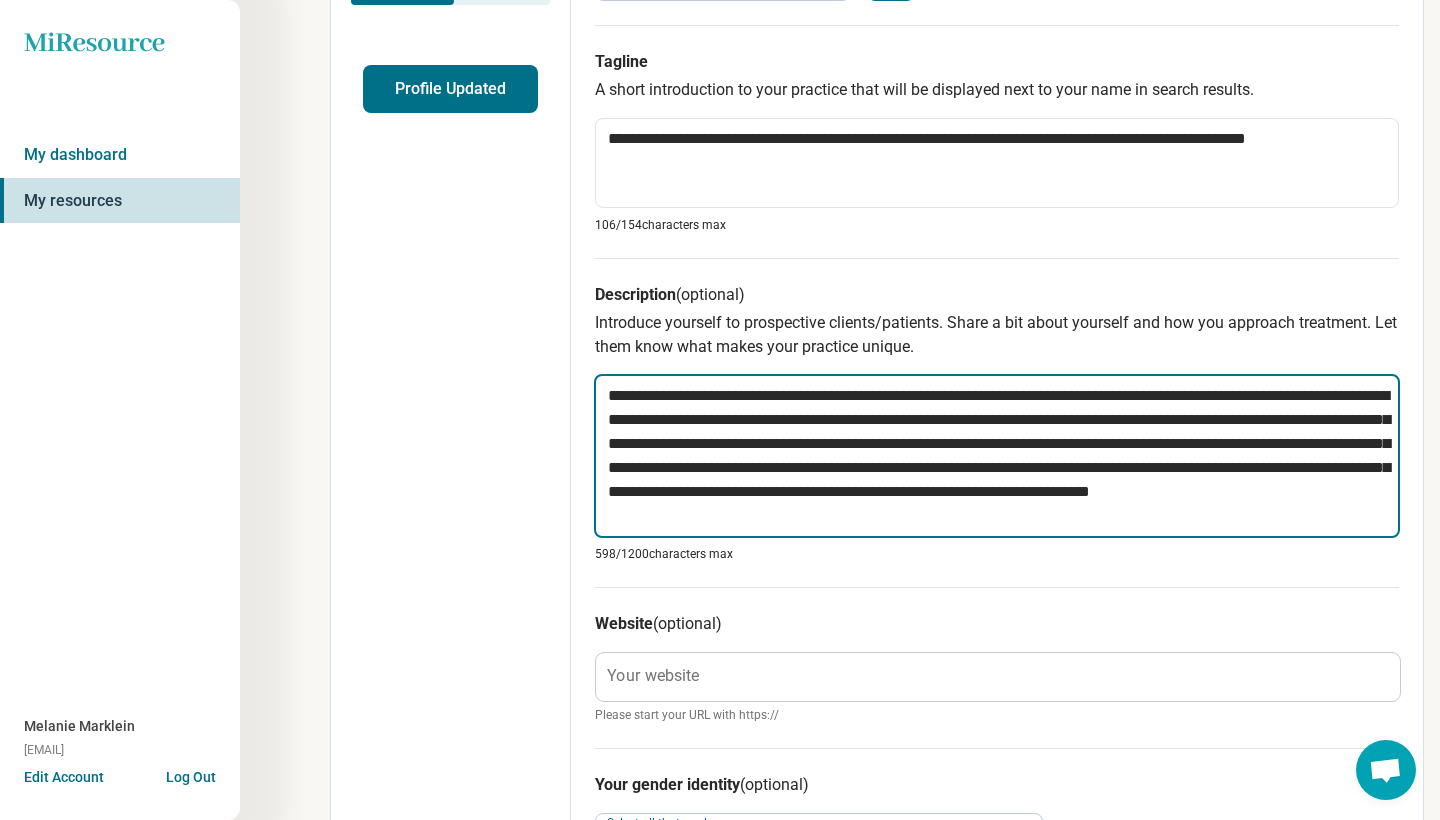 type on "*" 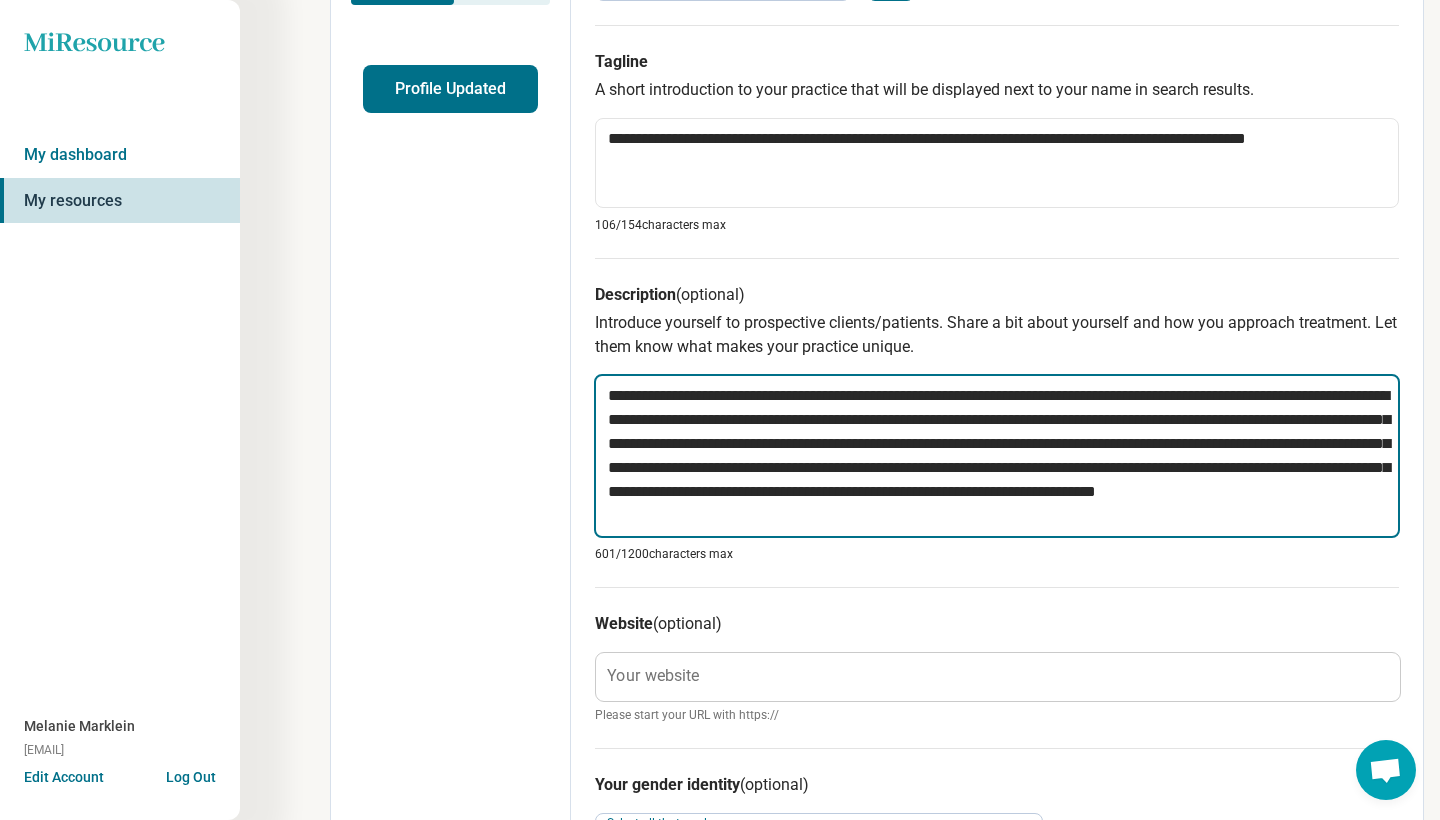 type on "*" 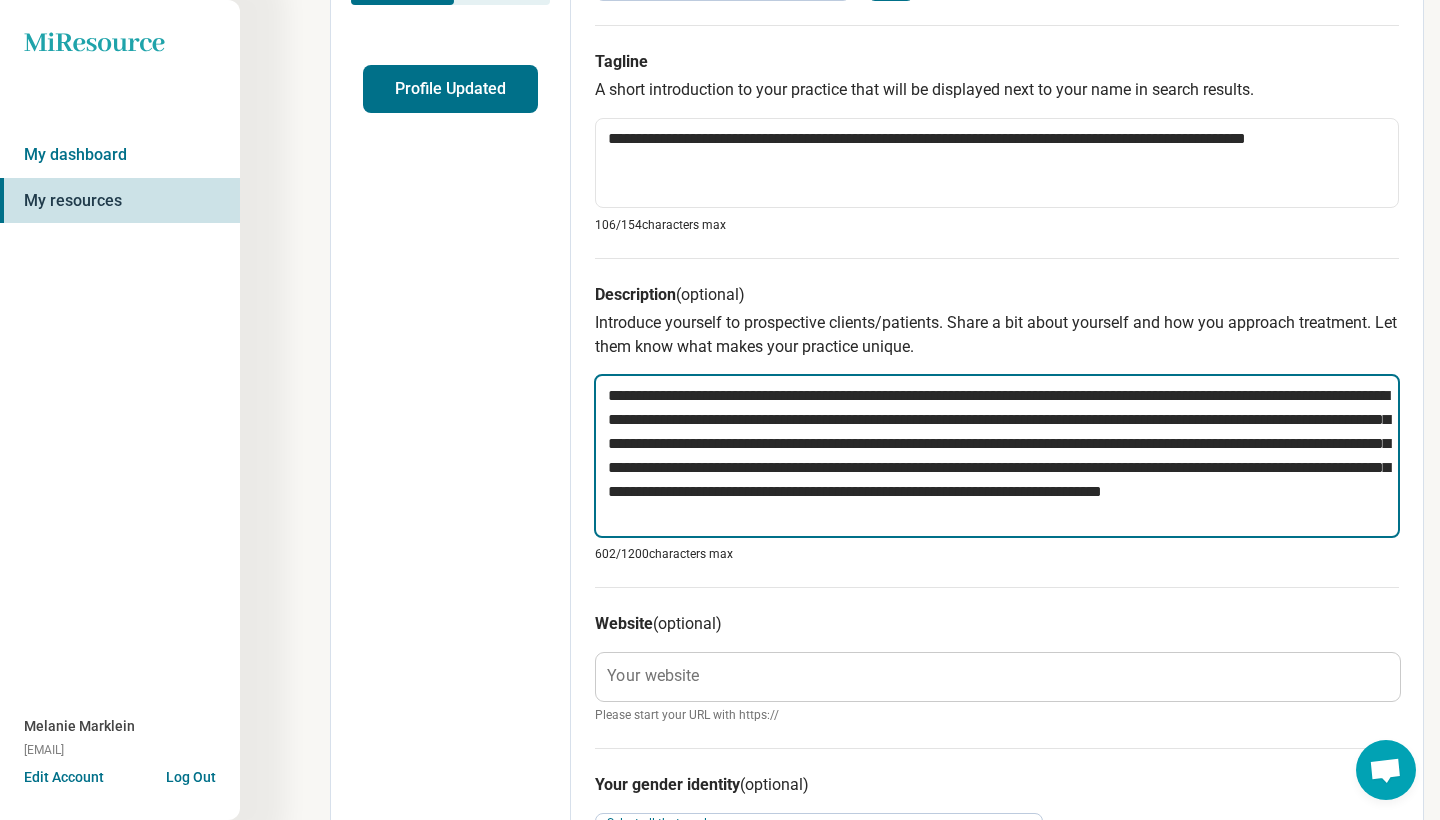 type on "*" 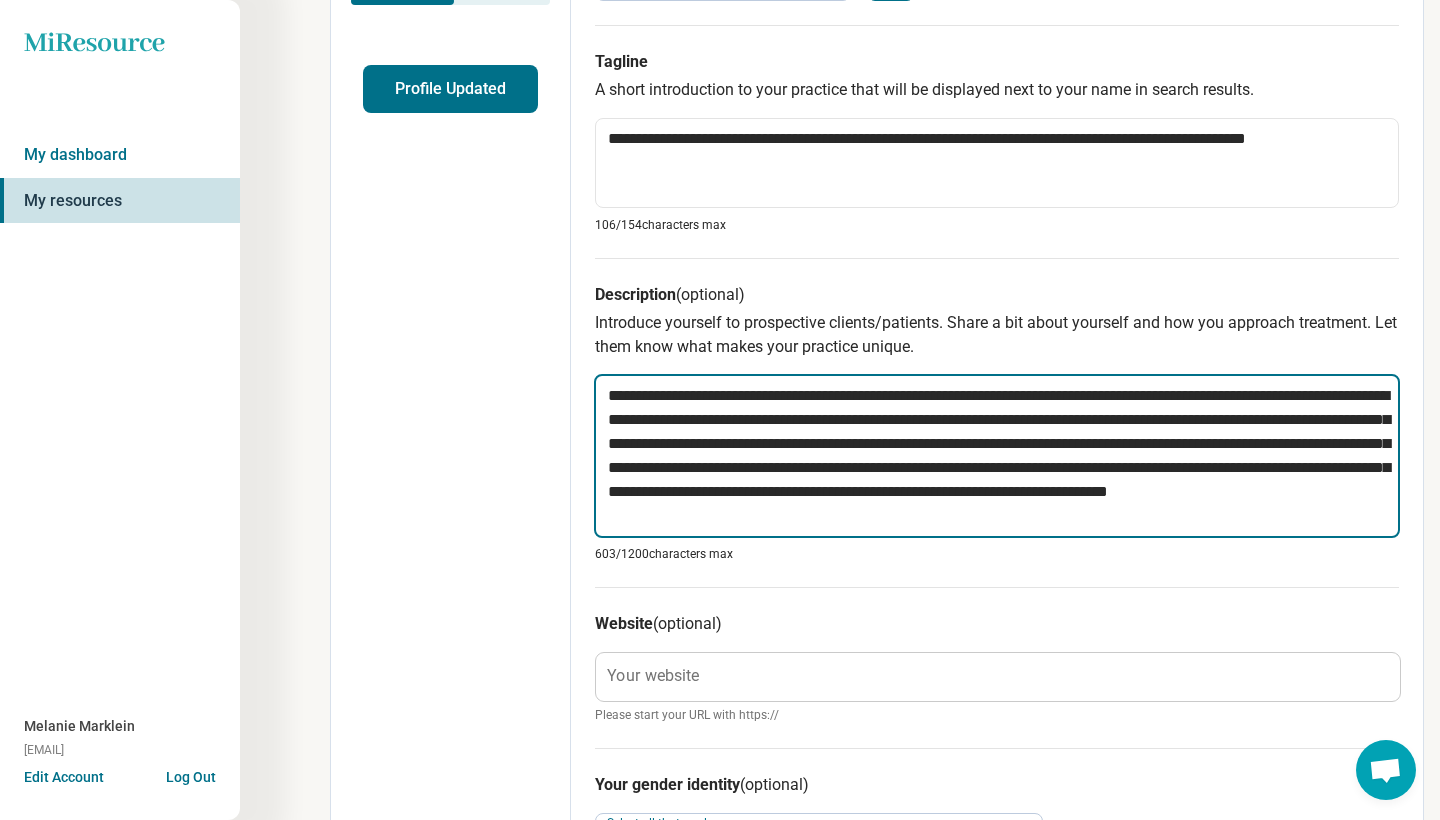 type on "*" 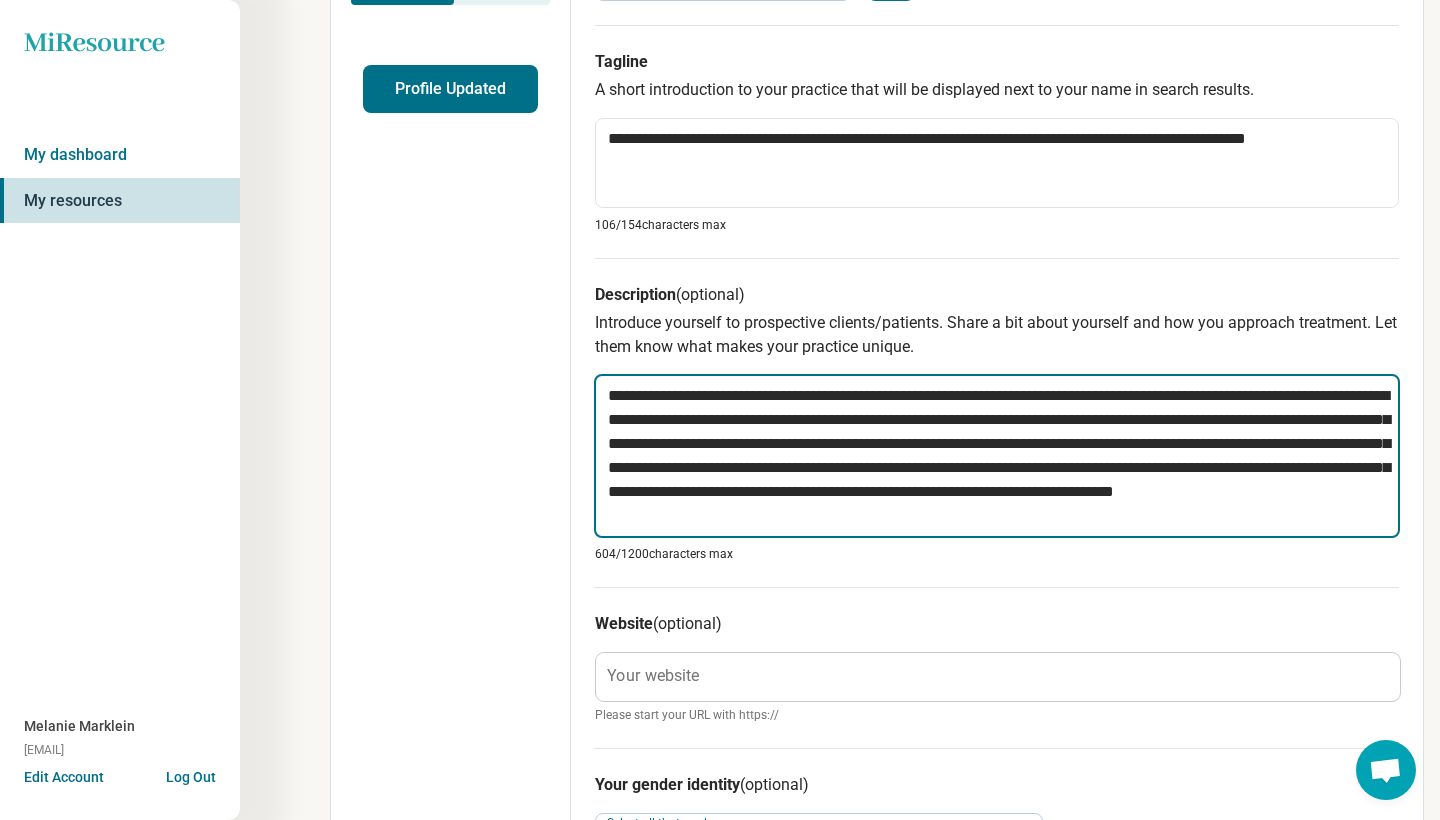 type on "*" 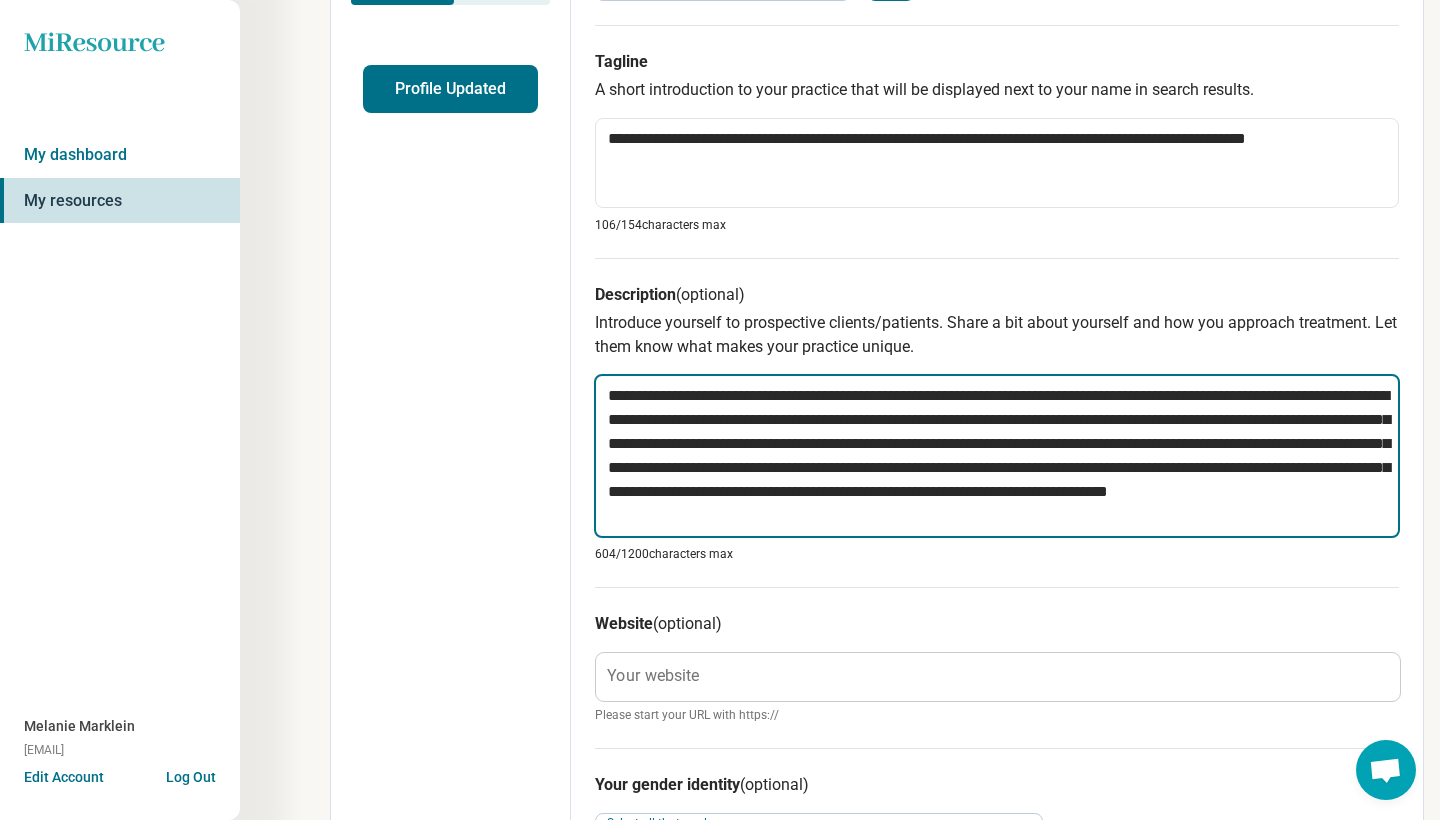 type on "*" 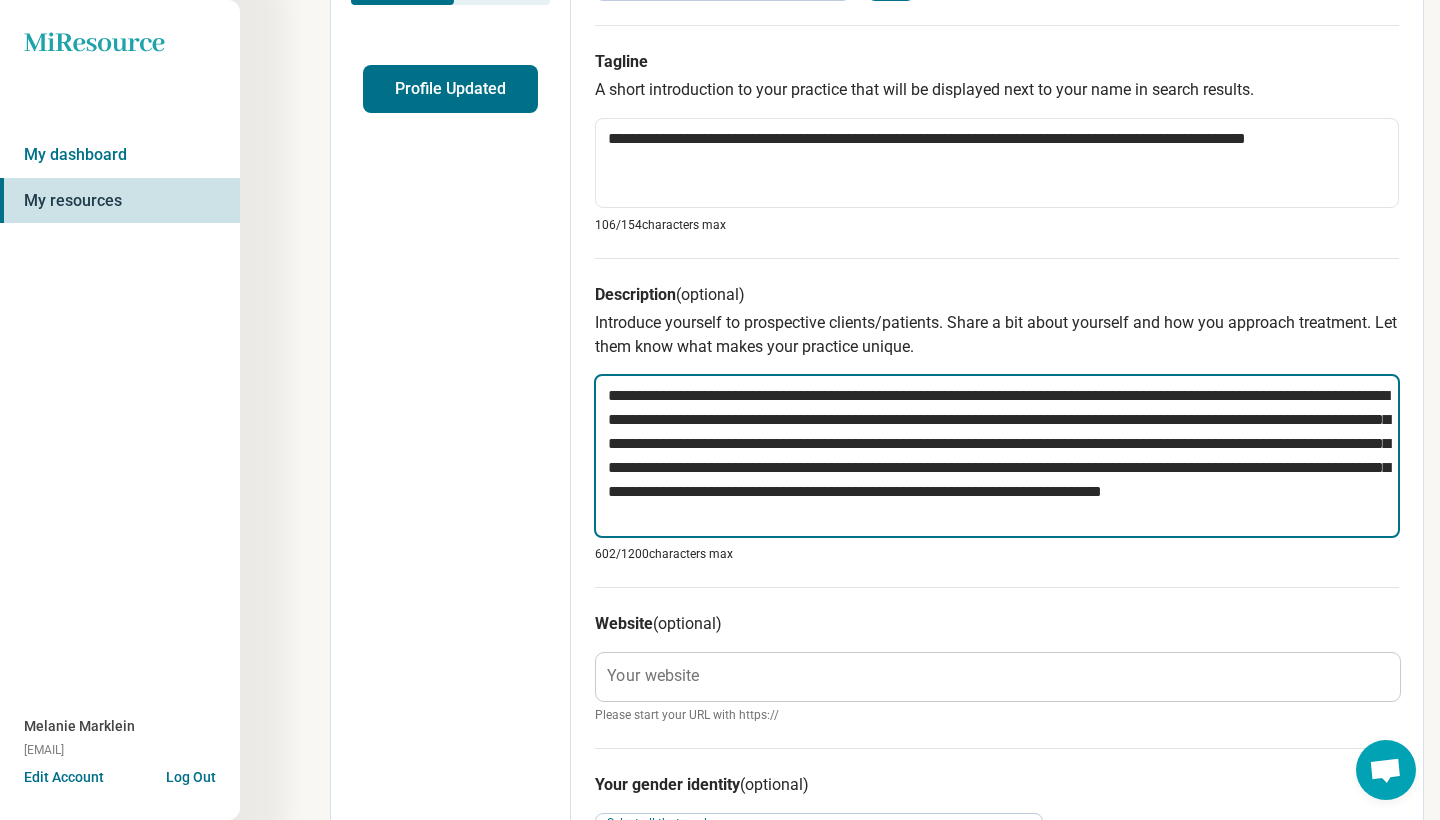 type on "*" 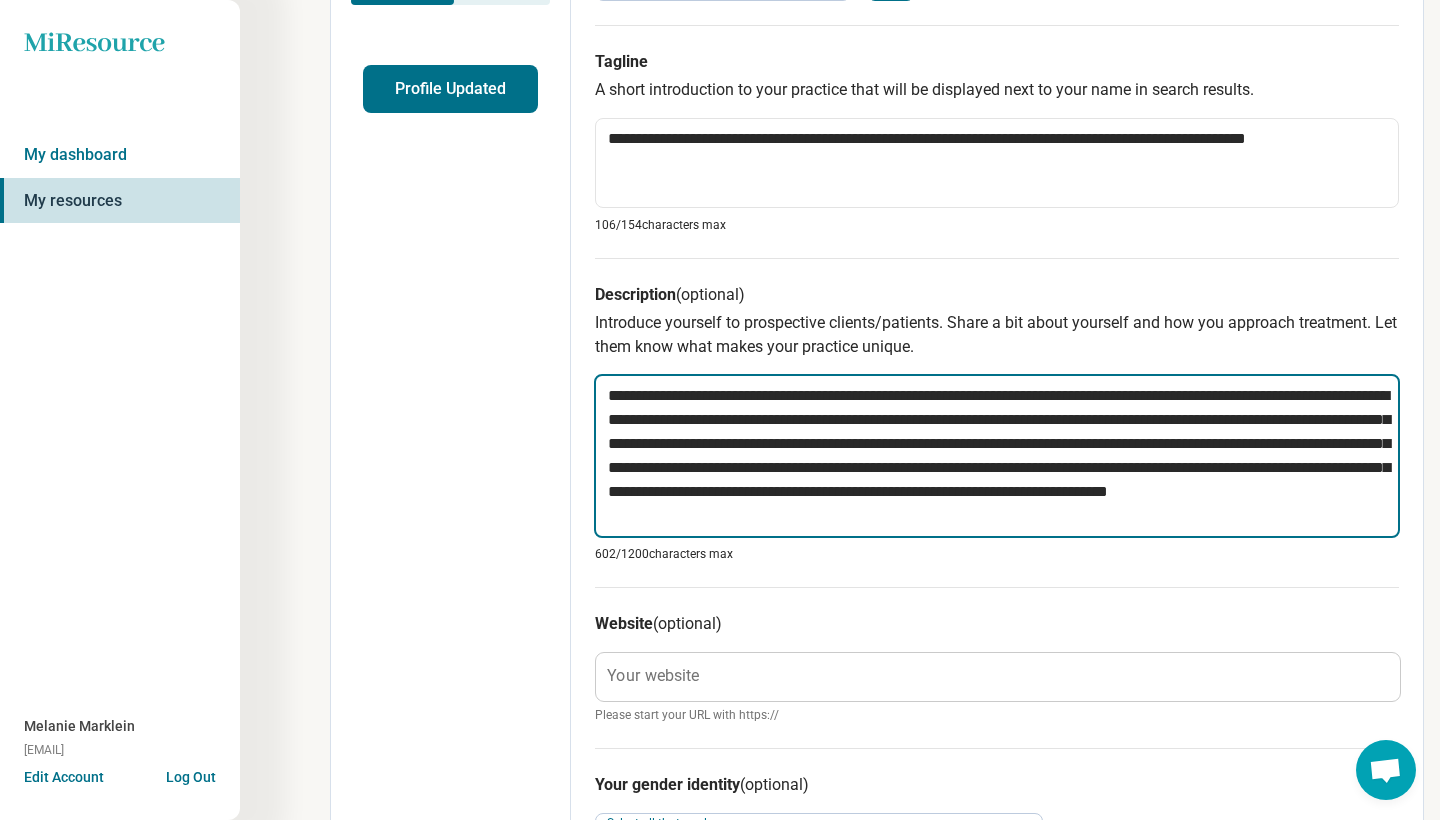 type on "*" 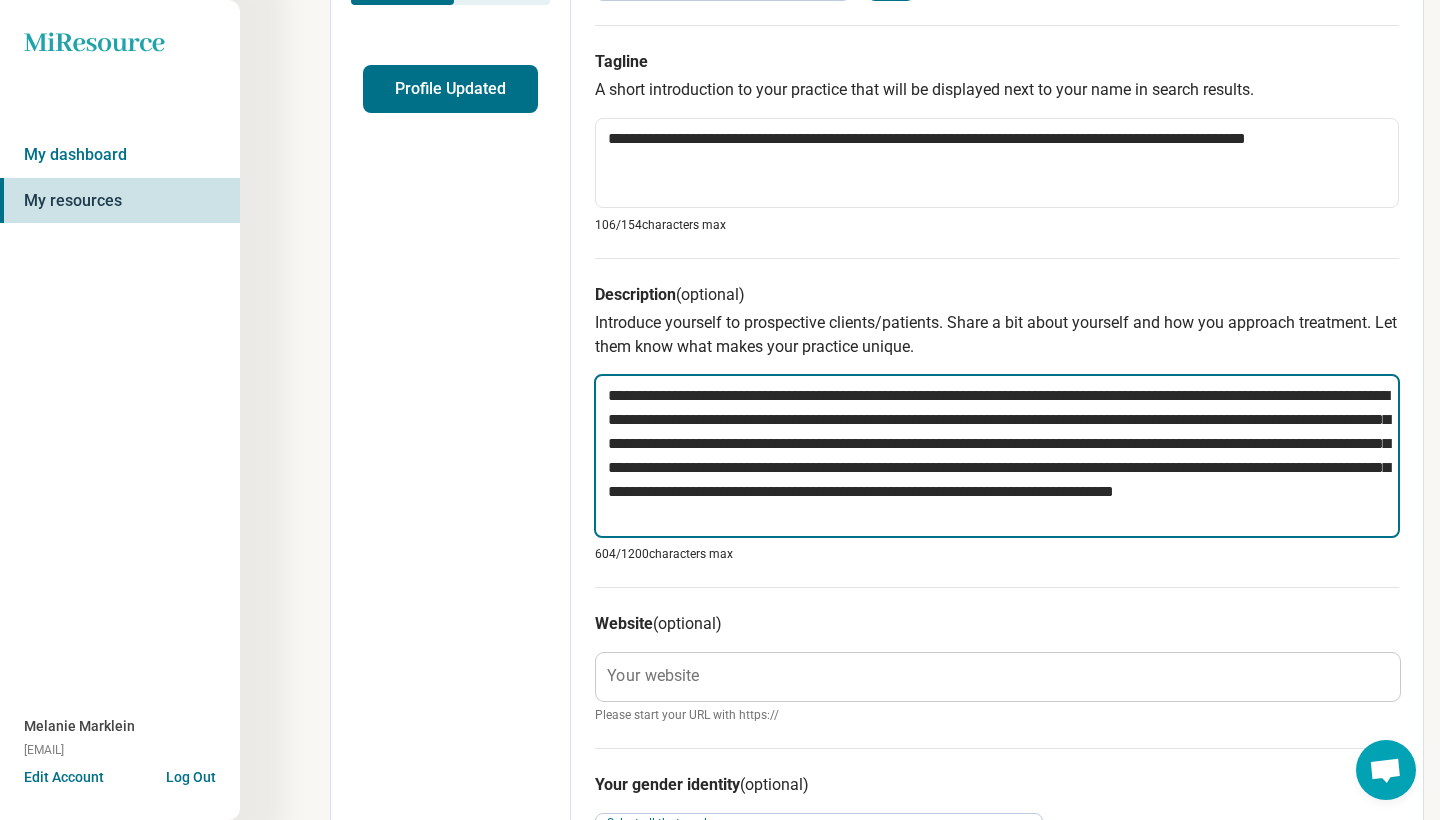 type on "*" 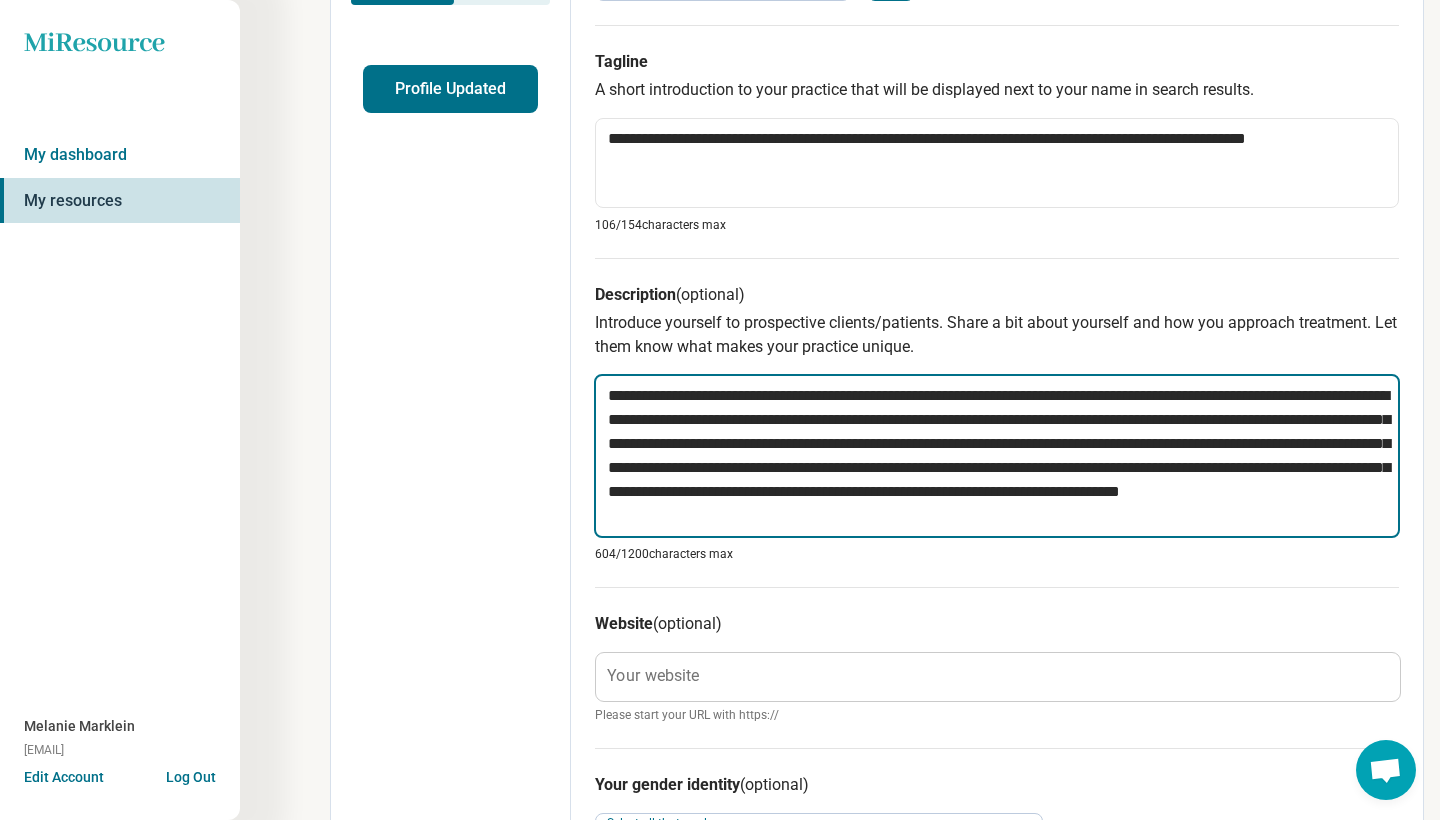 type on "*" 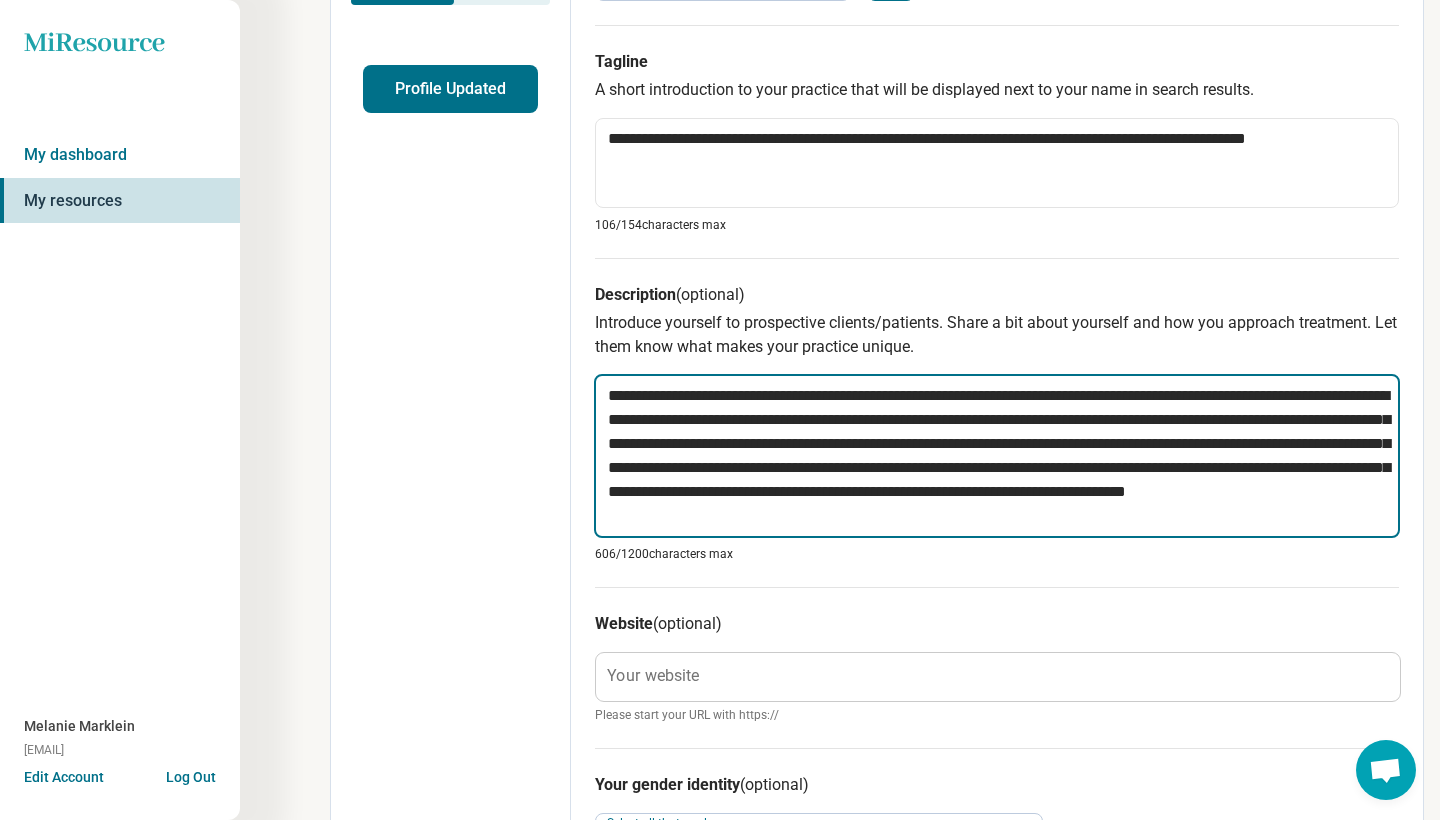 type on "*" 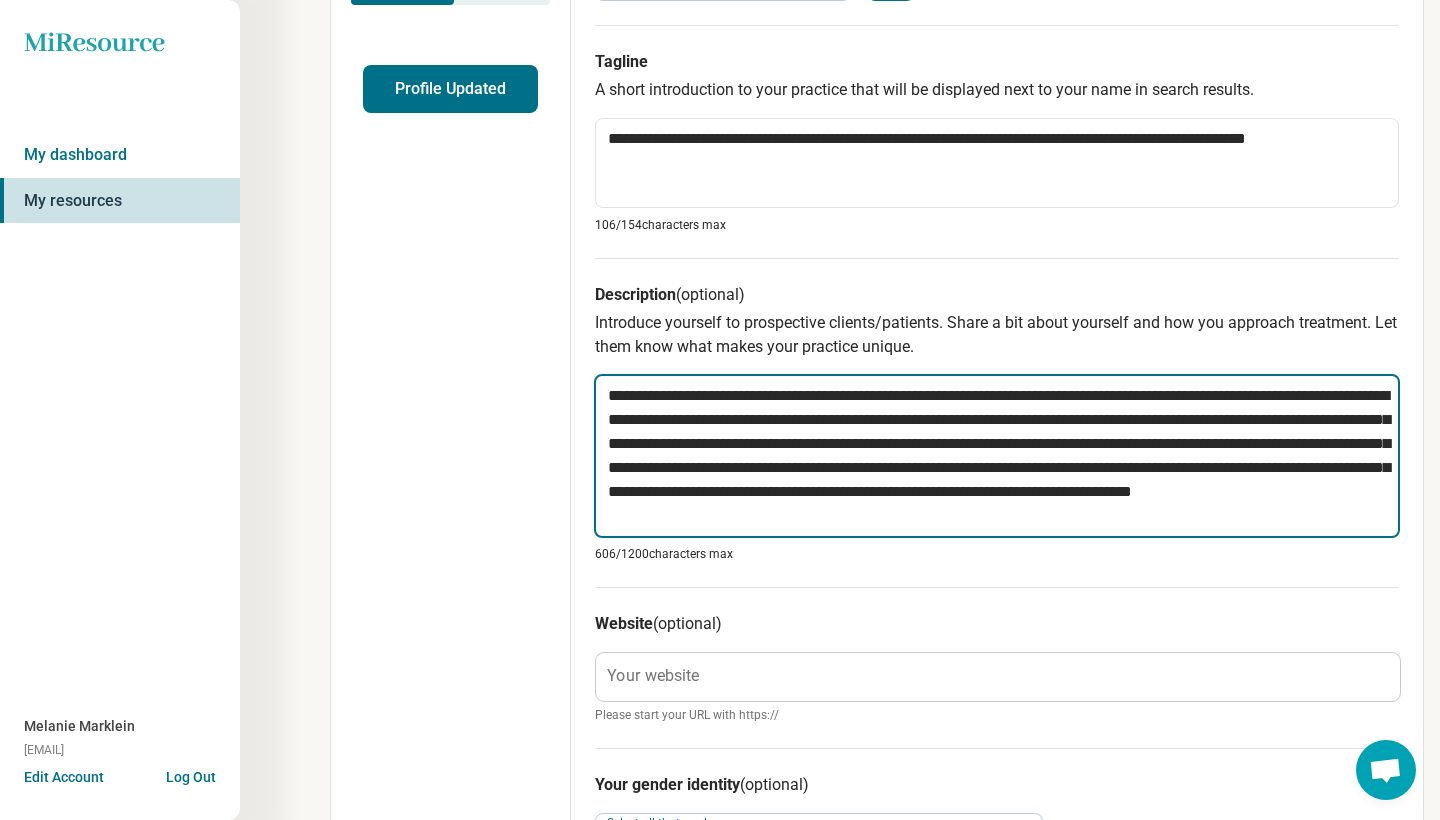 type on "*" 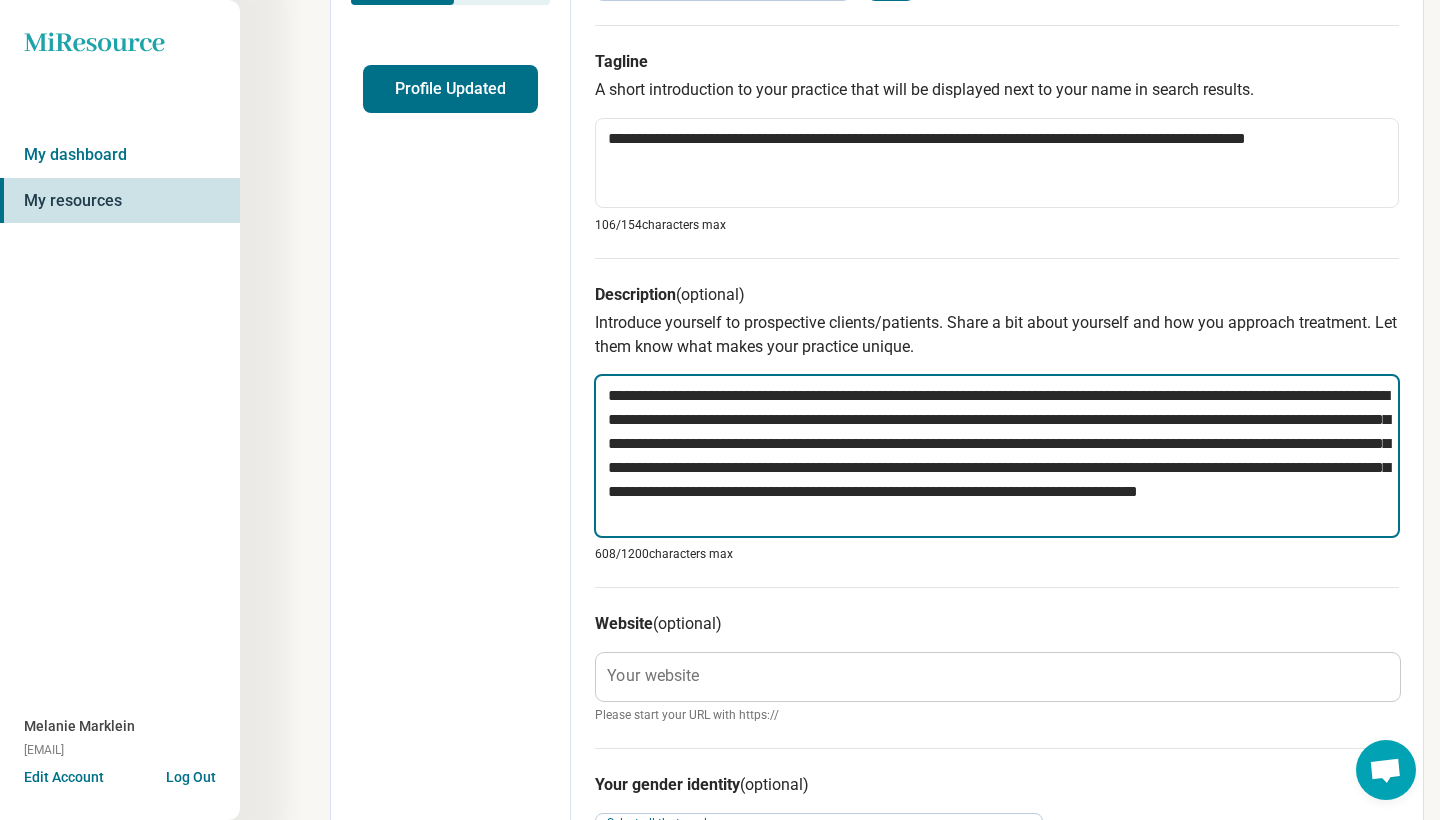 type on "*" 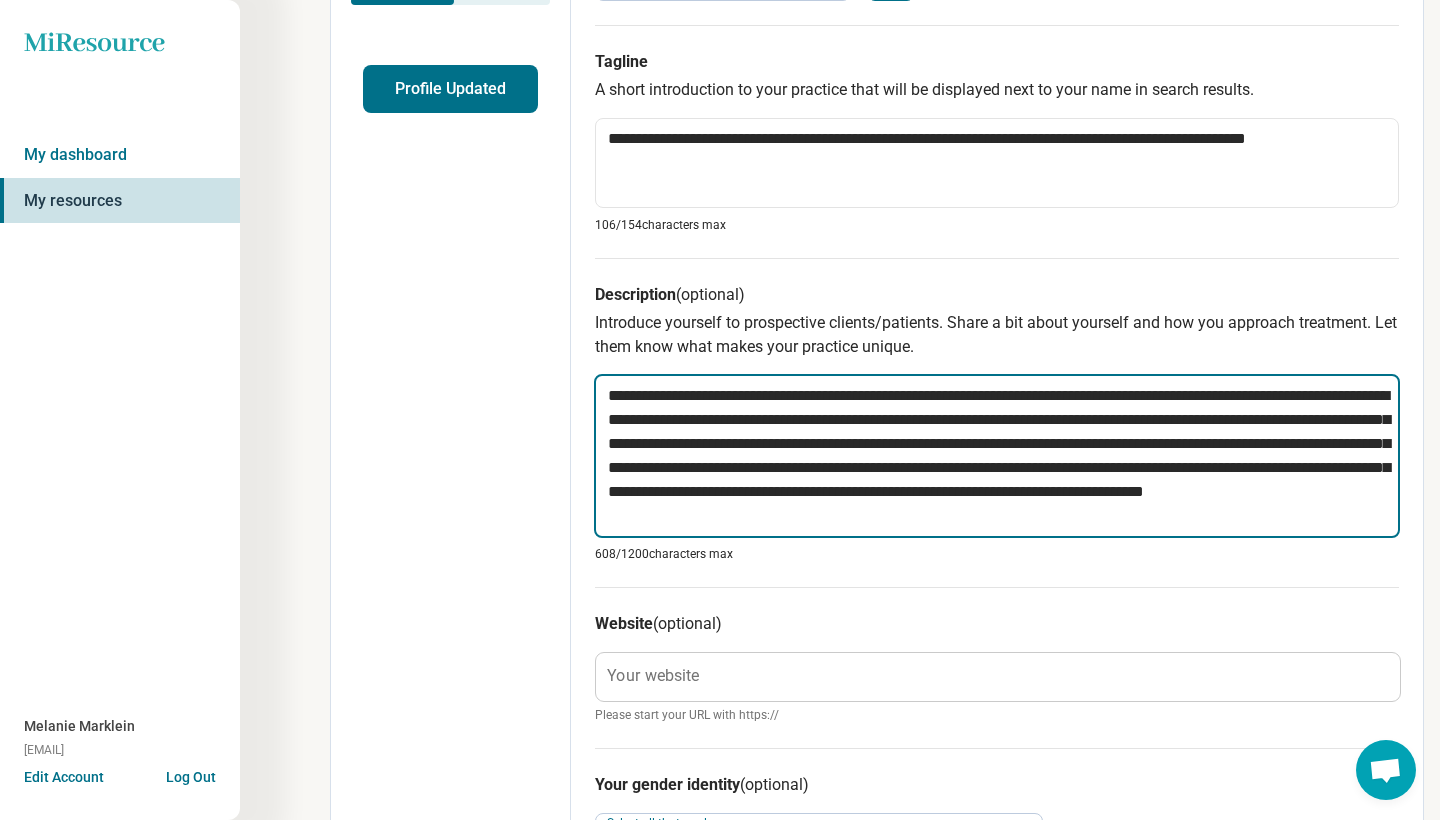 type on "*" 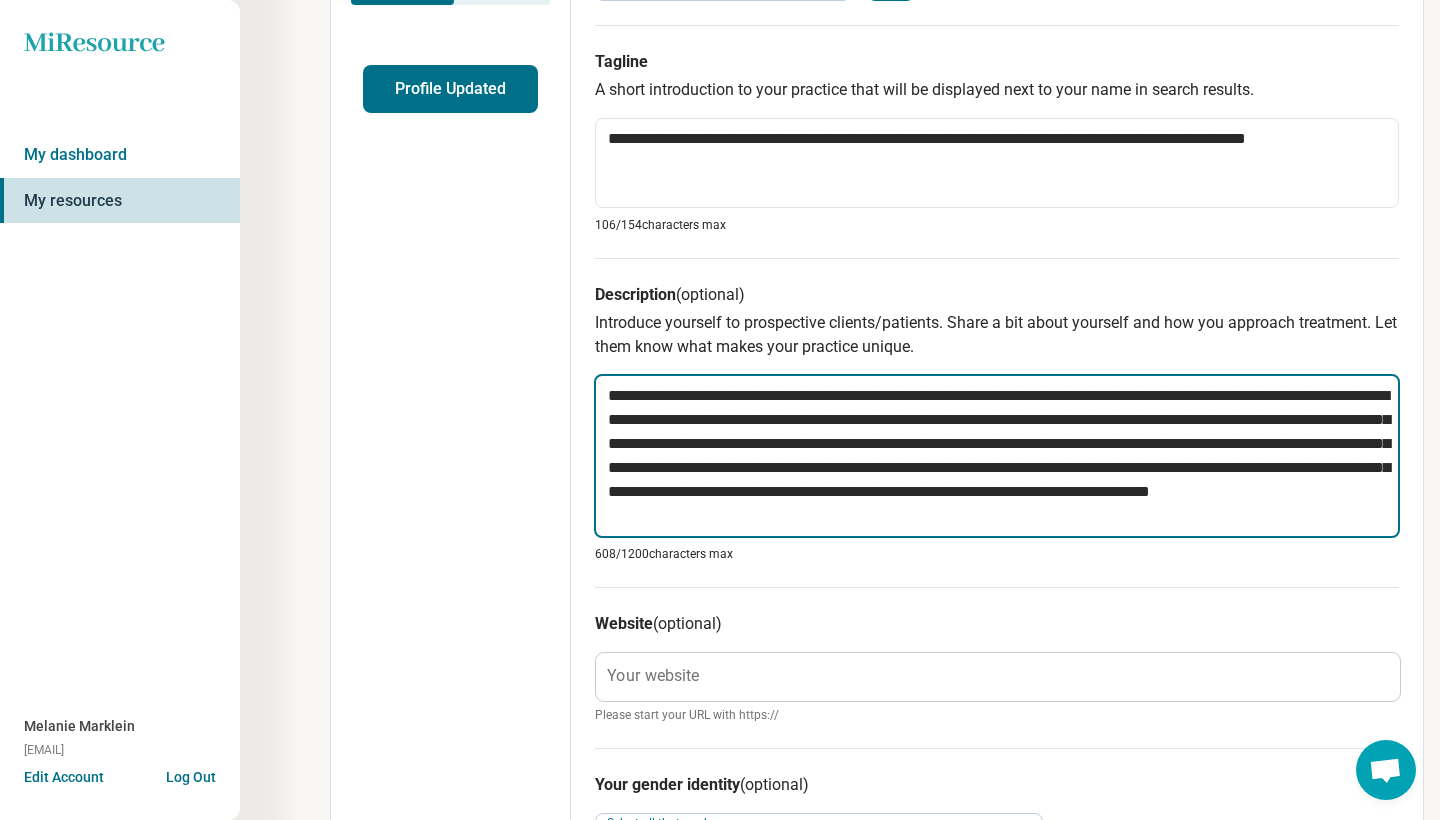 type on "*" 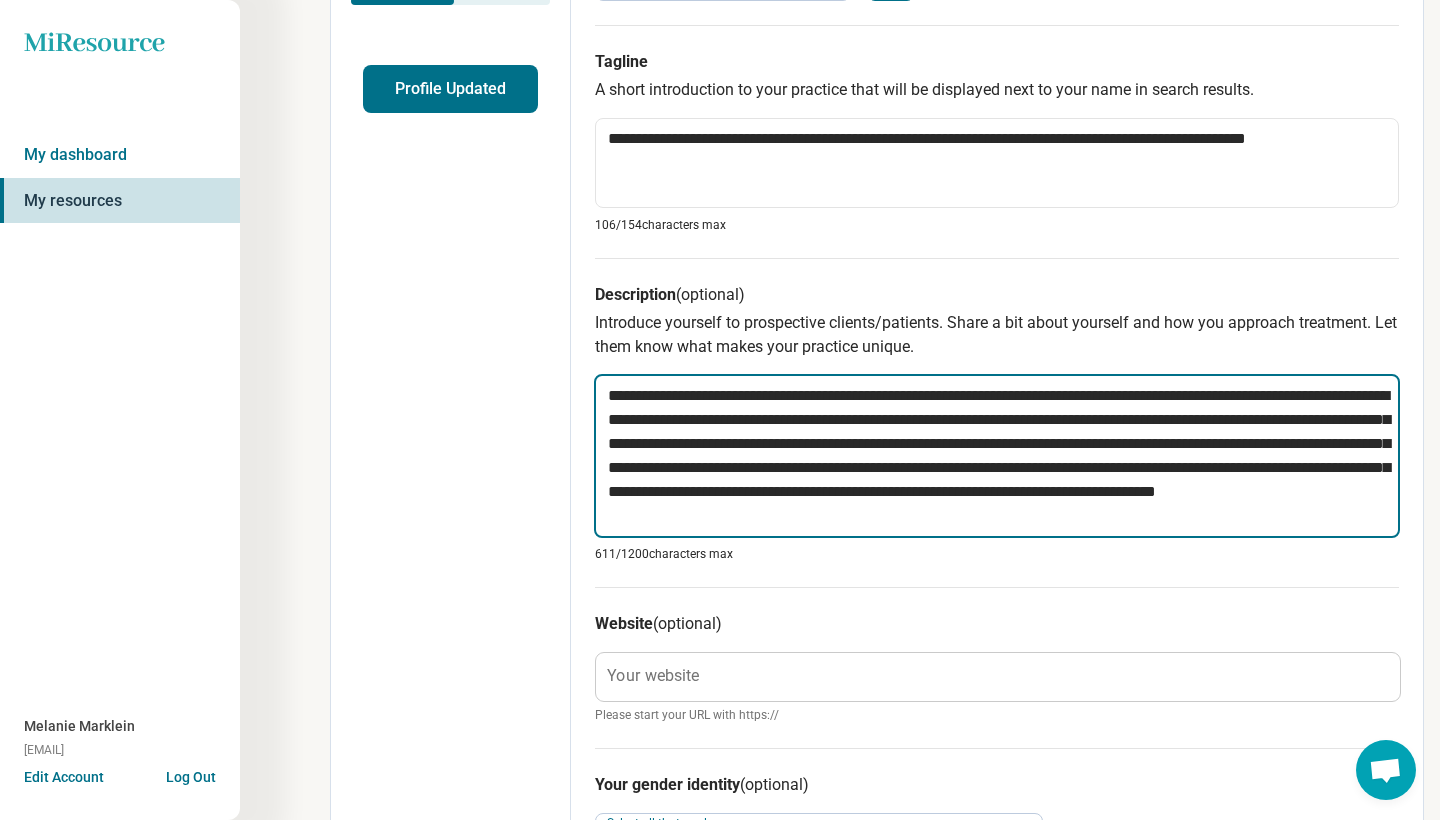 type on "*" 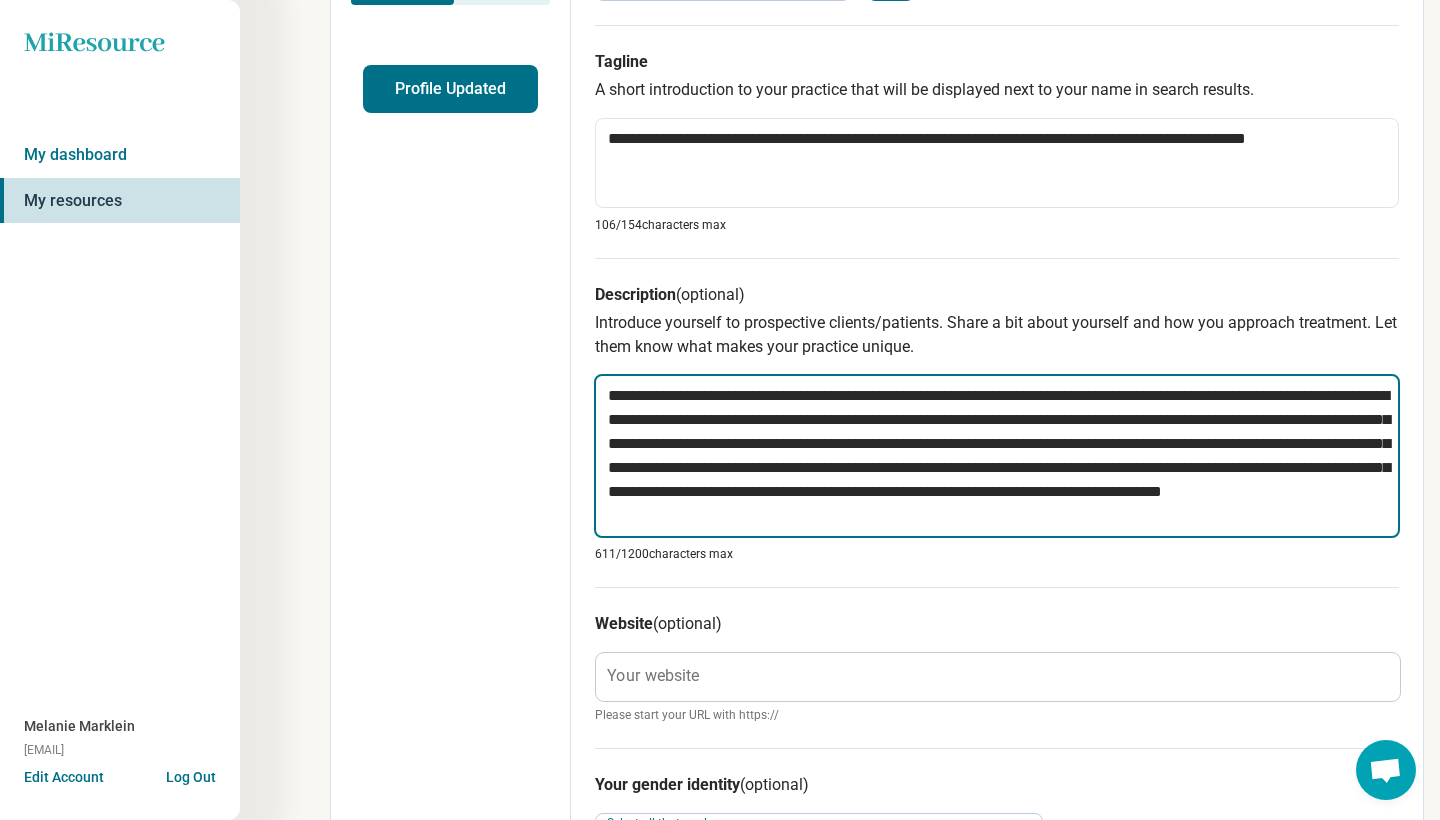 type on "*" 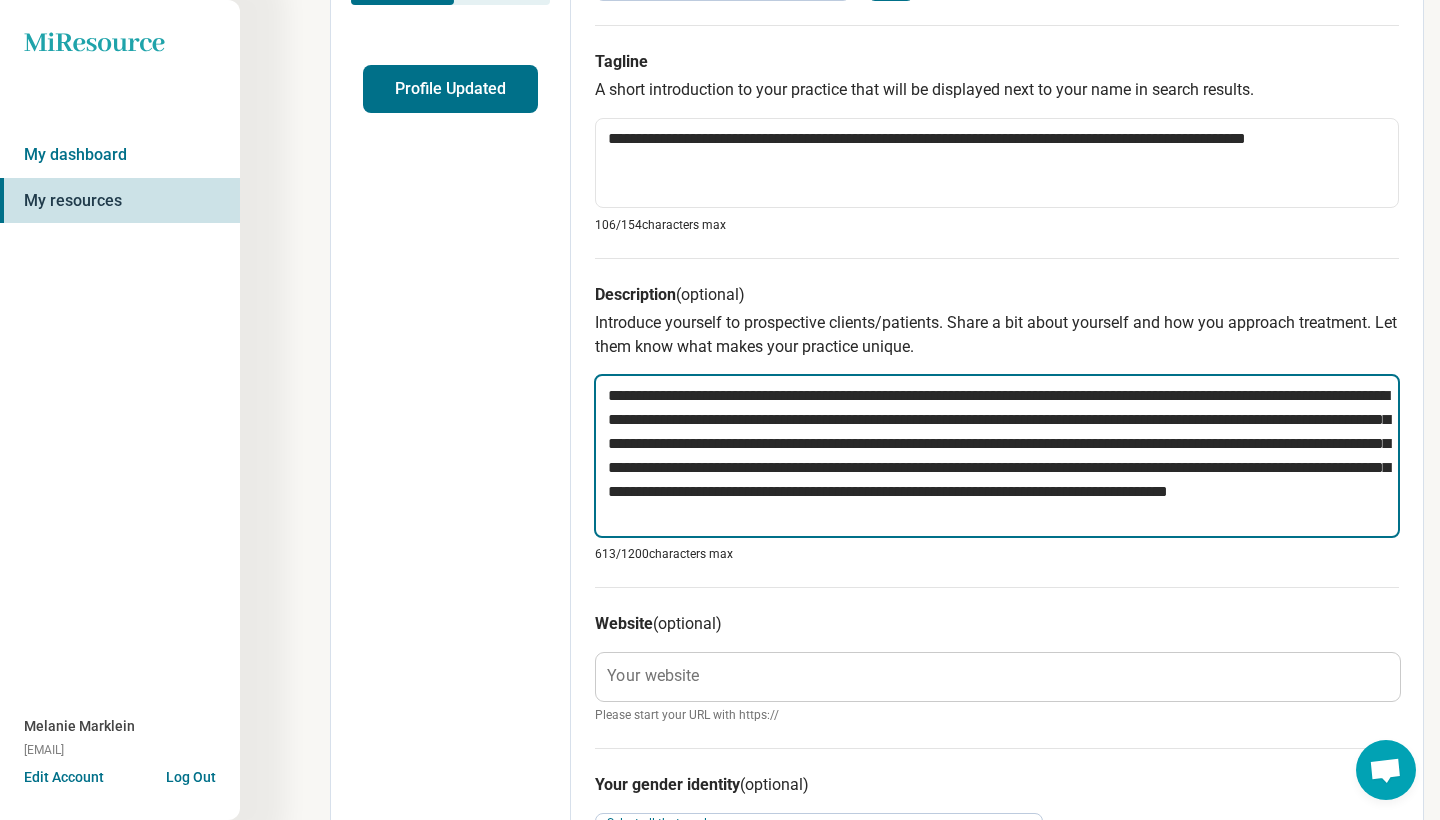 type on "*" 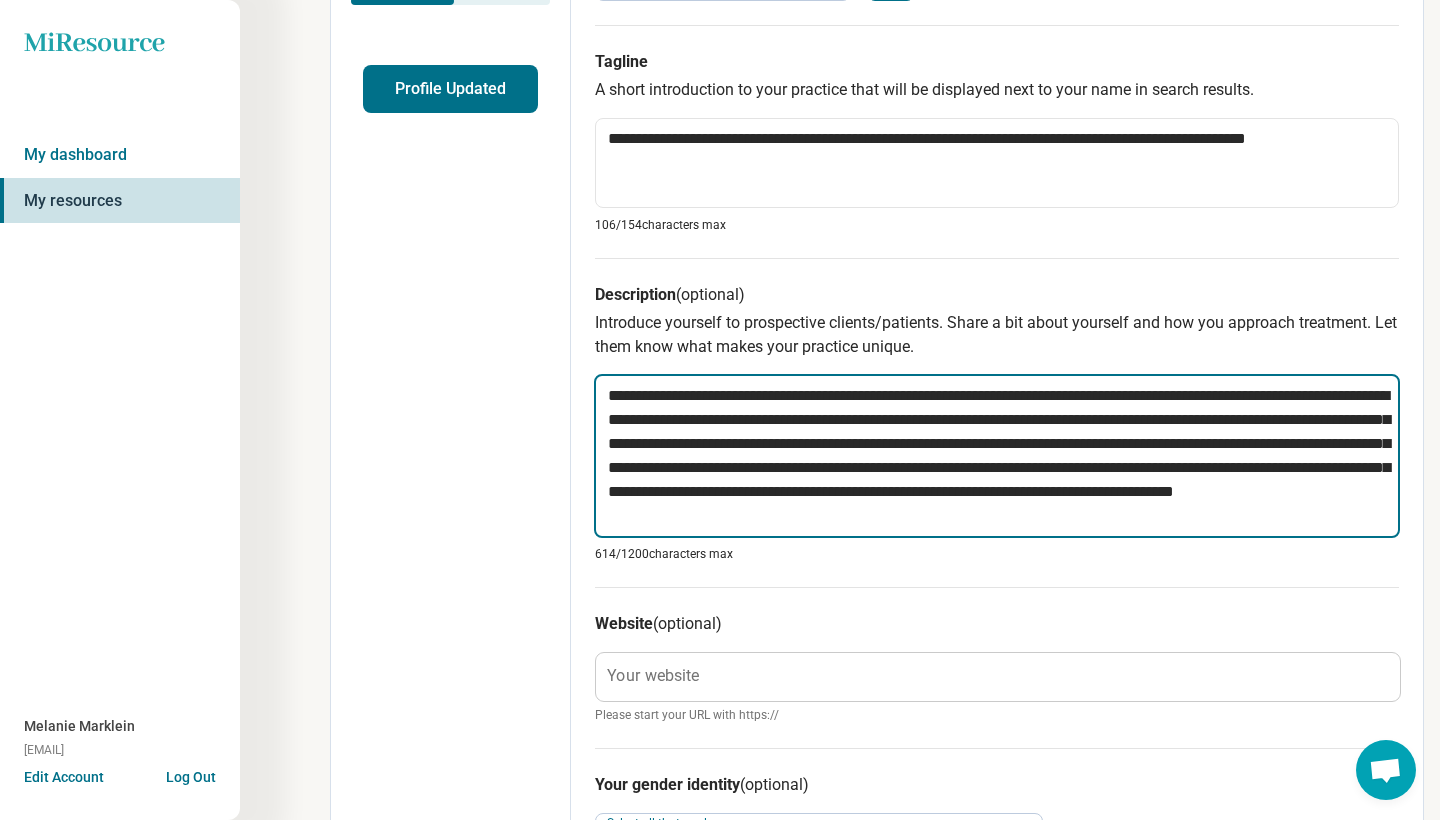 type on "*" 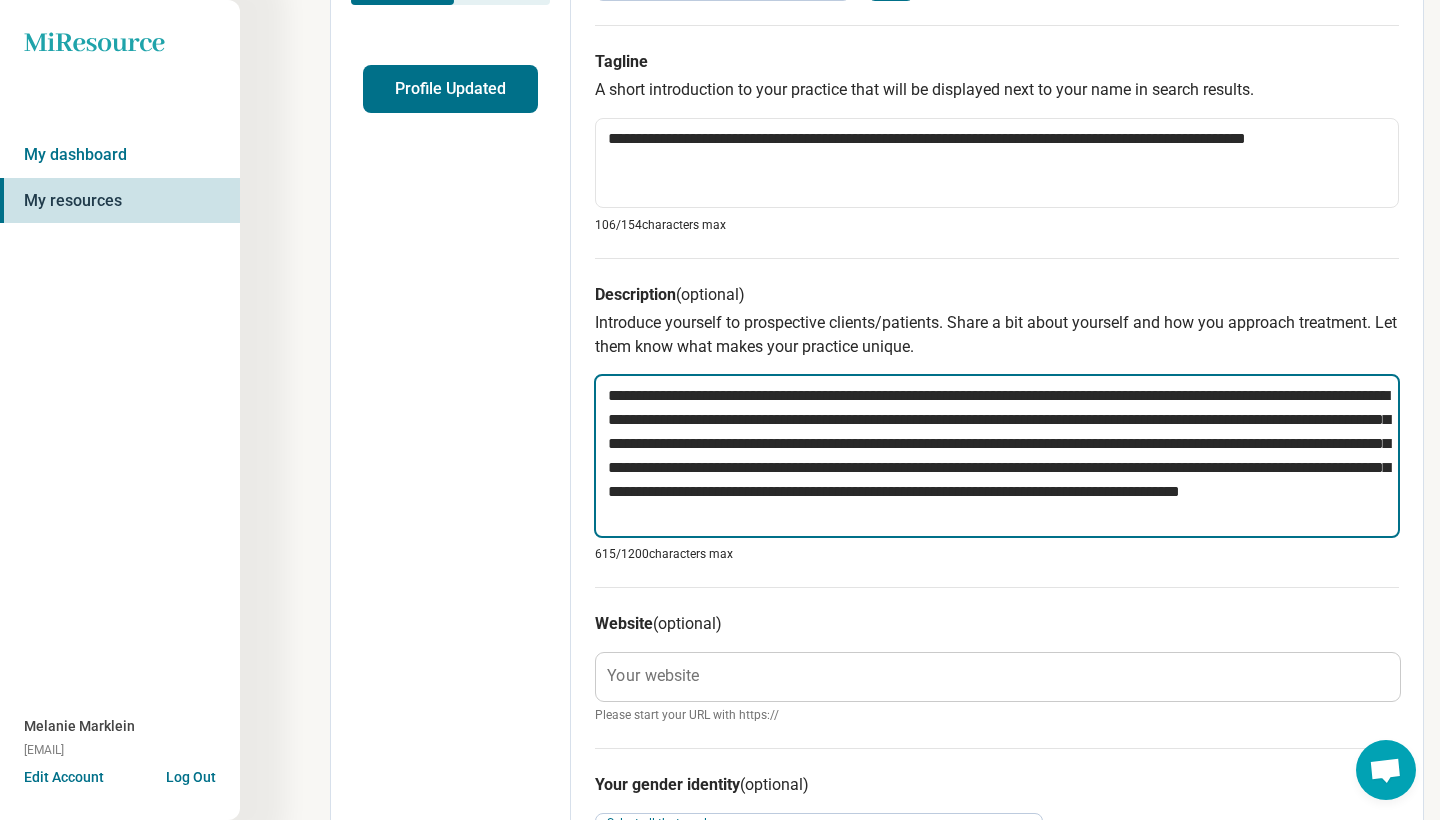 type on "*" 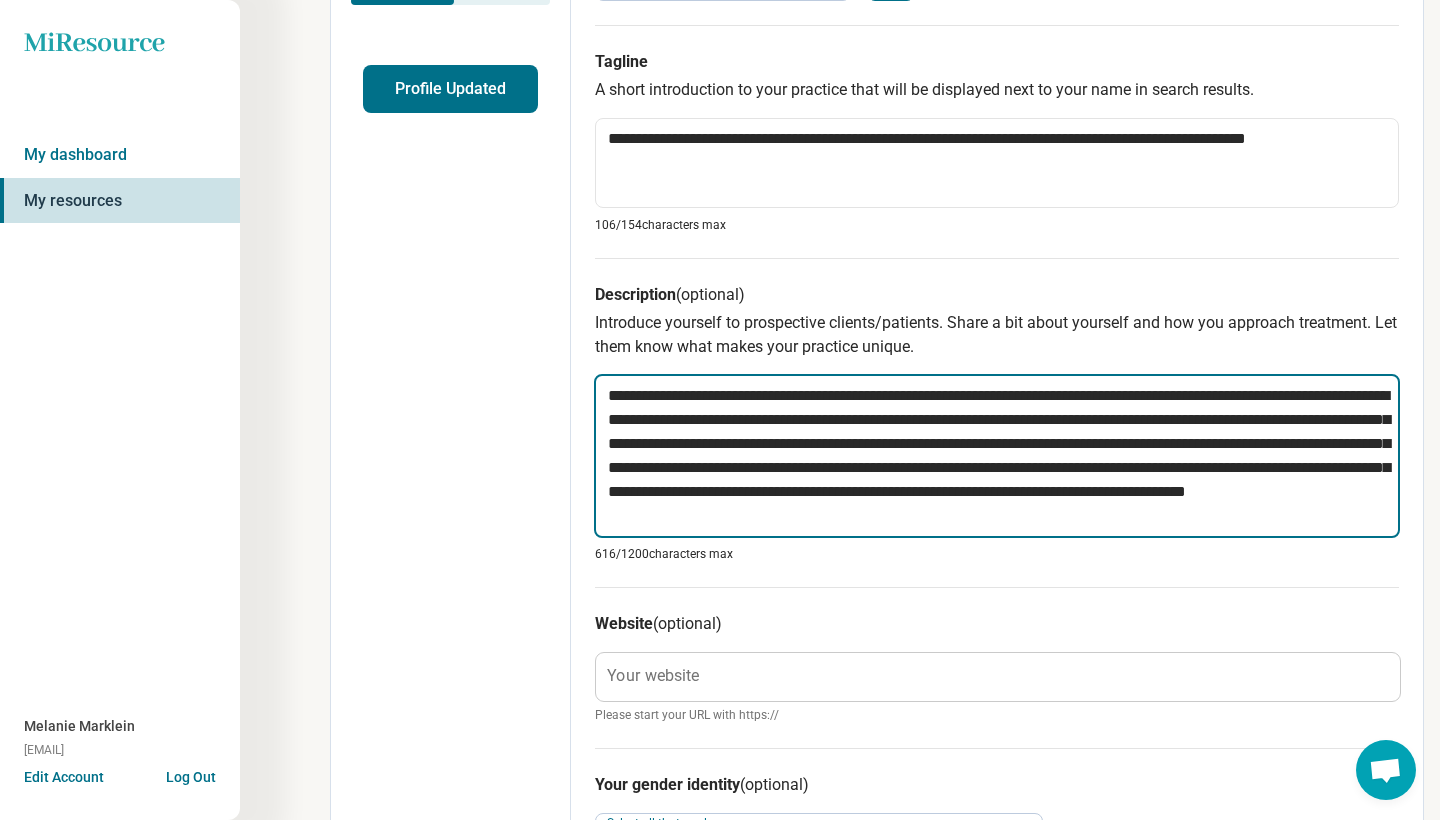type on "*" 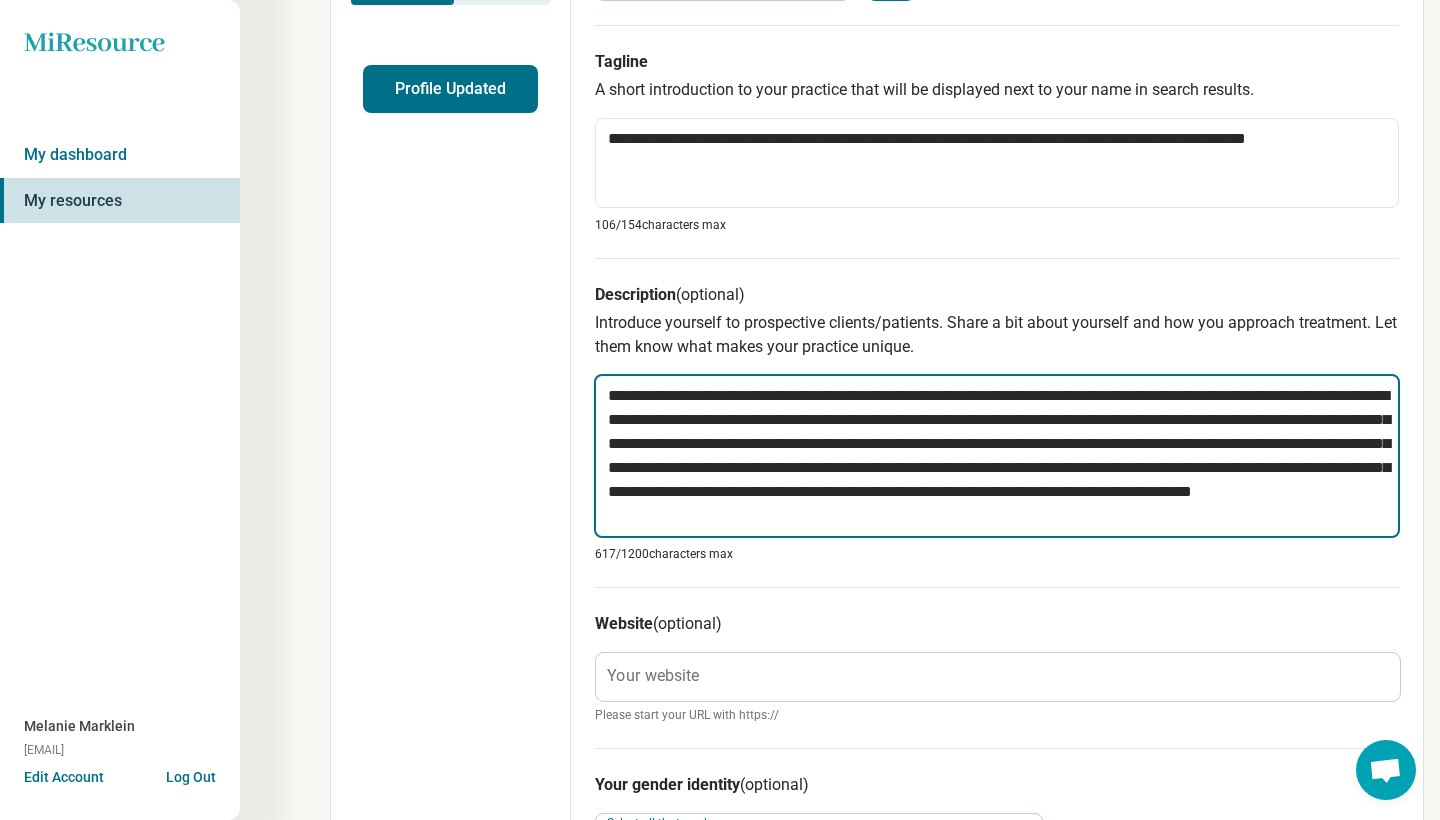 type on "*" 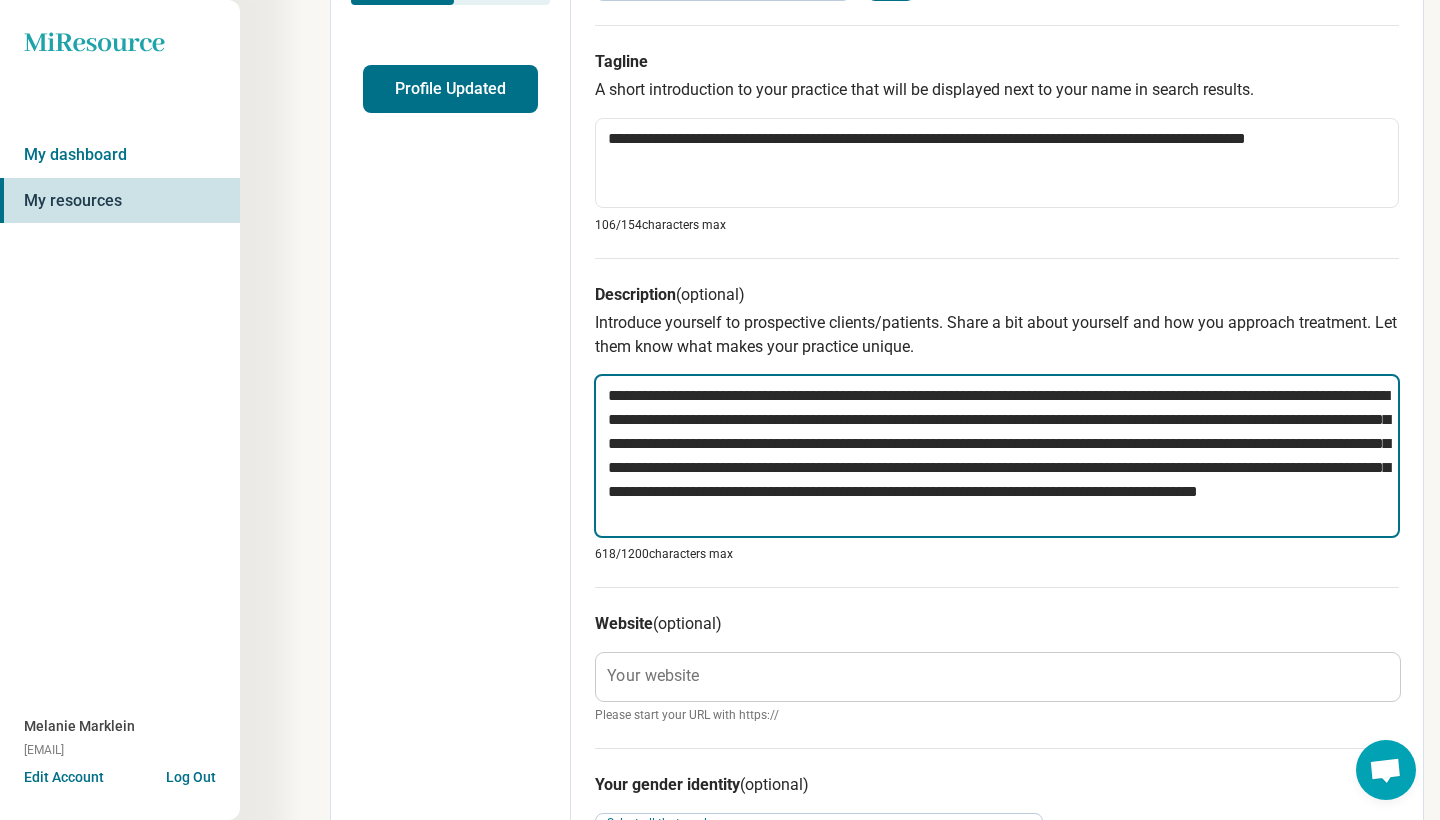 type on "*" 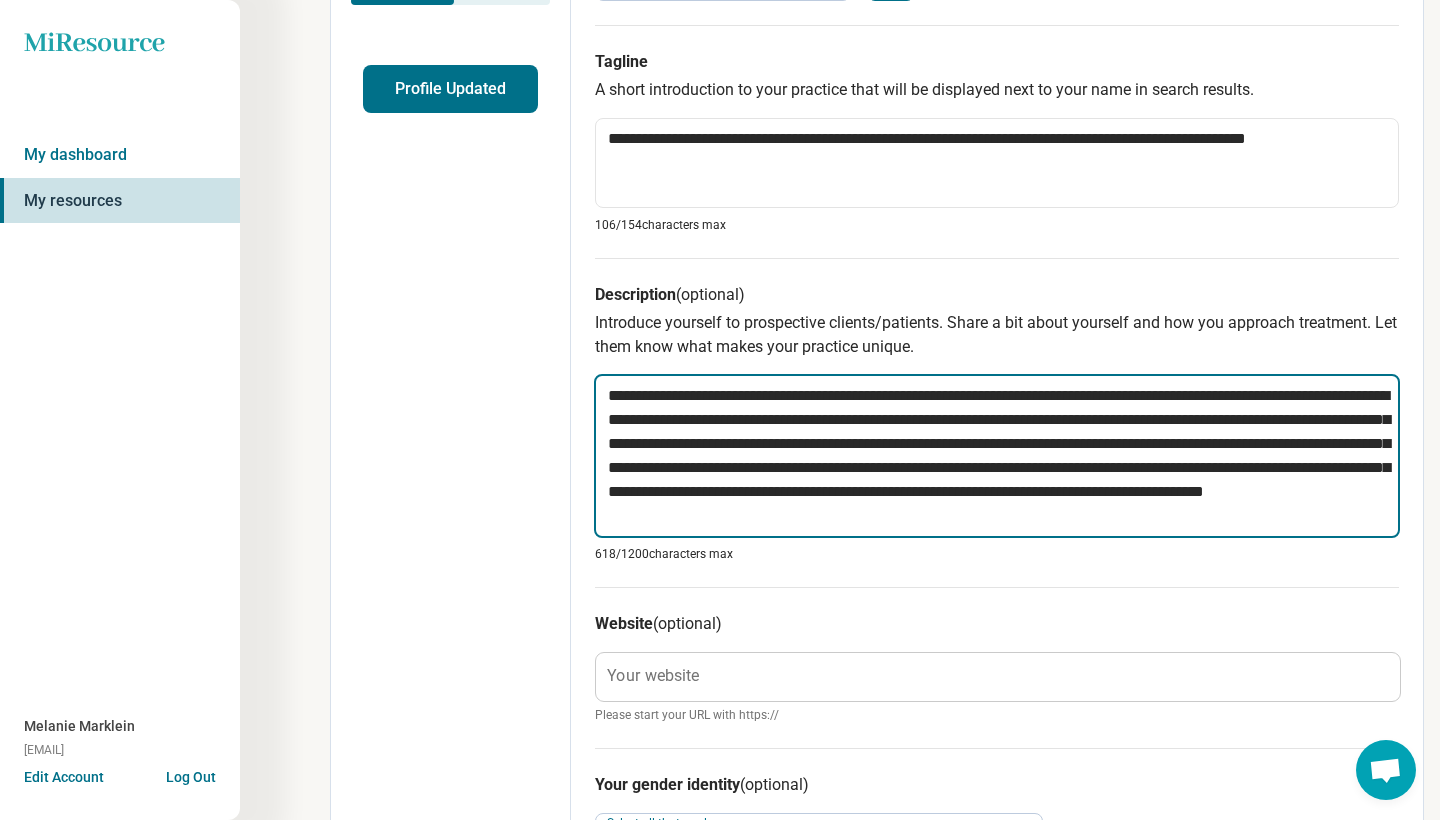 type on "*" 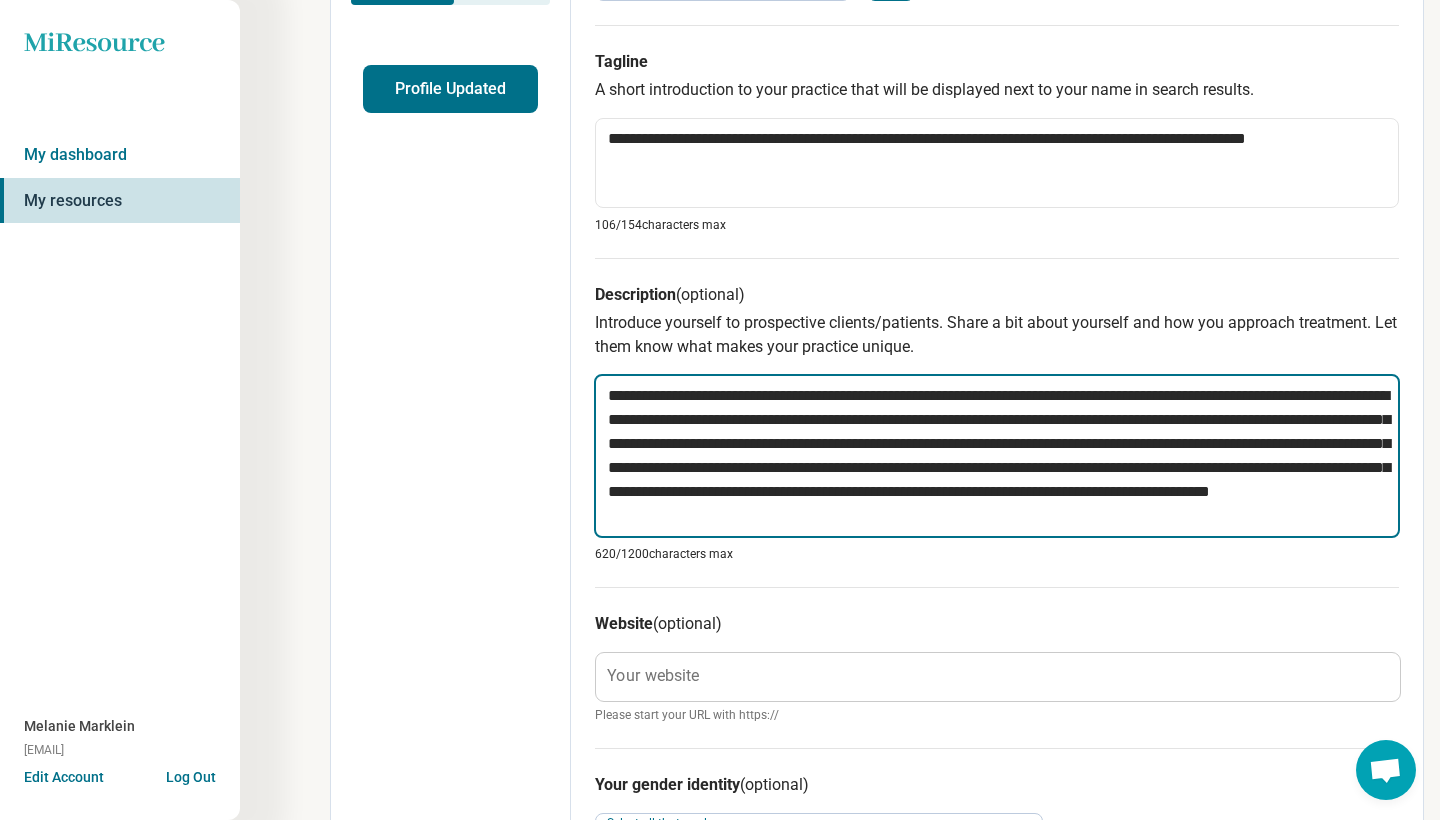 type on "*" 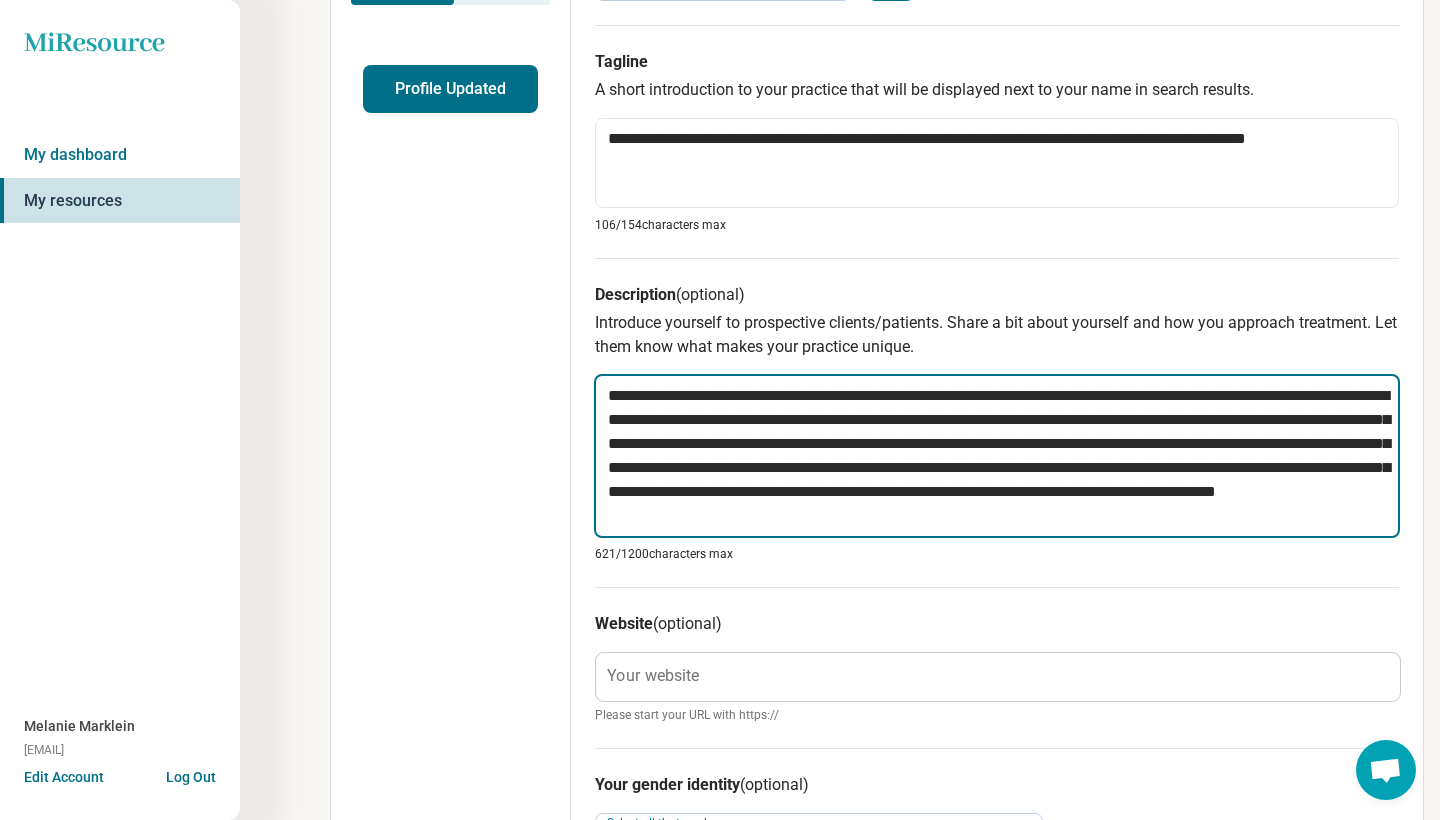 type on "*" 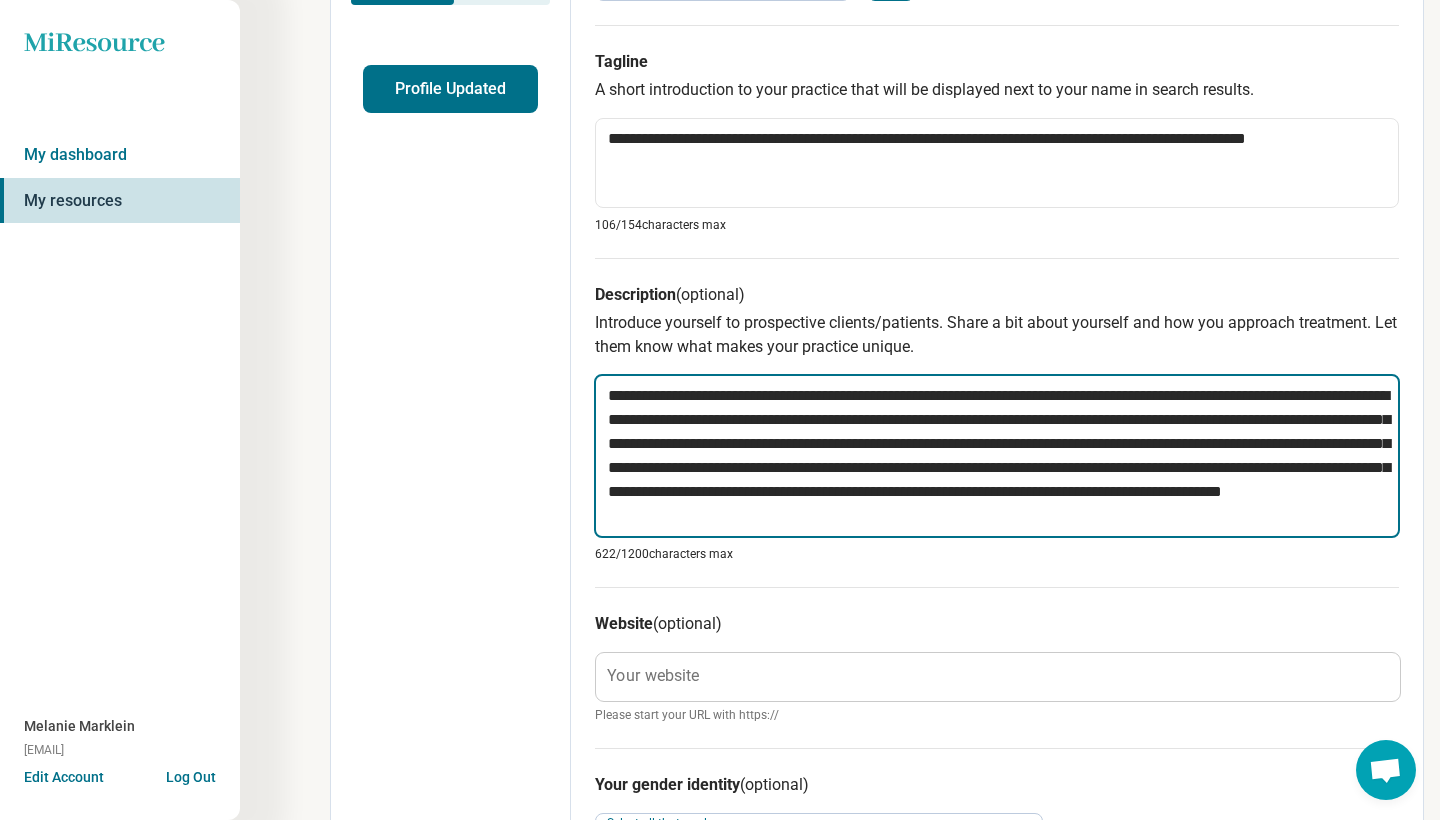 type on "*" 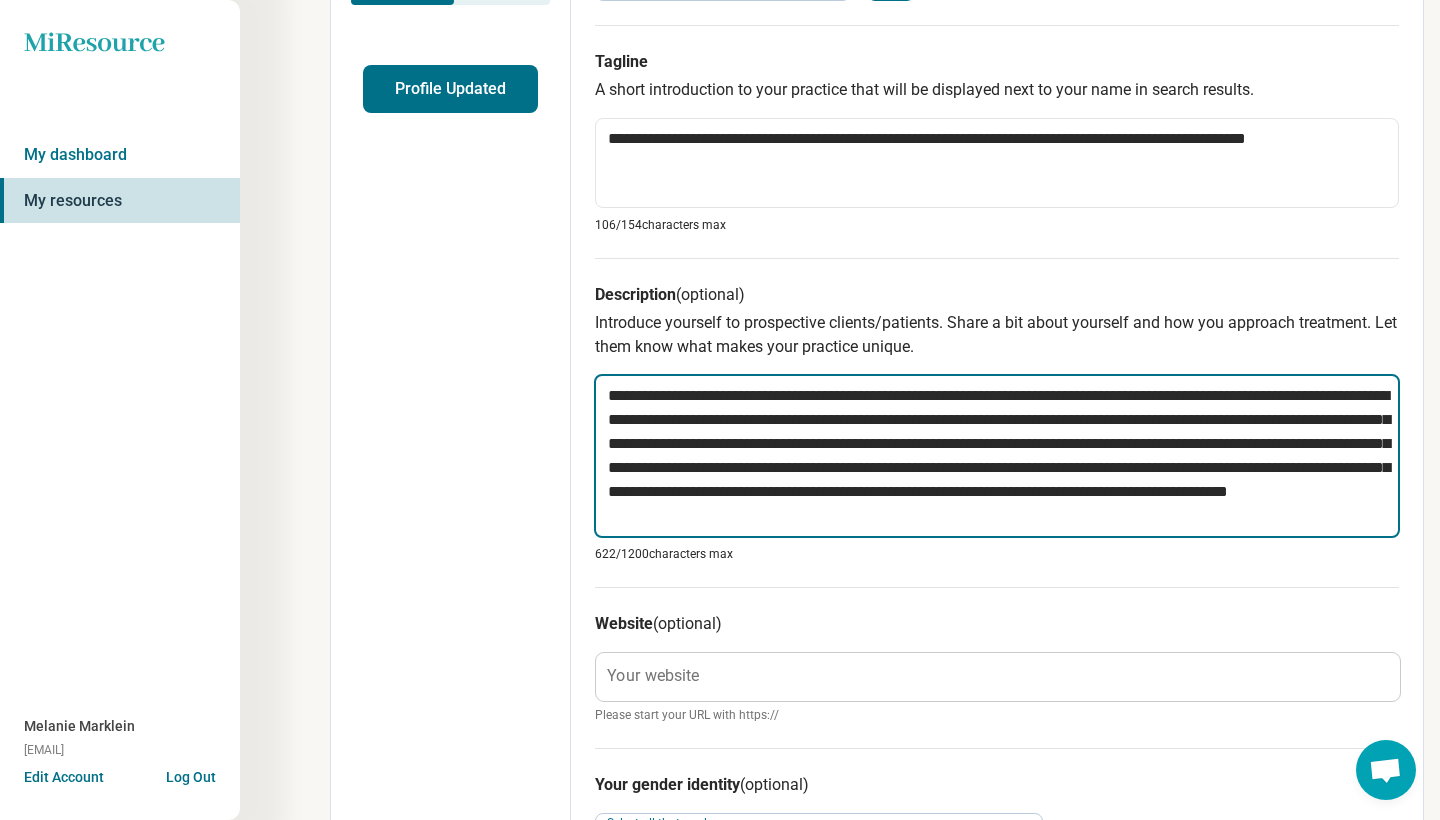 type 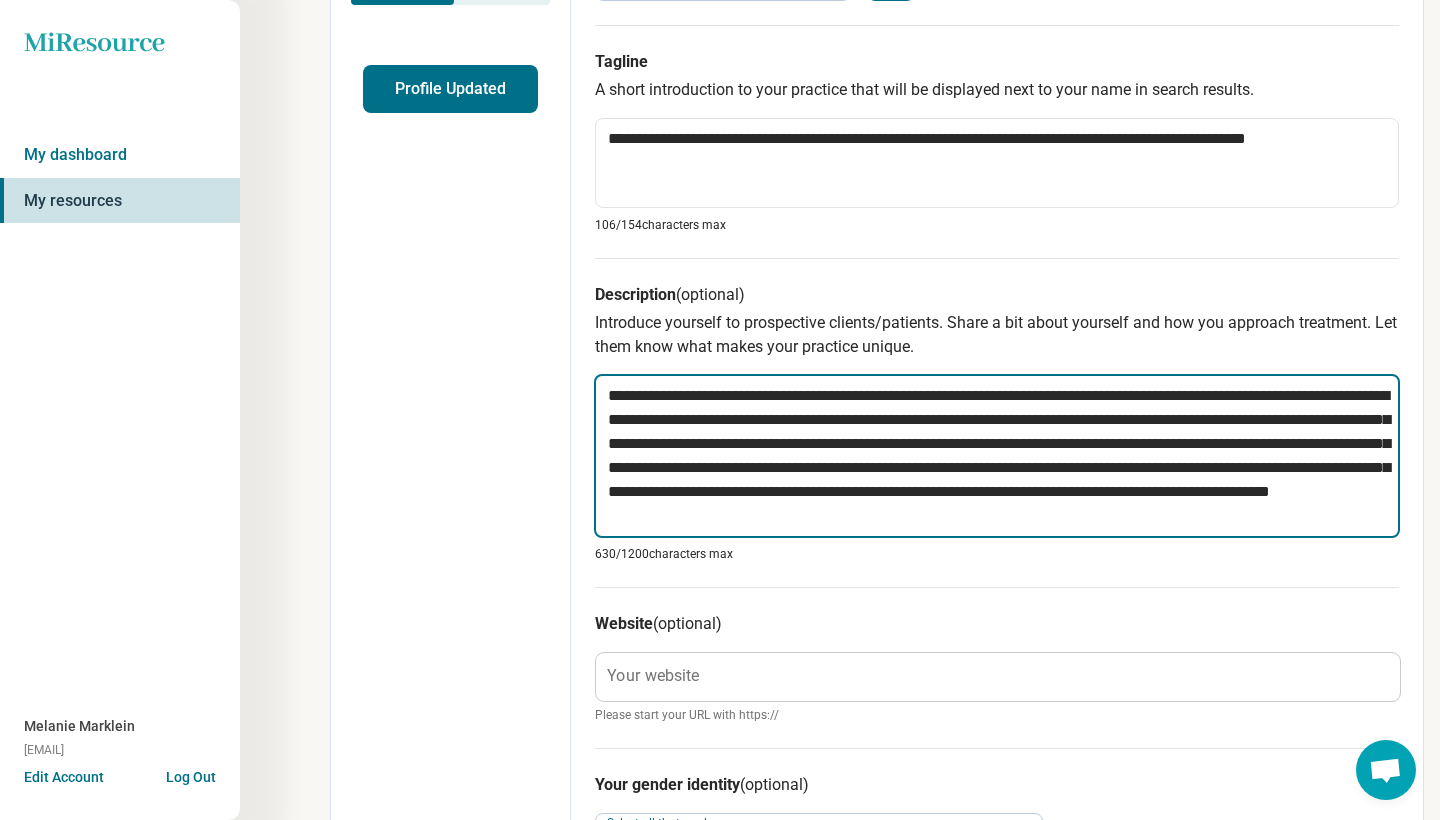 click on "**********" at bounding box center (997, 456) 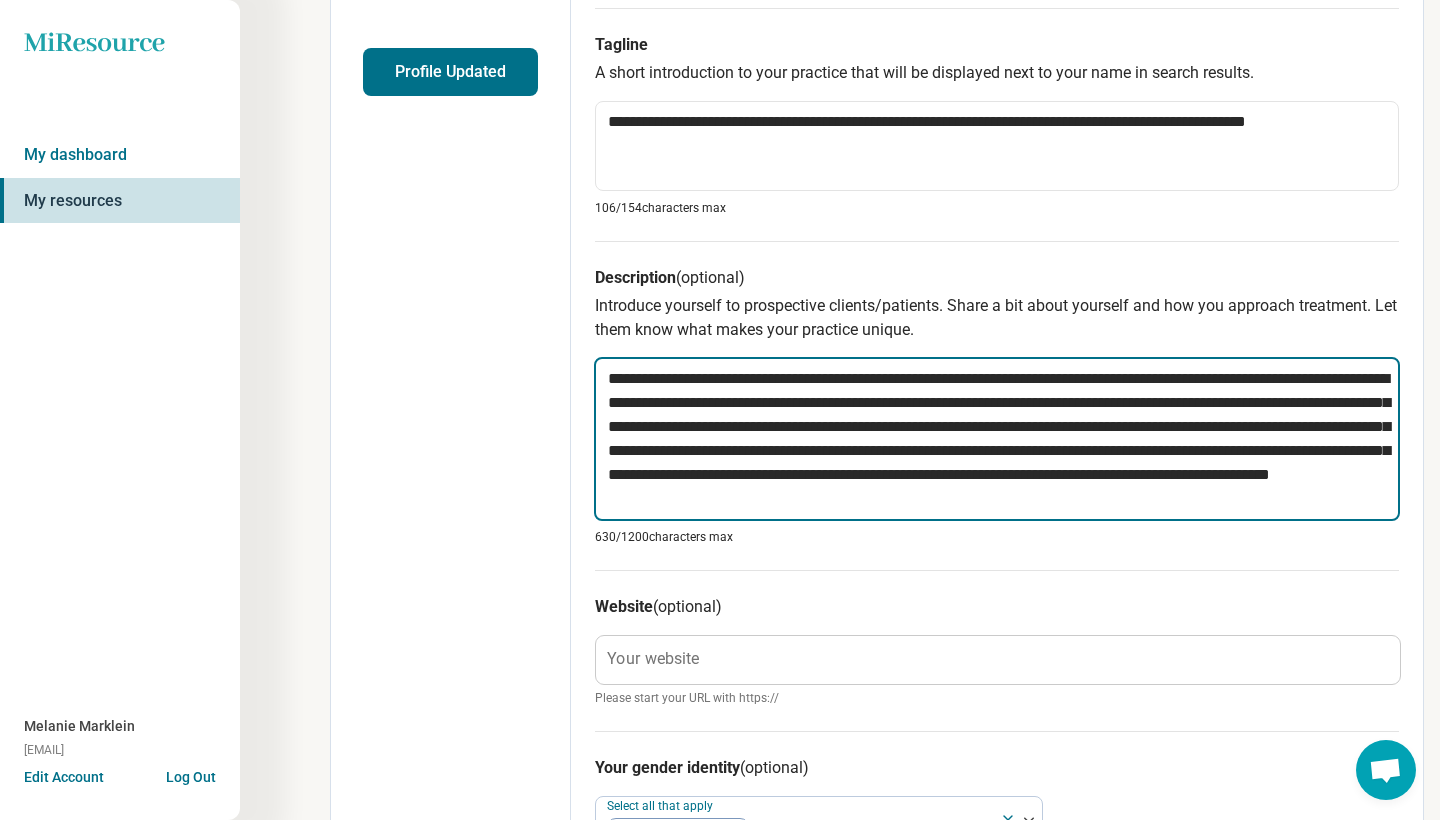 scroll, scrollTop: 498, scrollLeft: 0, axis: vertical 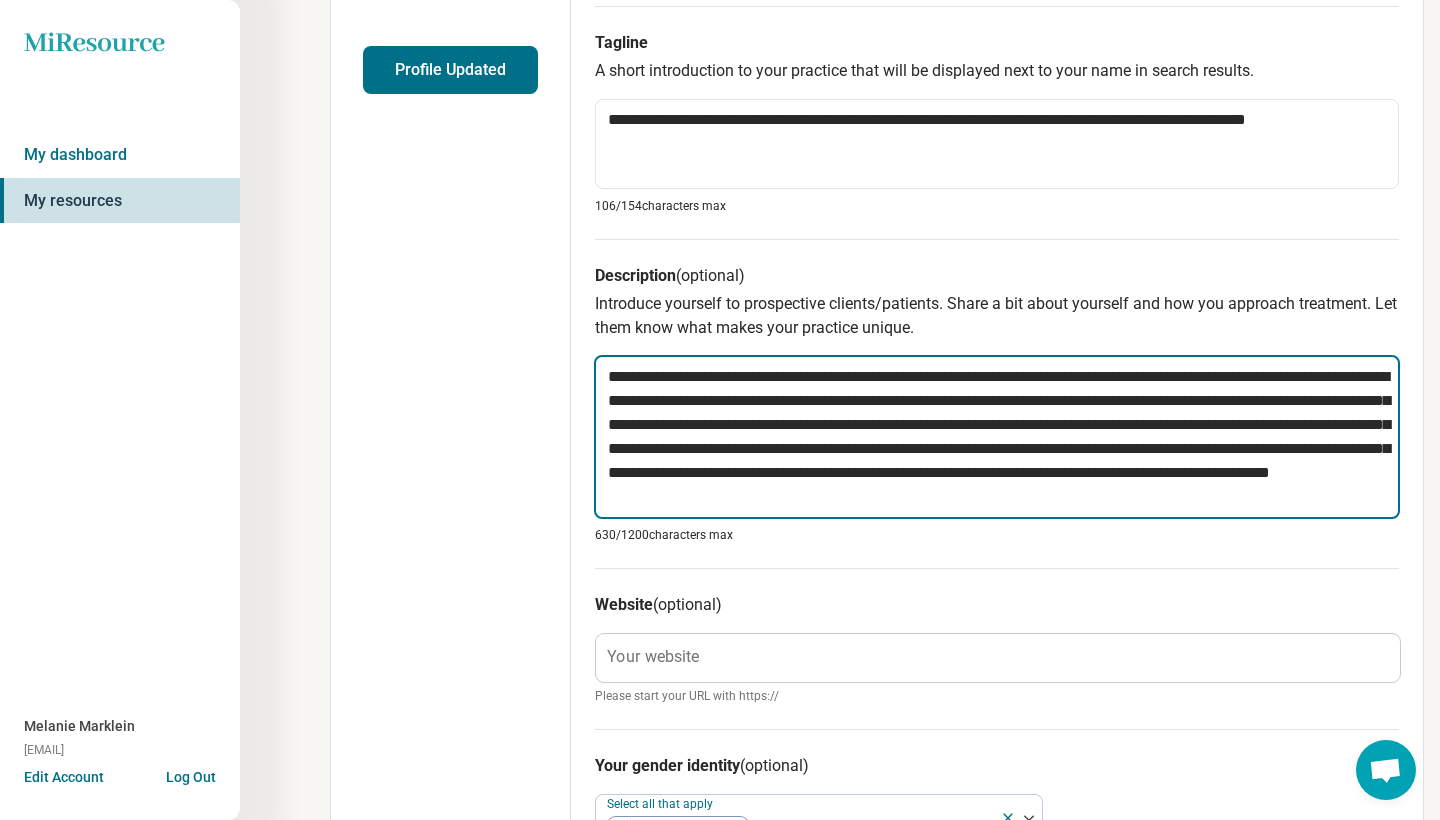 click on "**********" at bounding box center (997, 437) 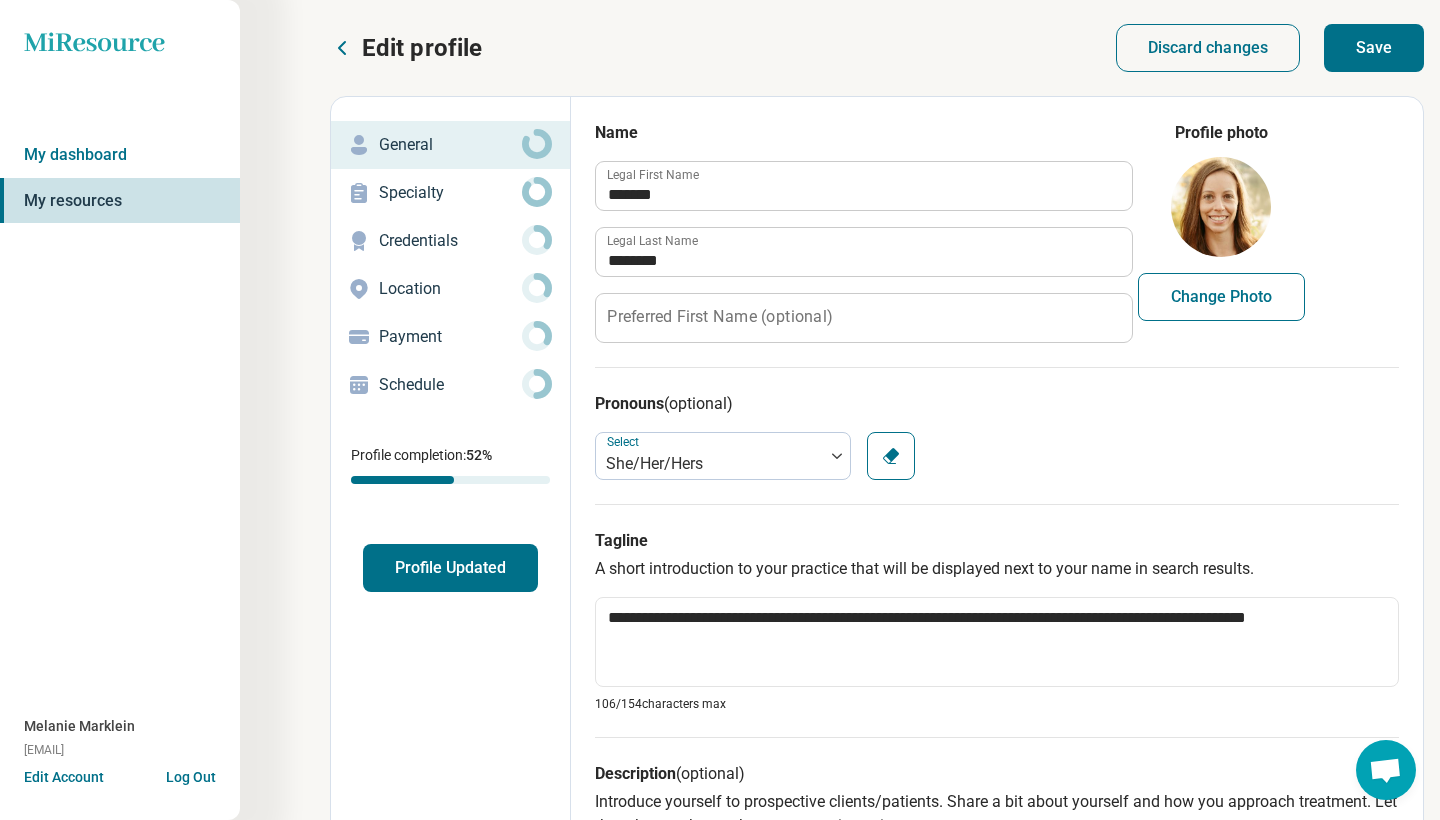 scroll, scrollTop: 0, scrollLeft: 0, axis: both 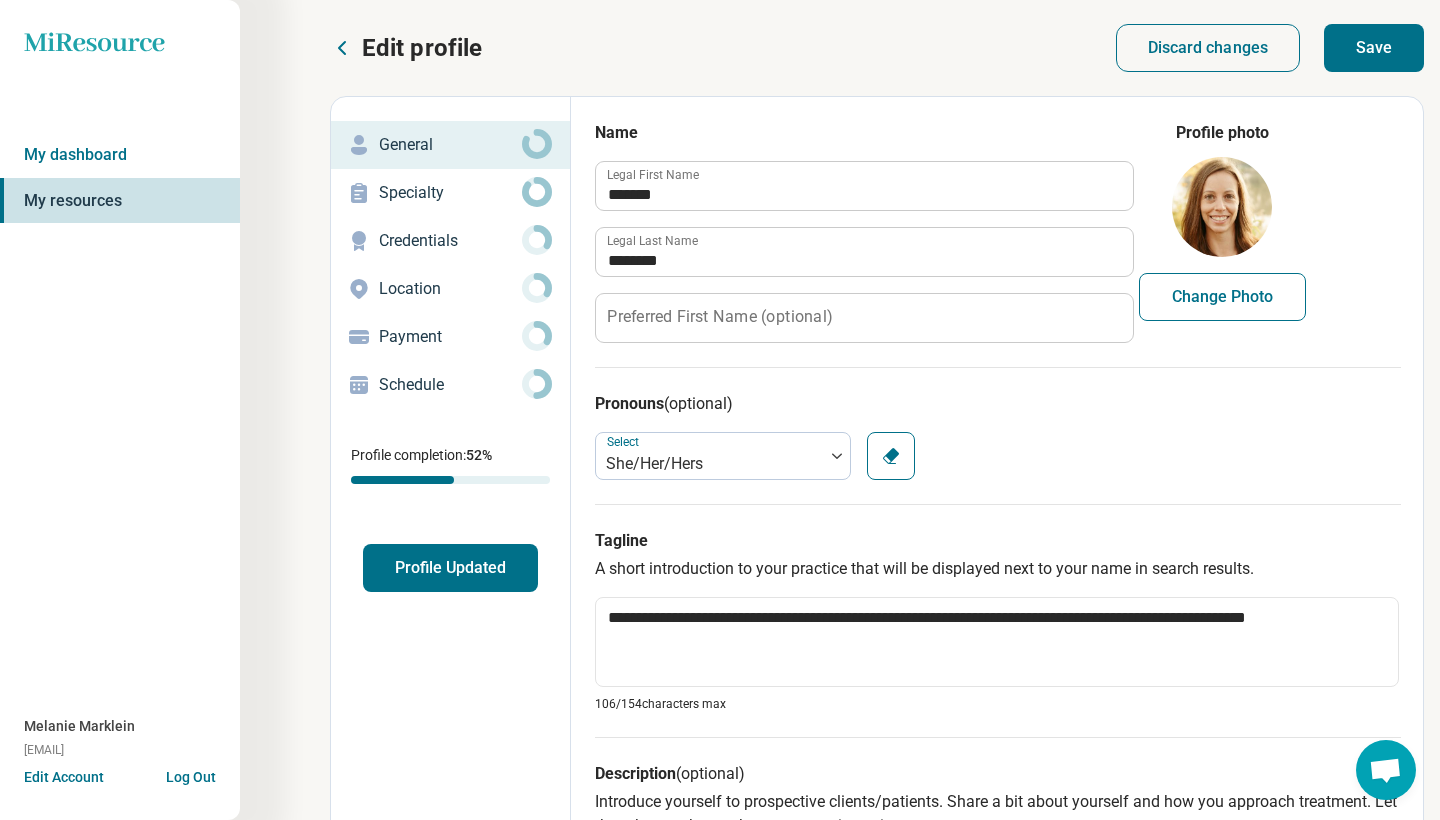 click on "Save" at bounding box center [1374, 48] 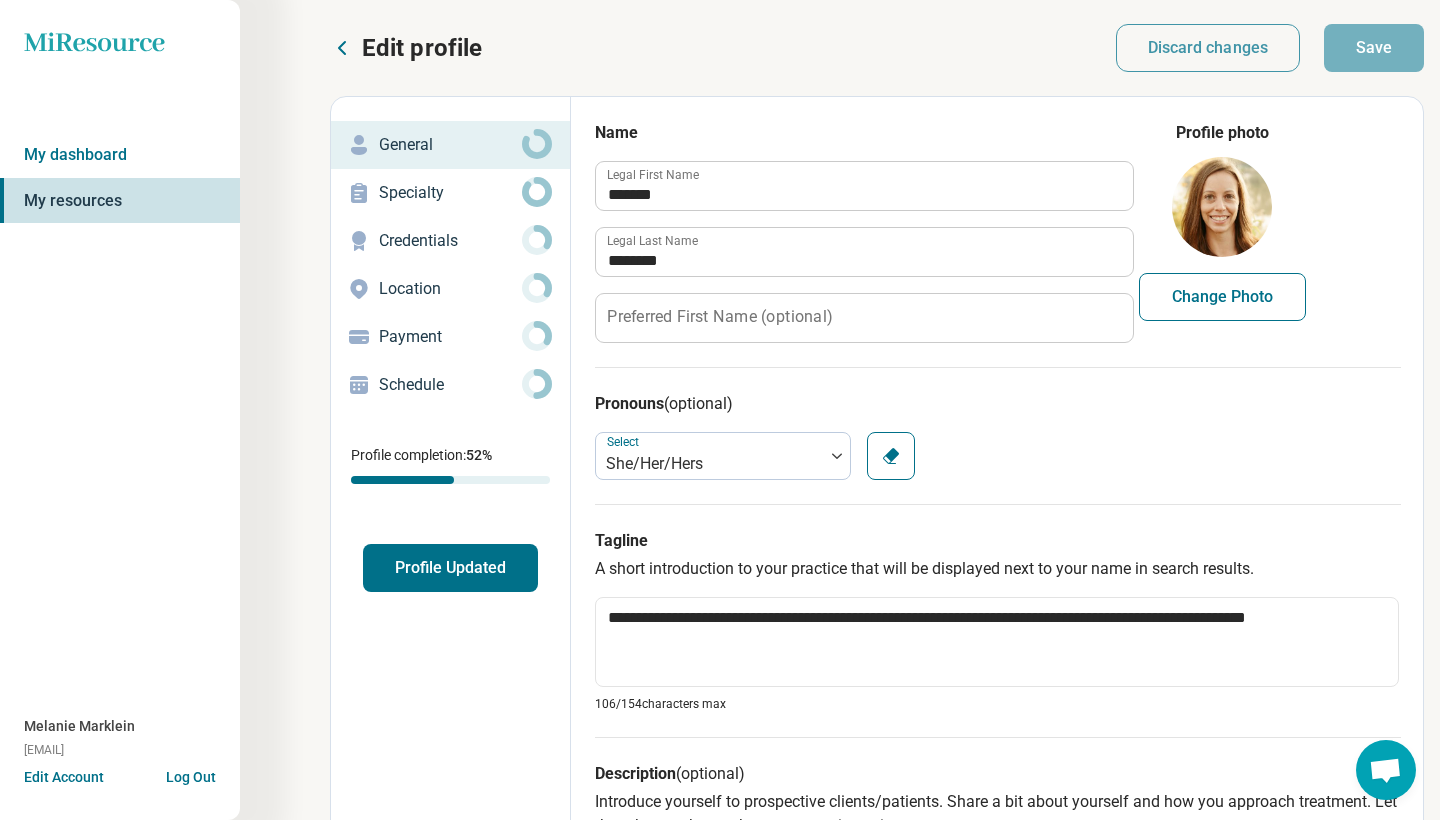 click on "Credentials" at bounding box center (450, 241) 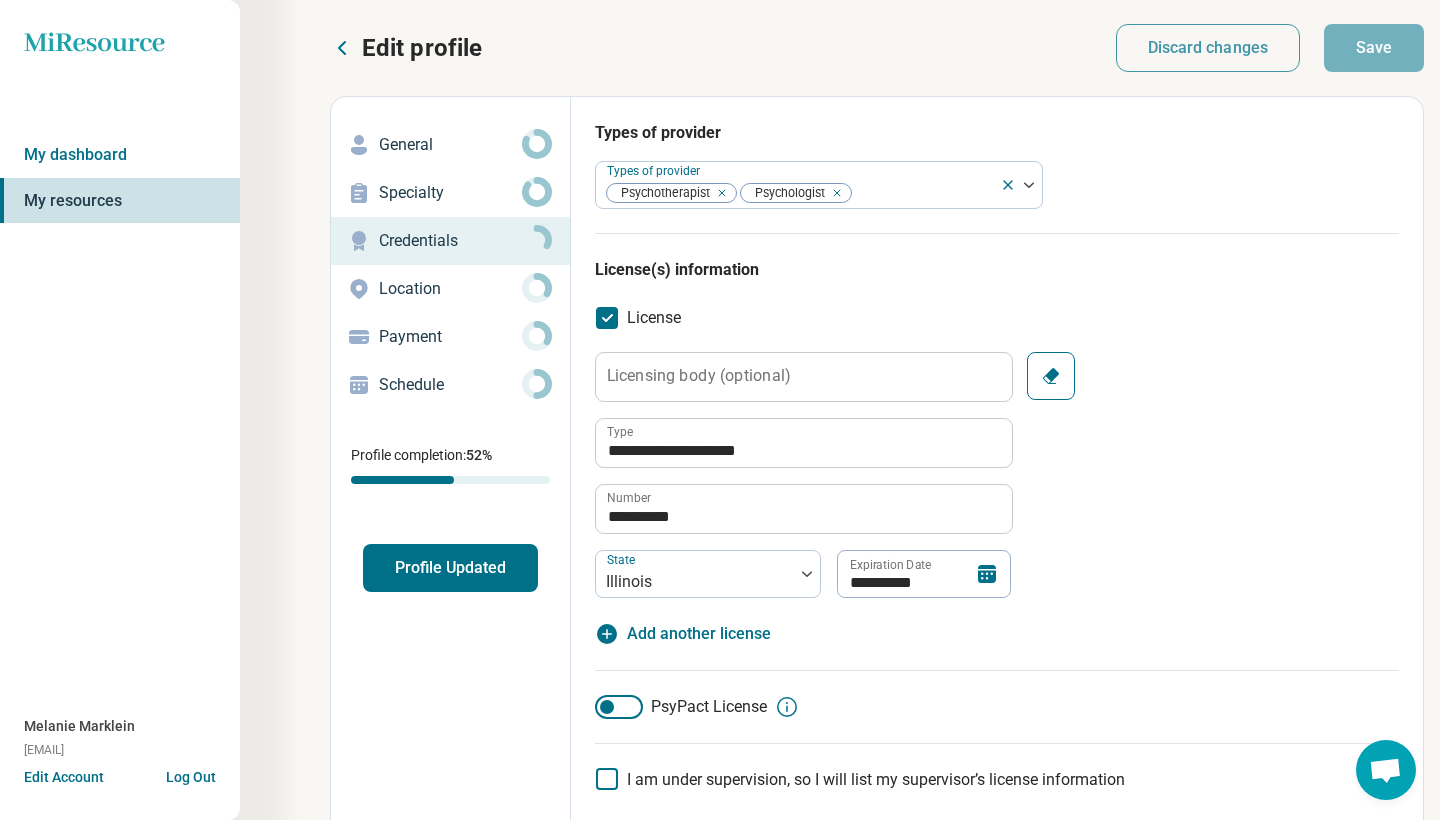 click 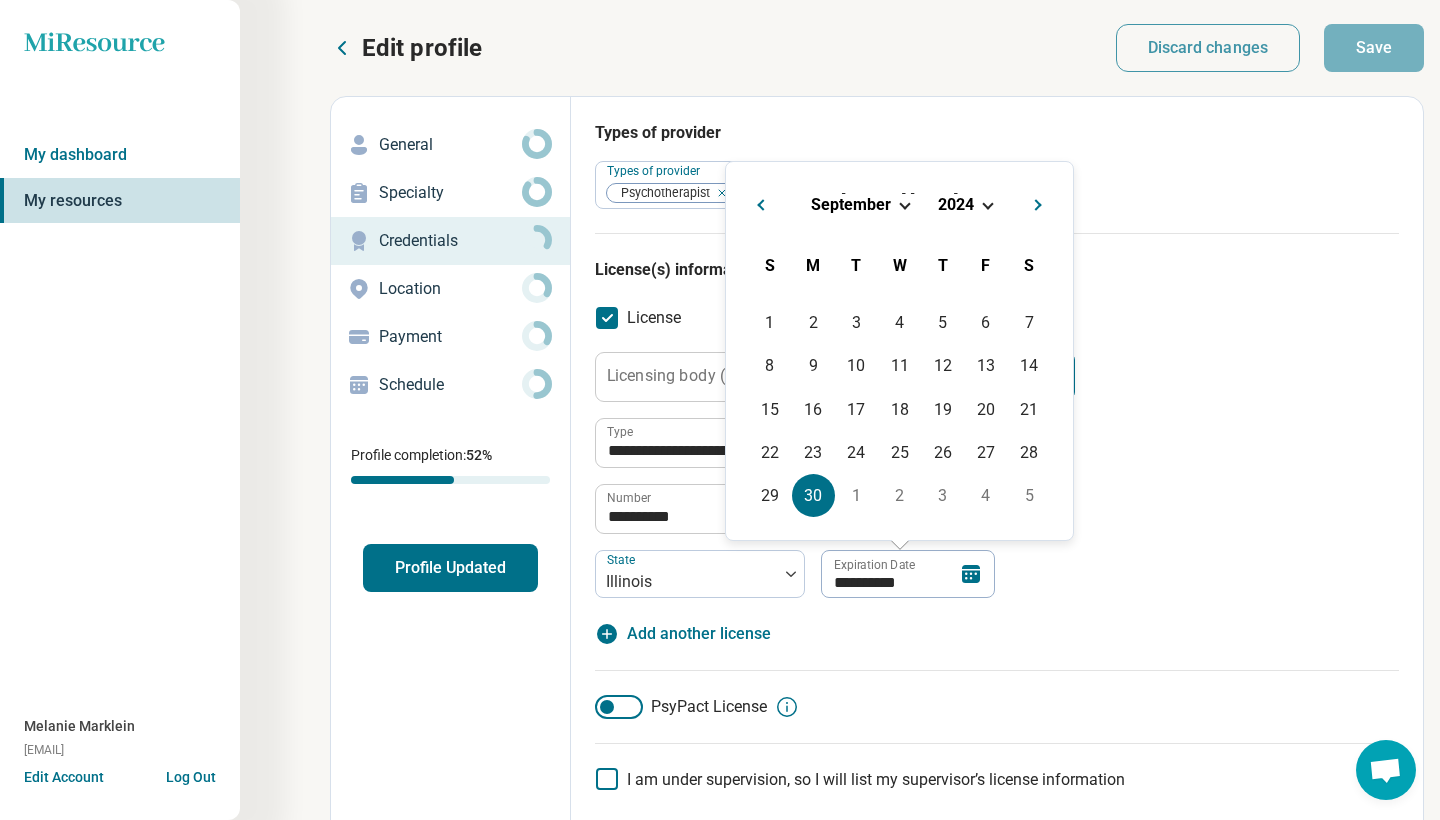 click on "[MONTH] [YEAR]" at bounding box center (899, 204) 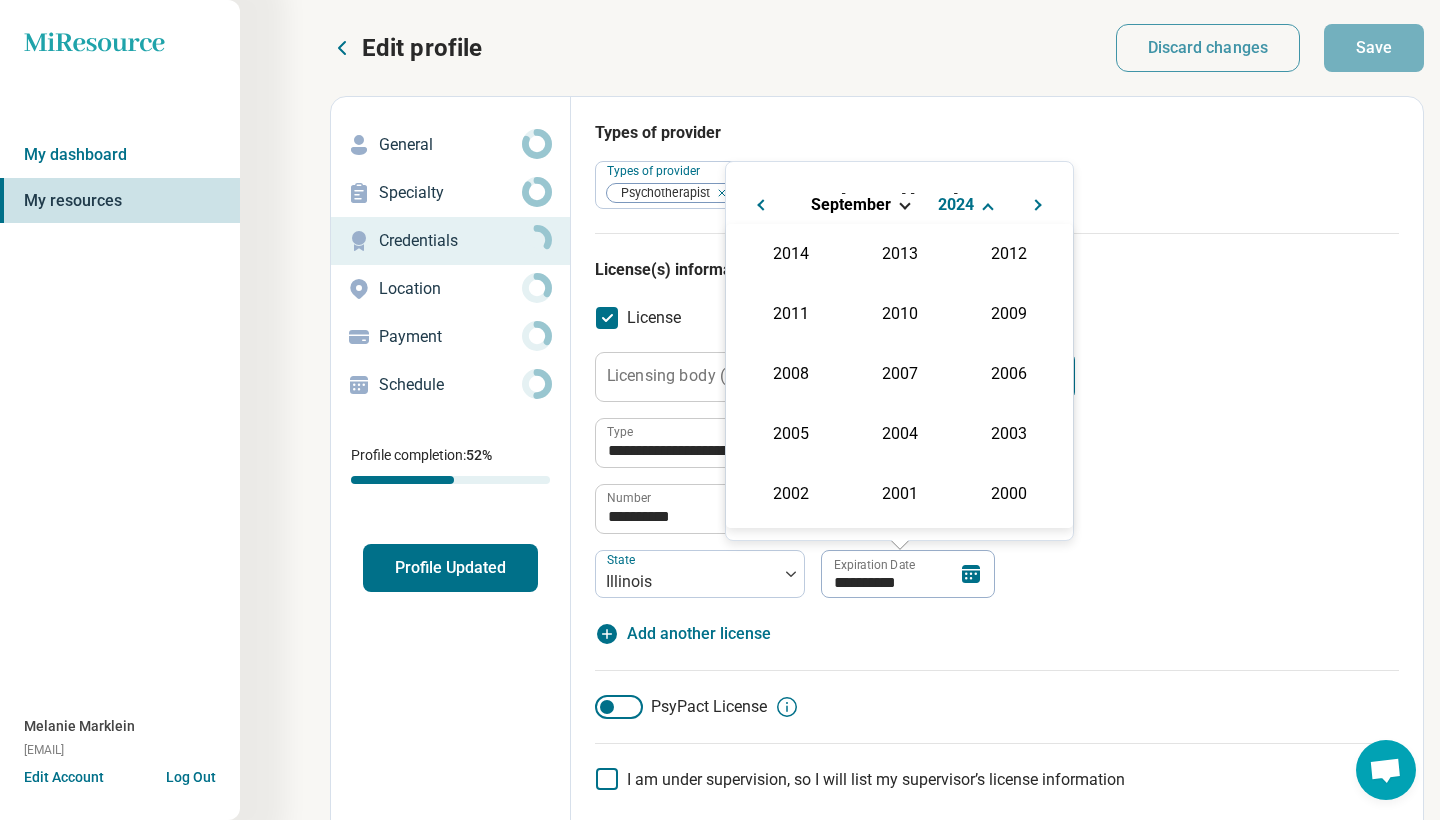scroll, scrollTop: 724, scrollLeft: 0, axis: vertical 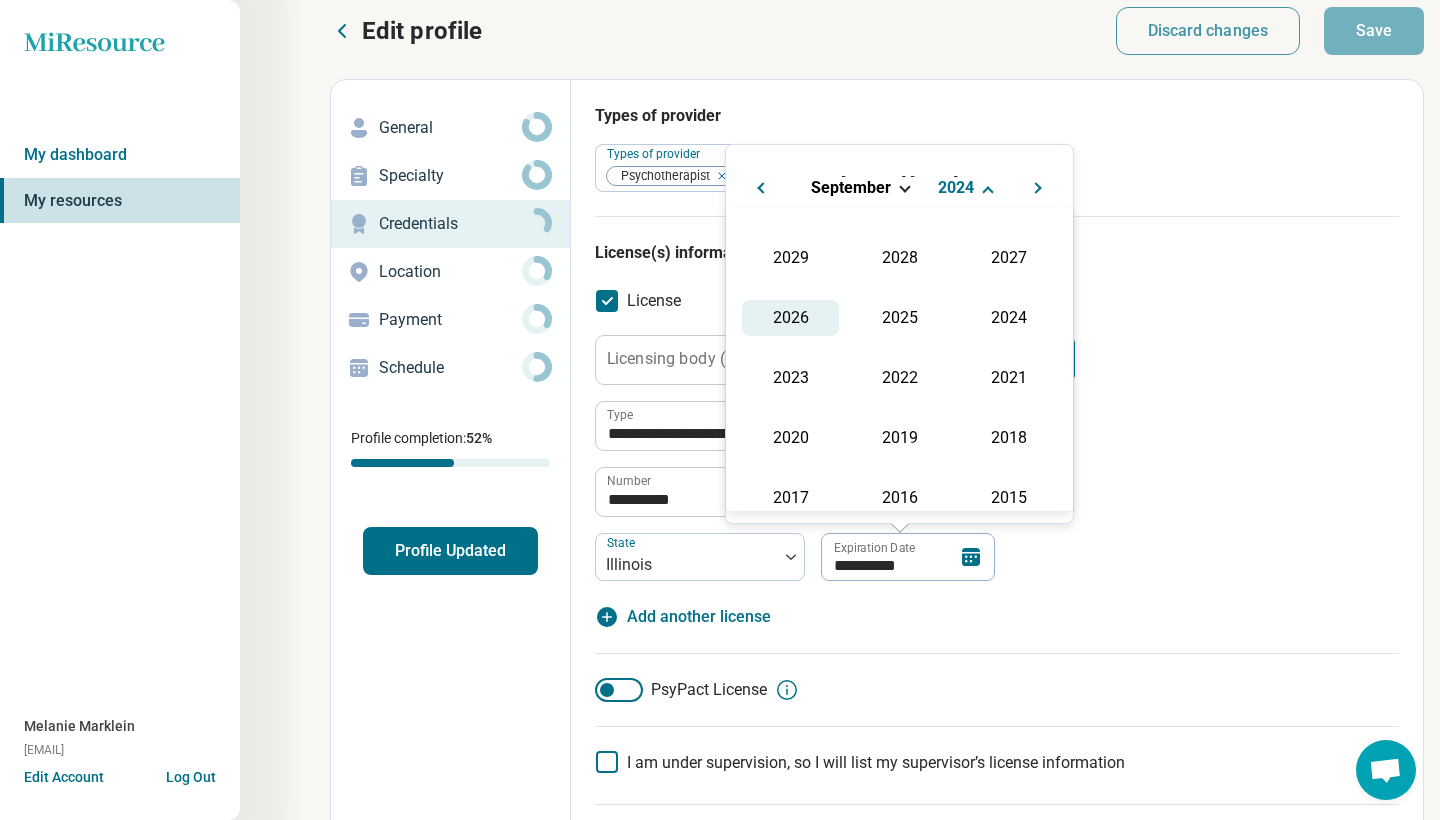 click on "2026" at bounding box center (790, 318) 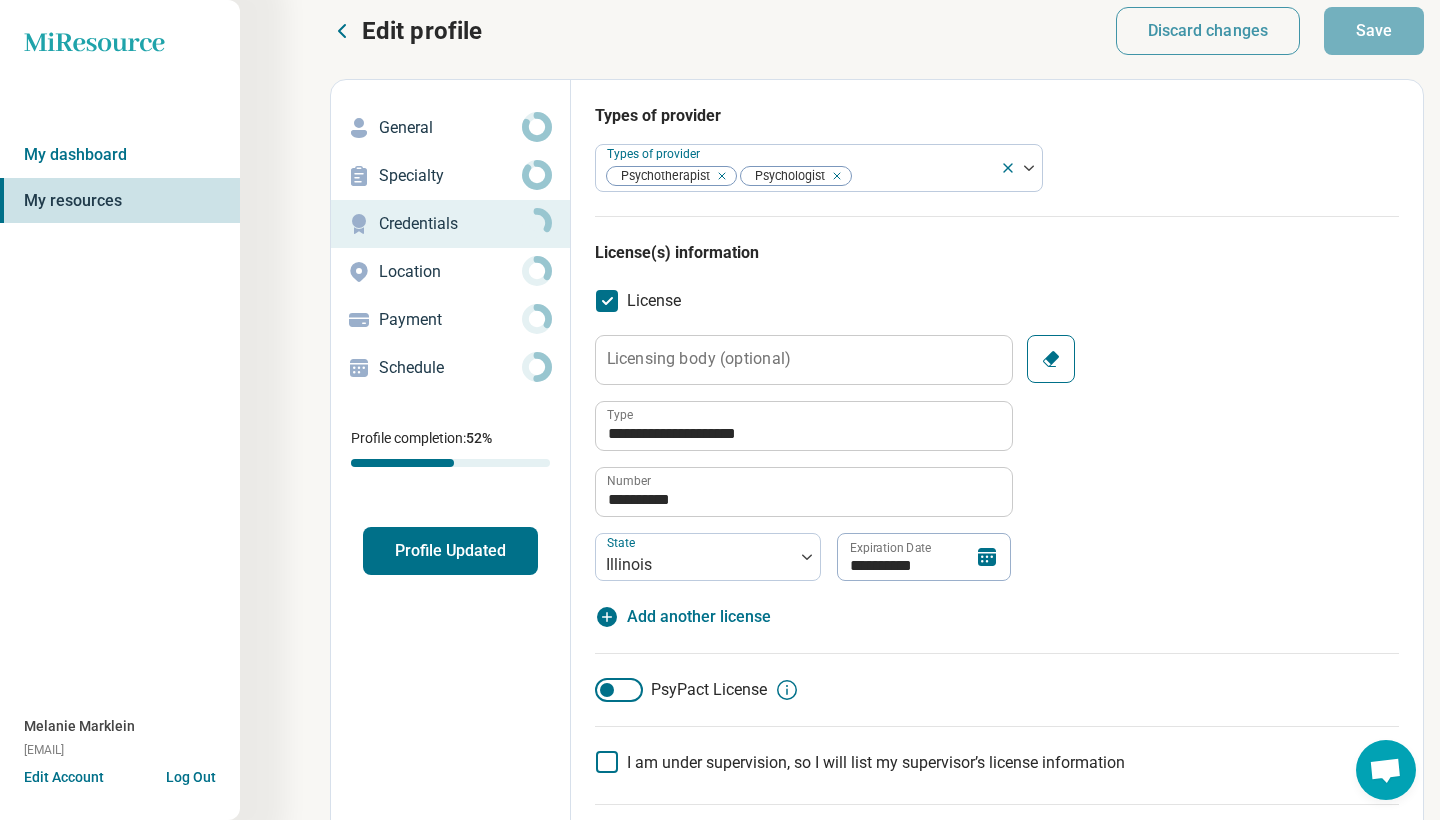 click on "**********" at bounding box center (997, 482) 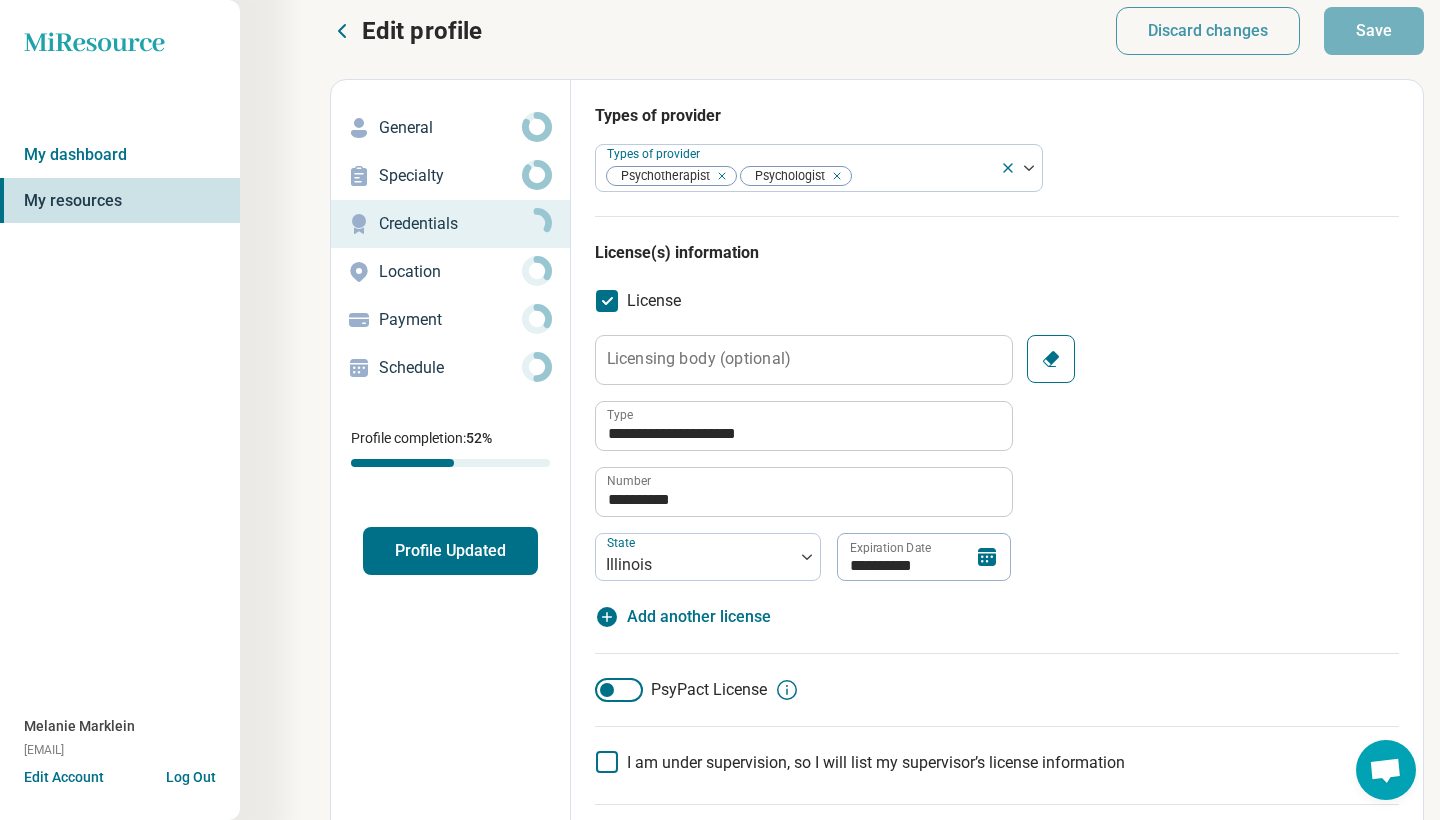 click 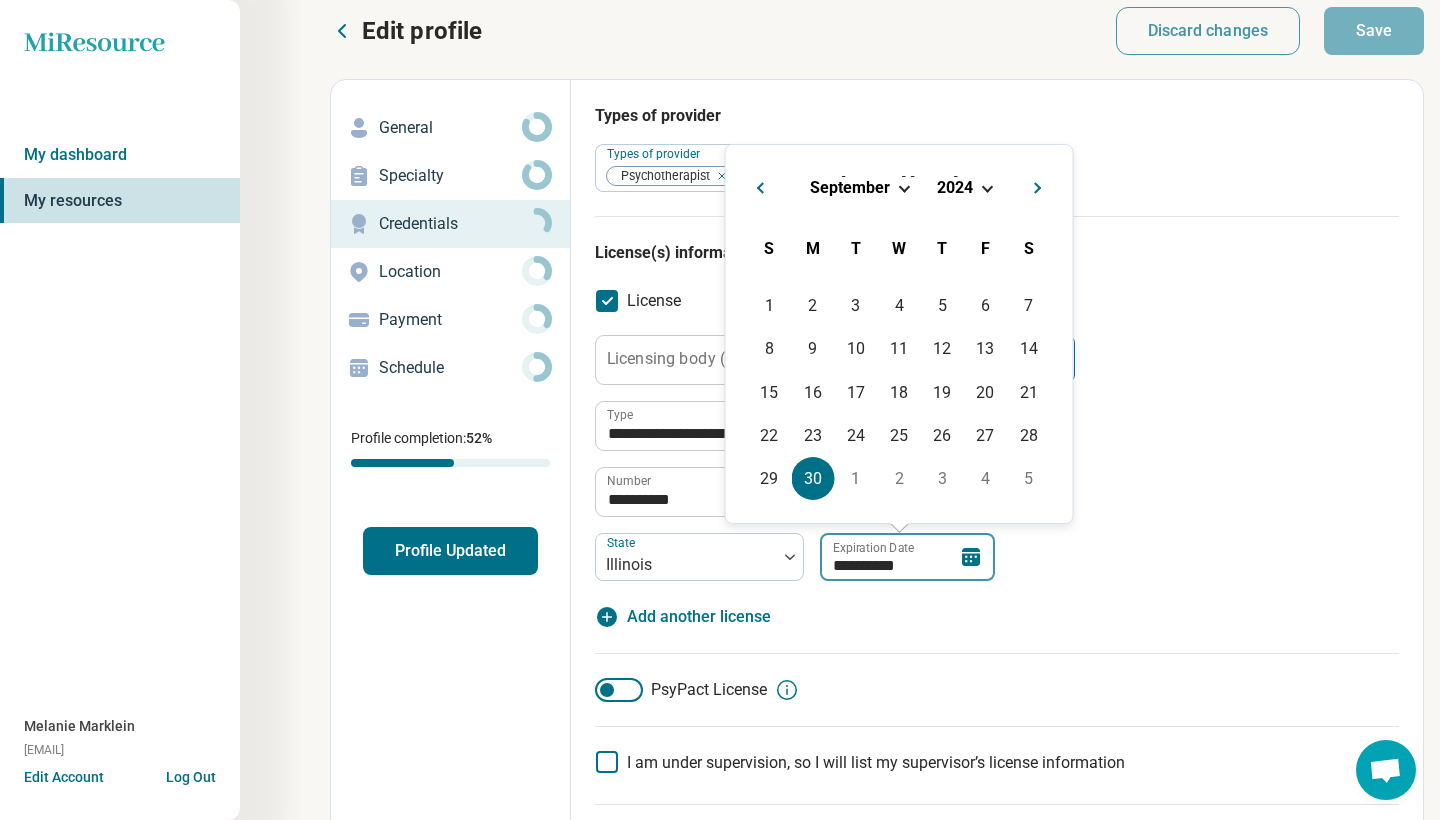 click on "**********" at bounding box center (907, 557) 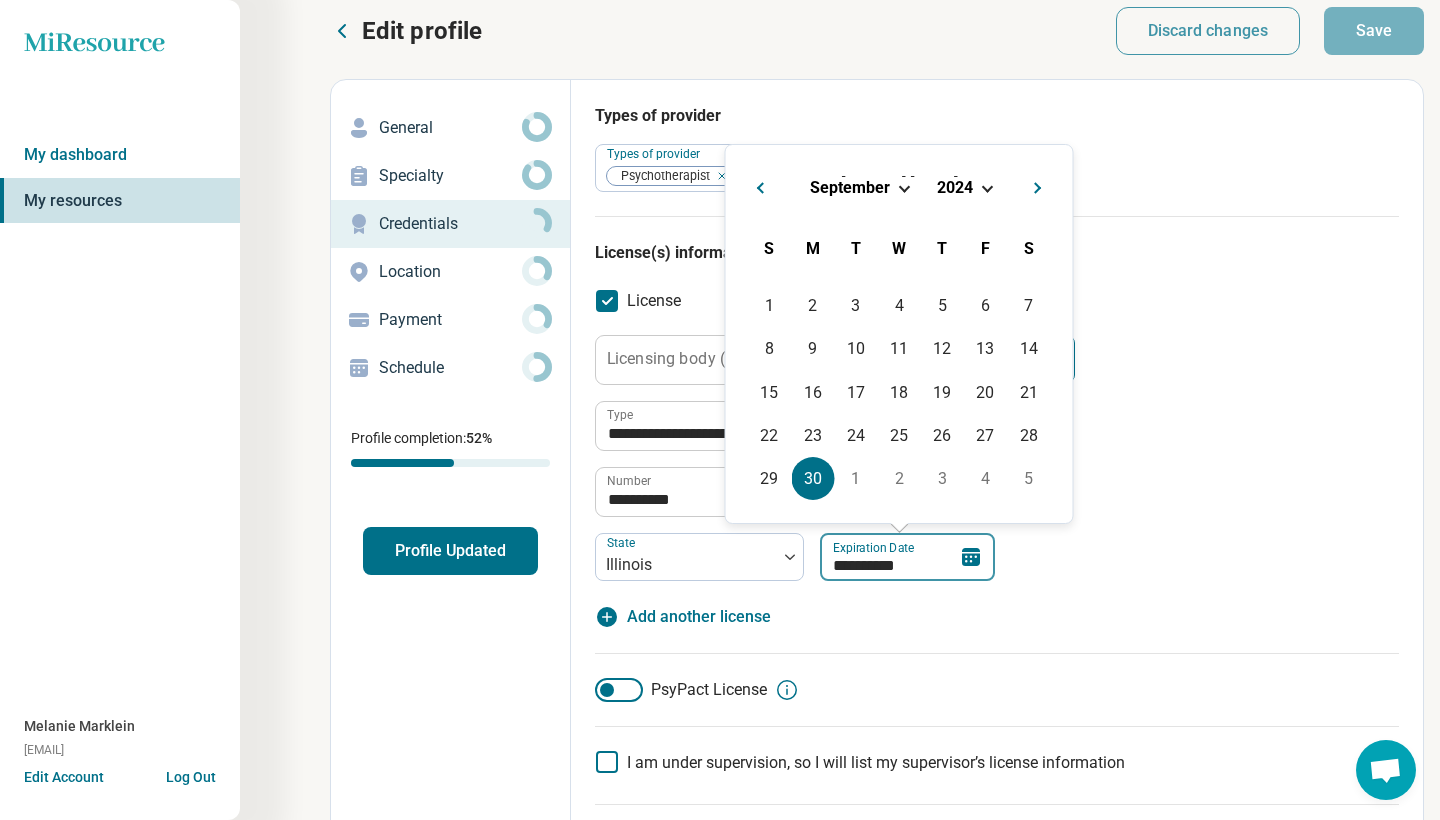 click on "**********" at bounding box center (907, 557) 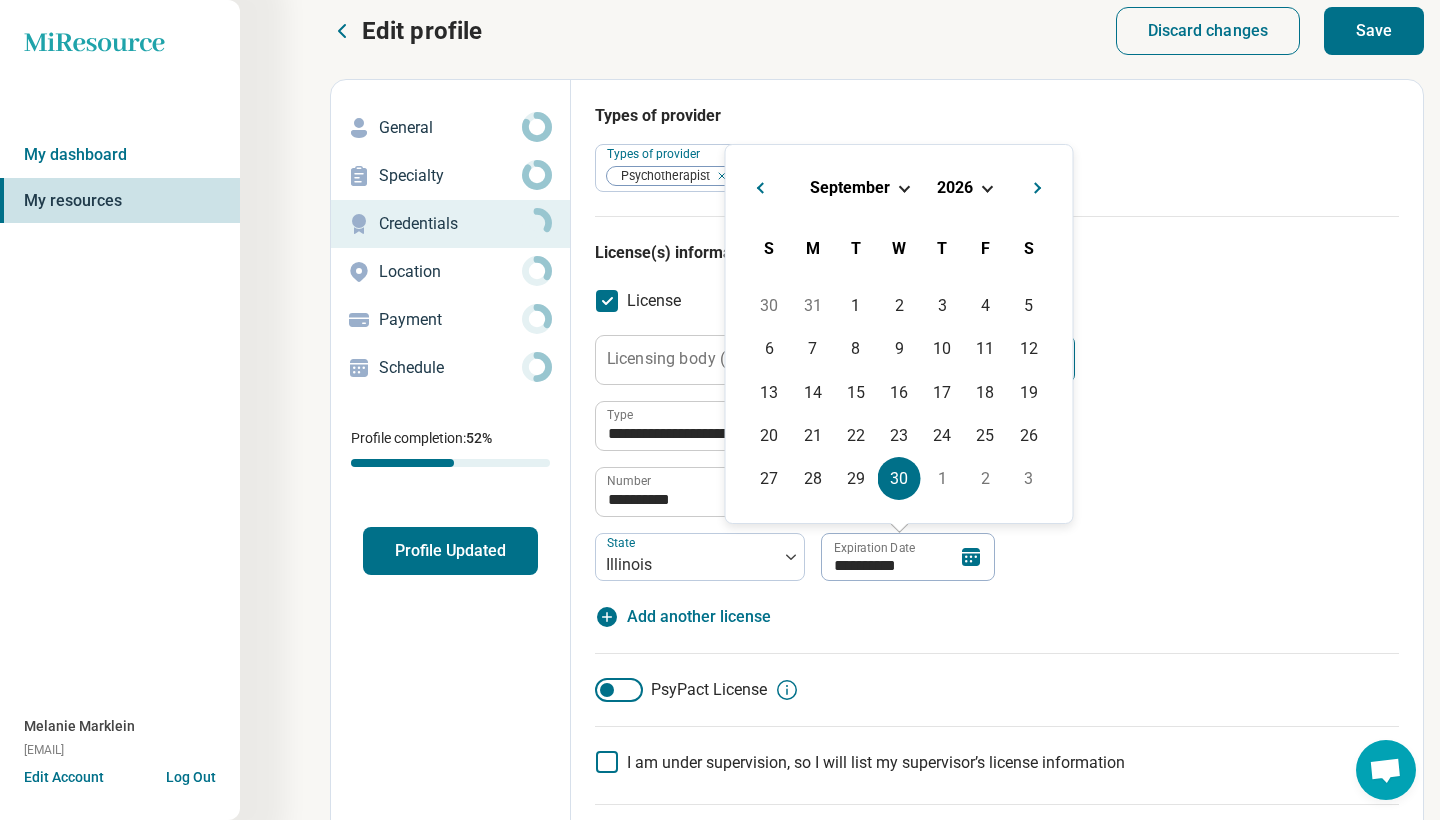 click on "**********" at bounding box center (997, 482) 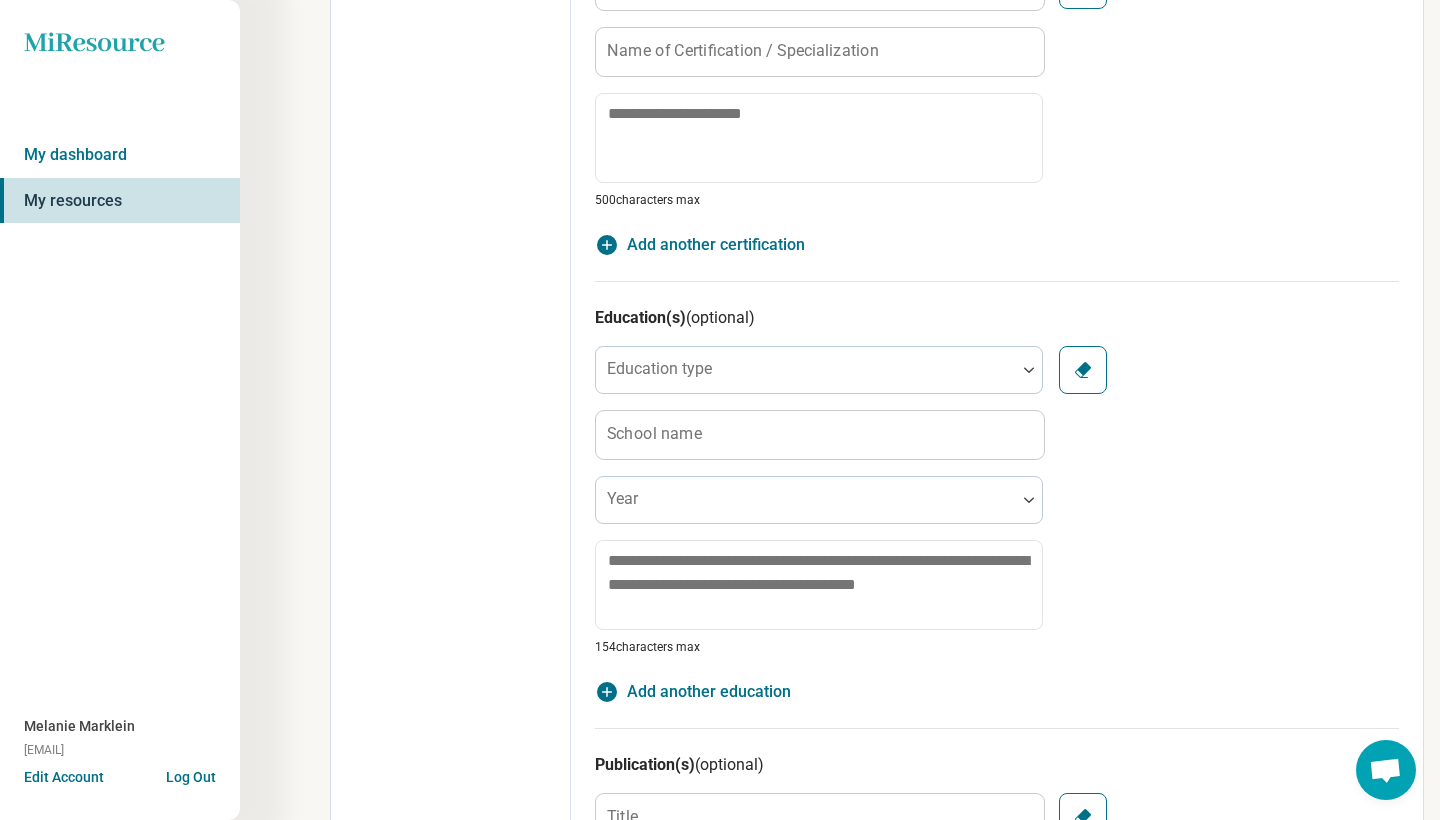 scroll, scrollTop: 1059, scrollLeft: 0, axis: vertical 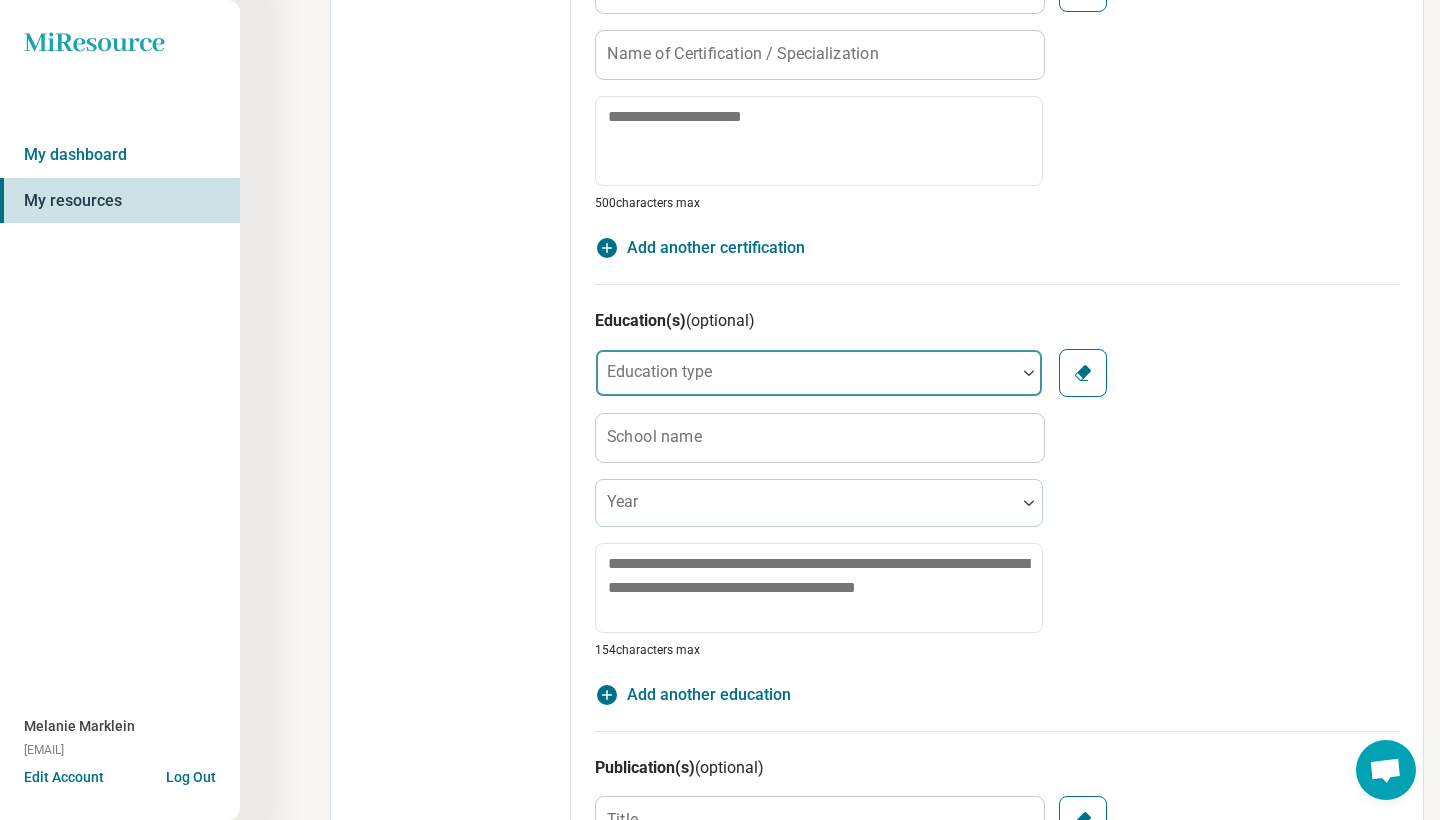 click at bounding box center [1029, 373] 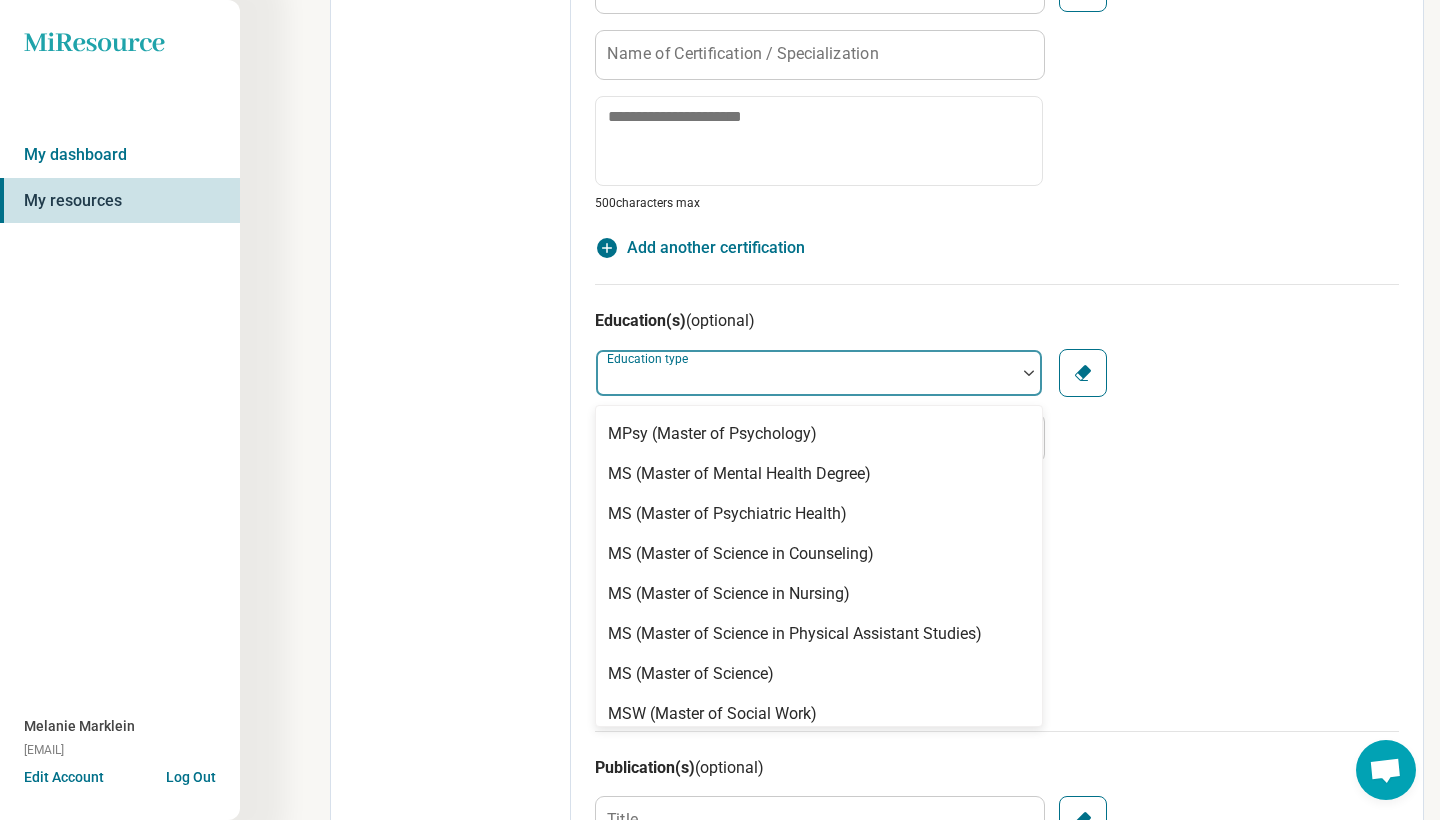 scroll, scrollTop: 952, scrollLeft: 0, axis: vertical 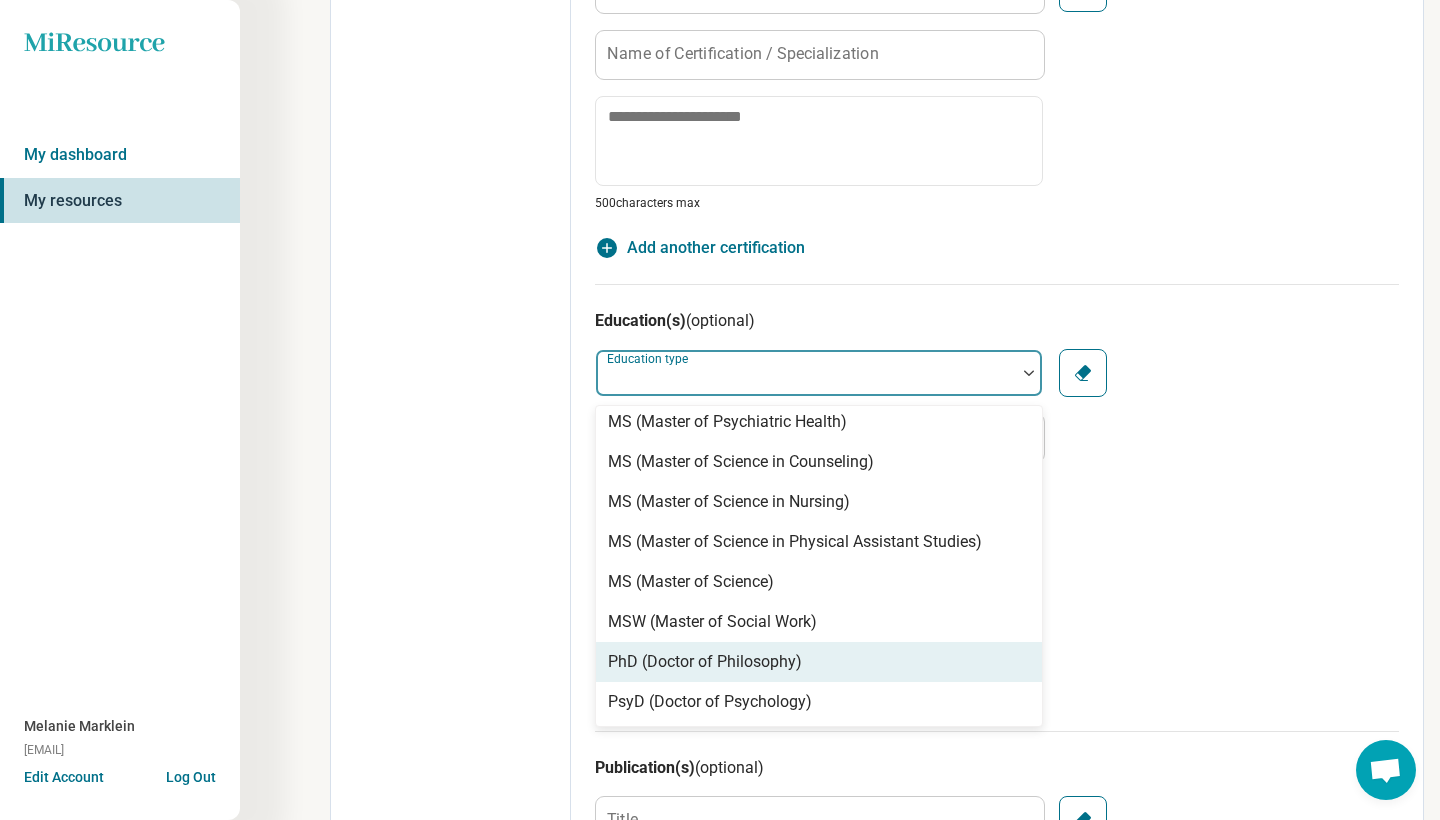 click on "PhD (Doctor of Philosophy)" at bounding box center [705, 662] 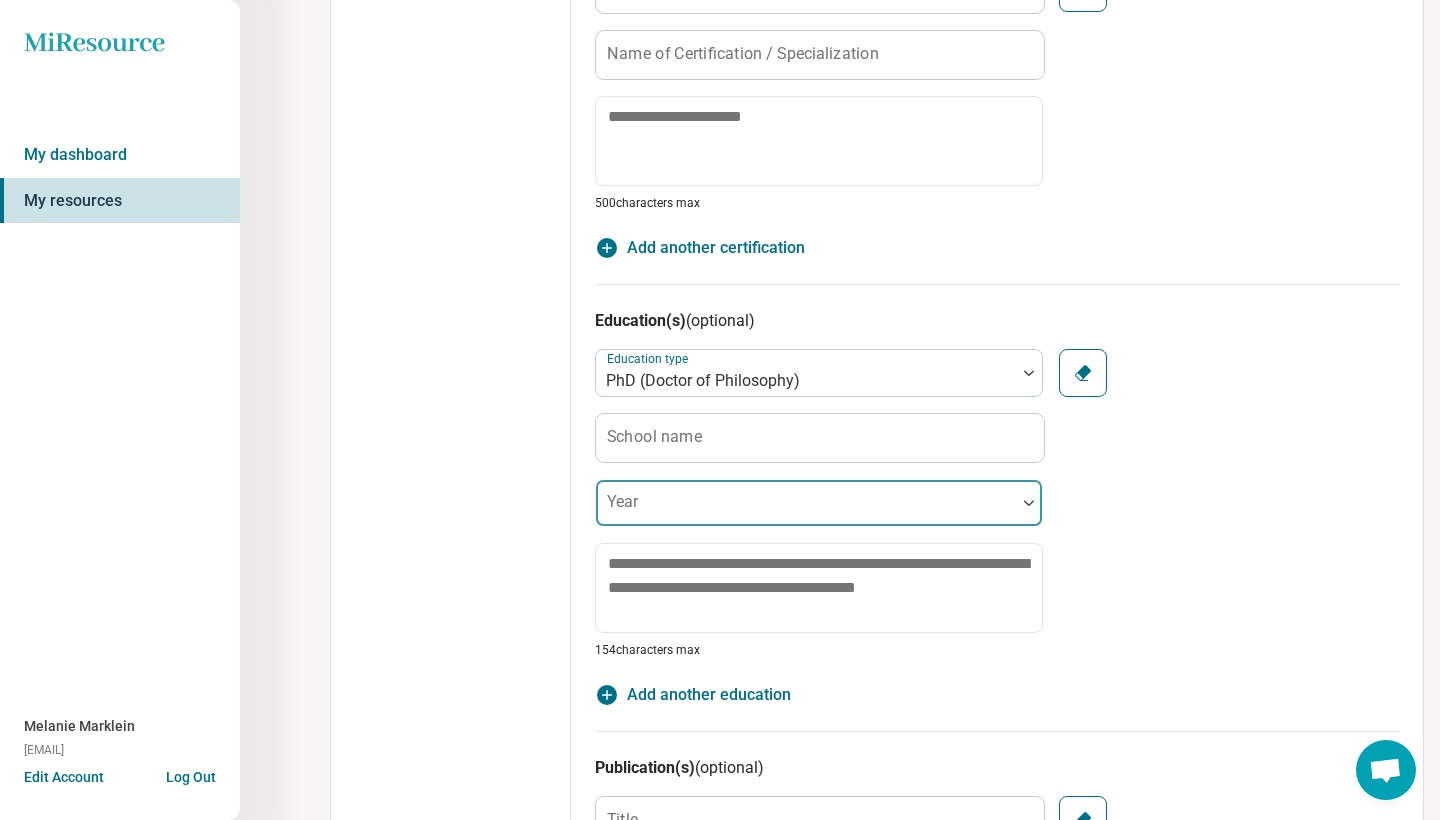 click at bounding box center [806, 511] 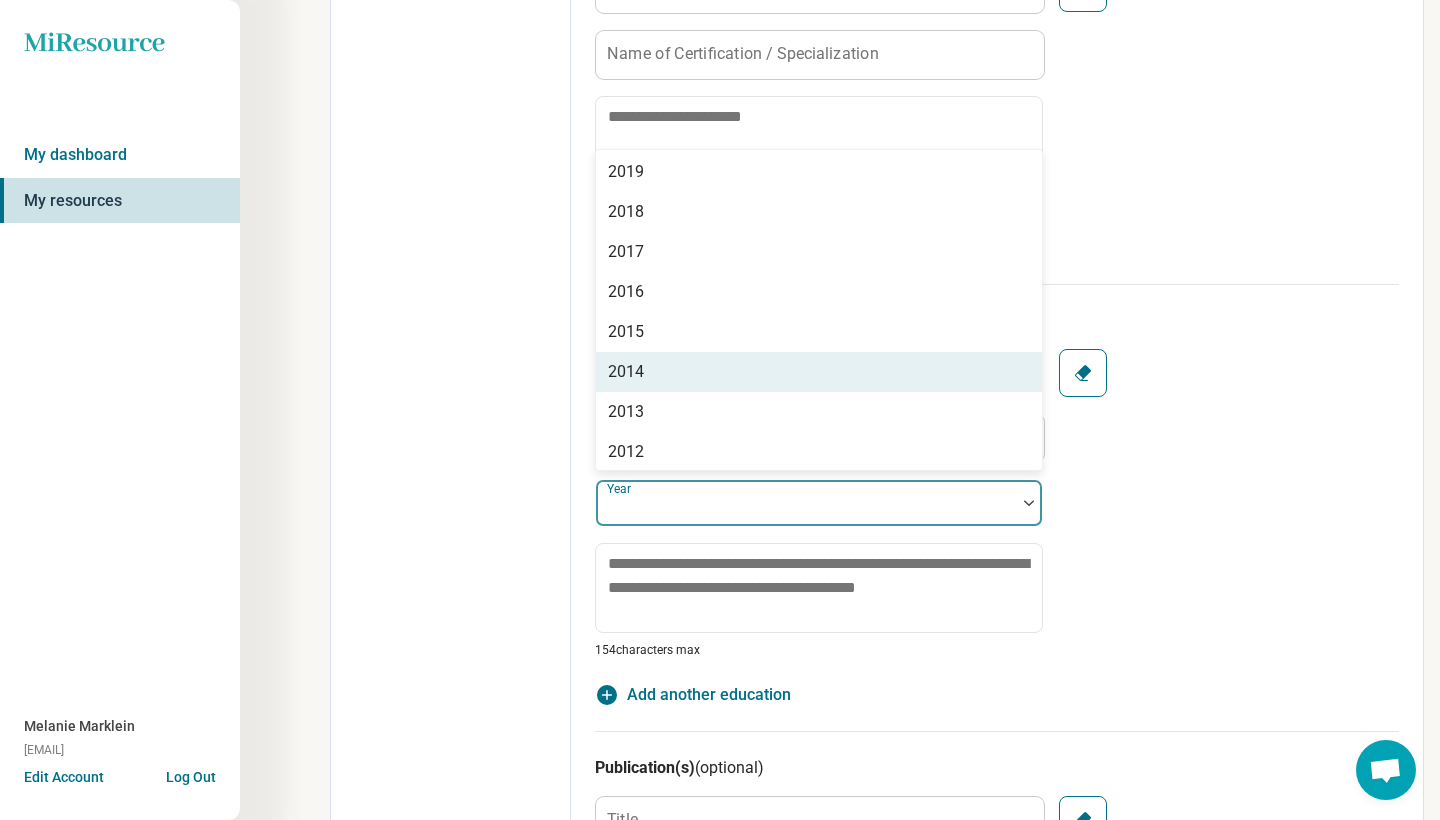 scroll, scrollTop: 285, scrollLeft: 0, axis: vertical 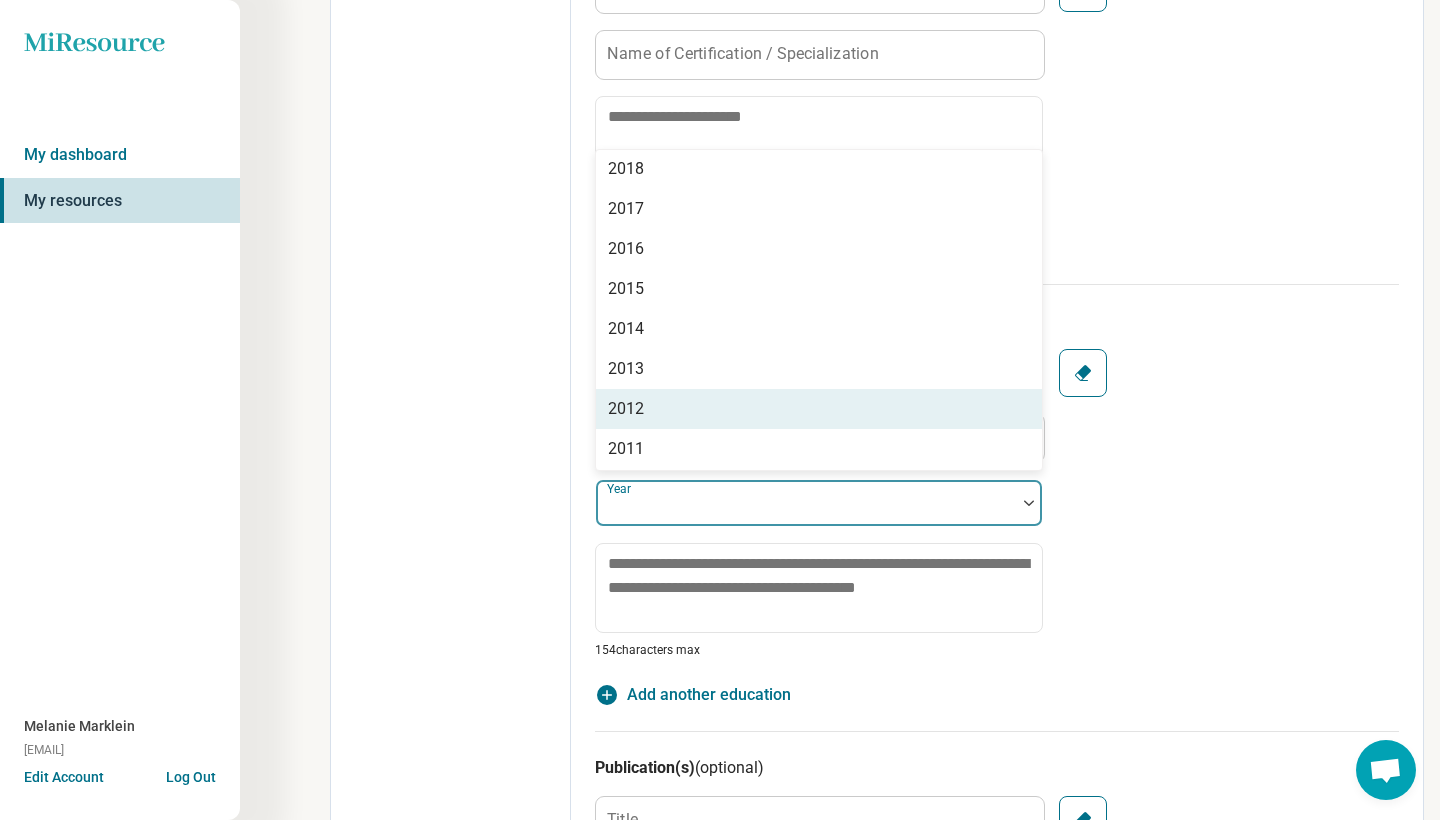click on "2012" at bounding box center (626, 409) 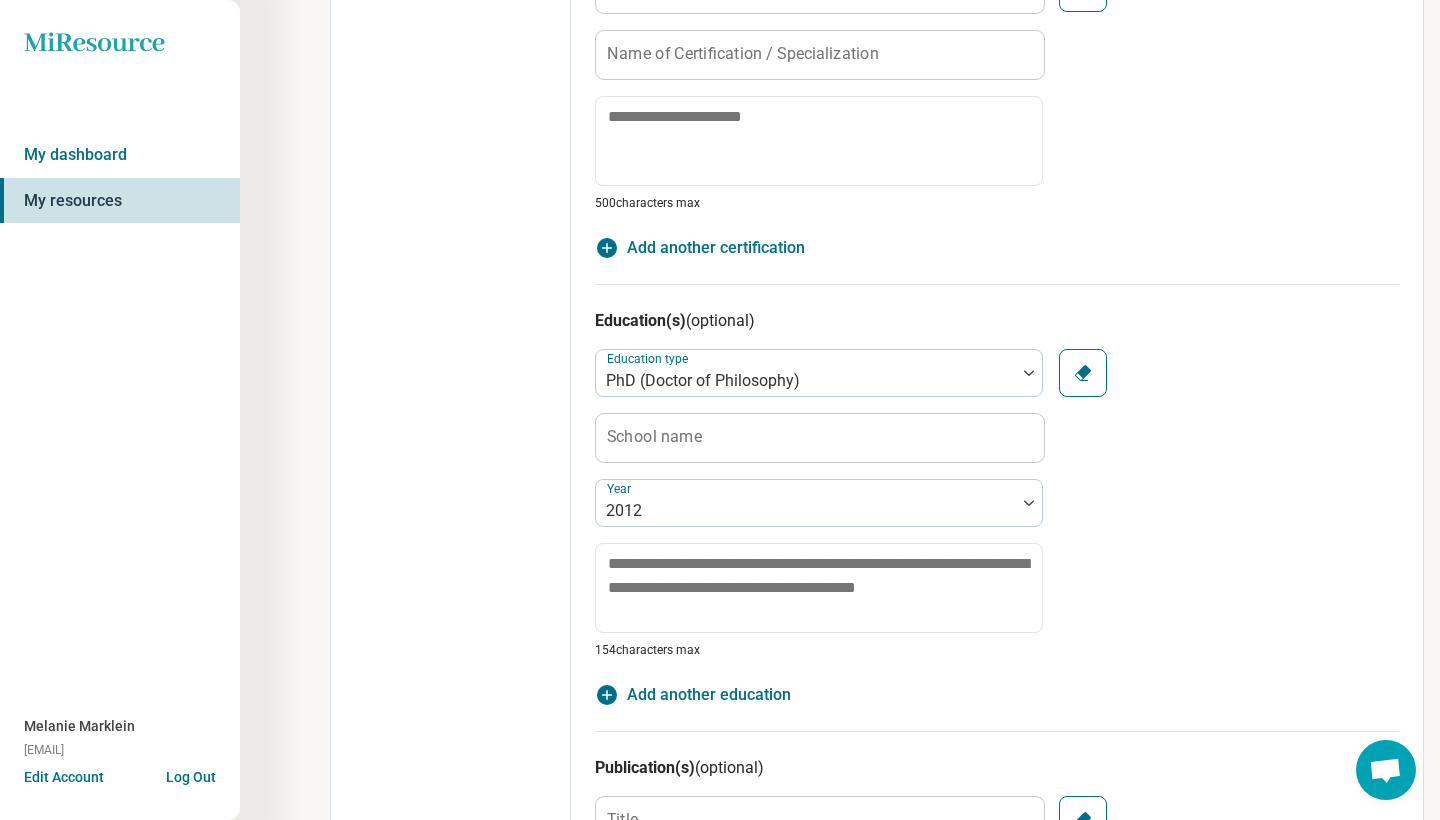 click on "School name" at bounding box center (654, 437) 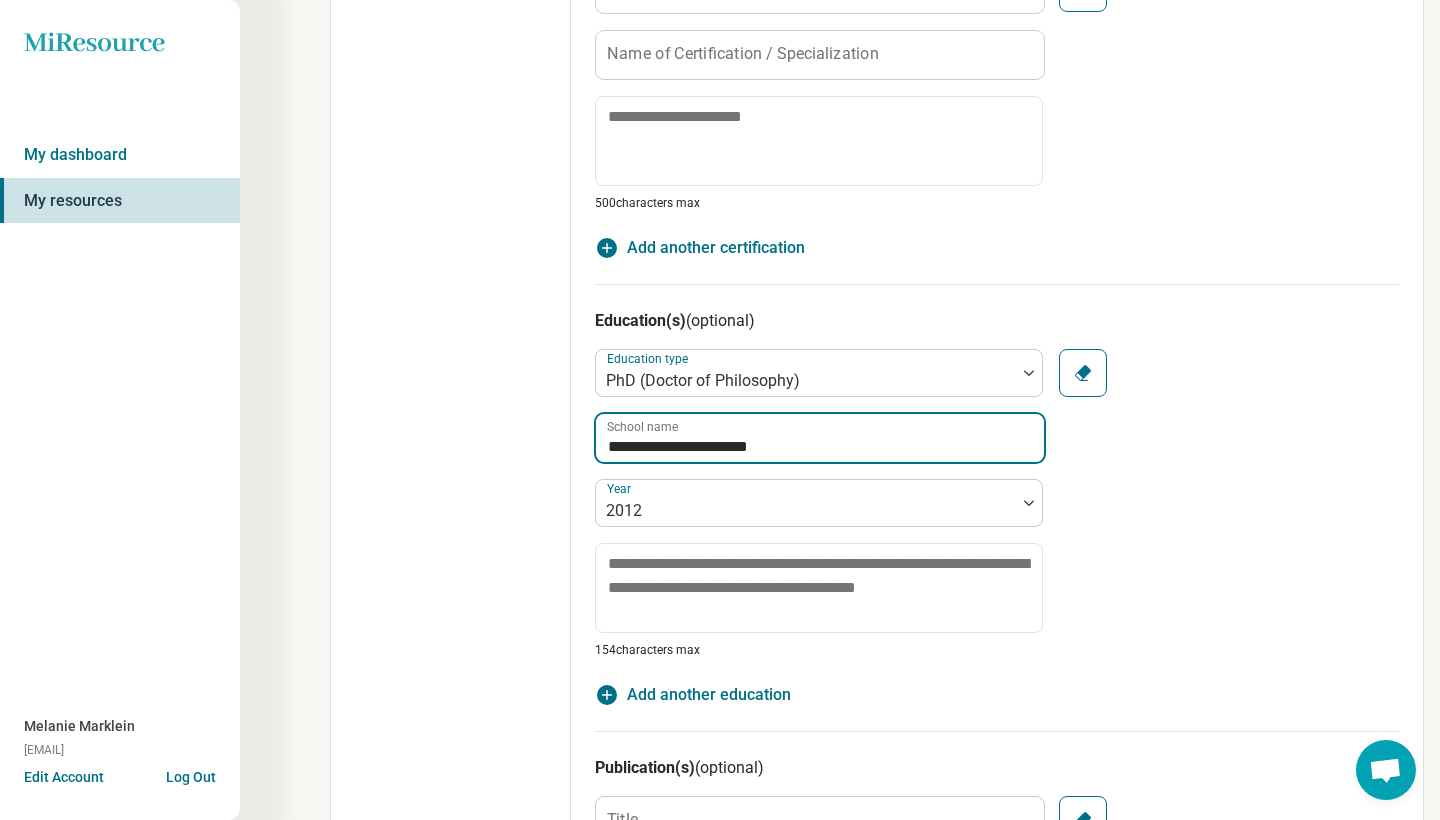 click on "**********" at bounding box center (820, 438) 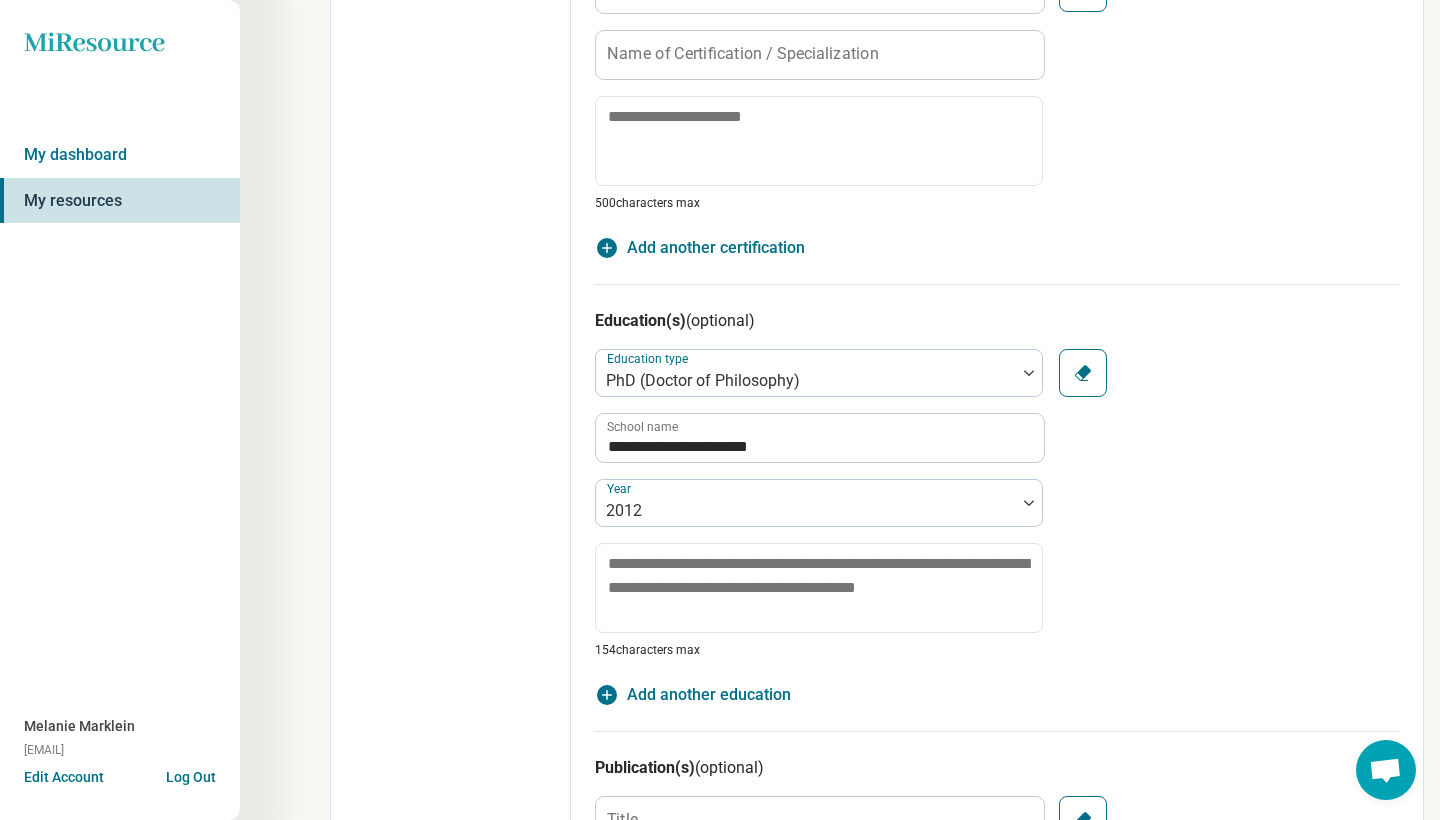 click on "**********" at bounding box center (997, 504) 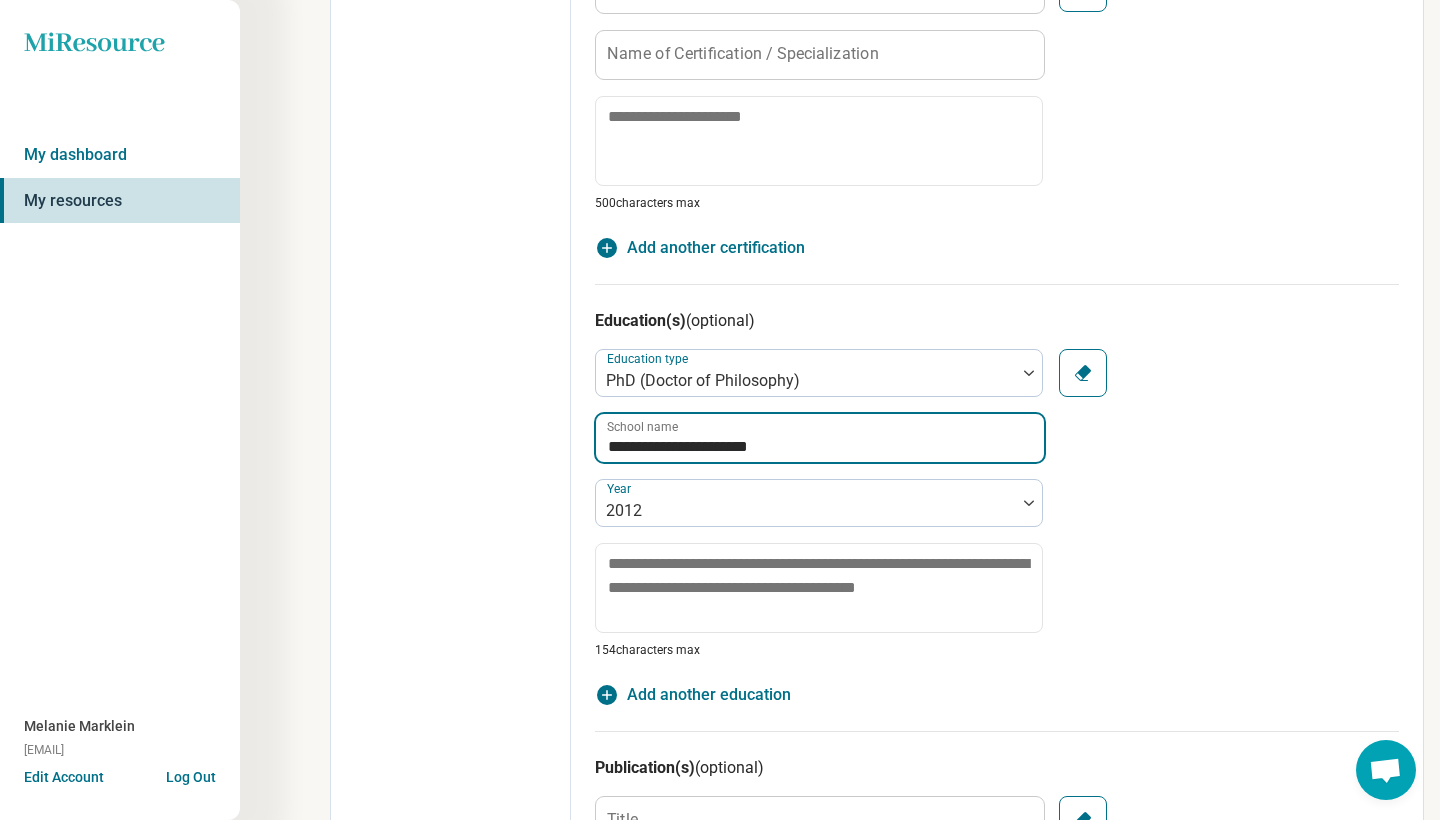 click on "**********" at bounding box center (820, 438) 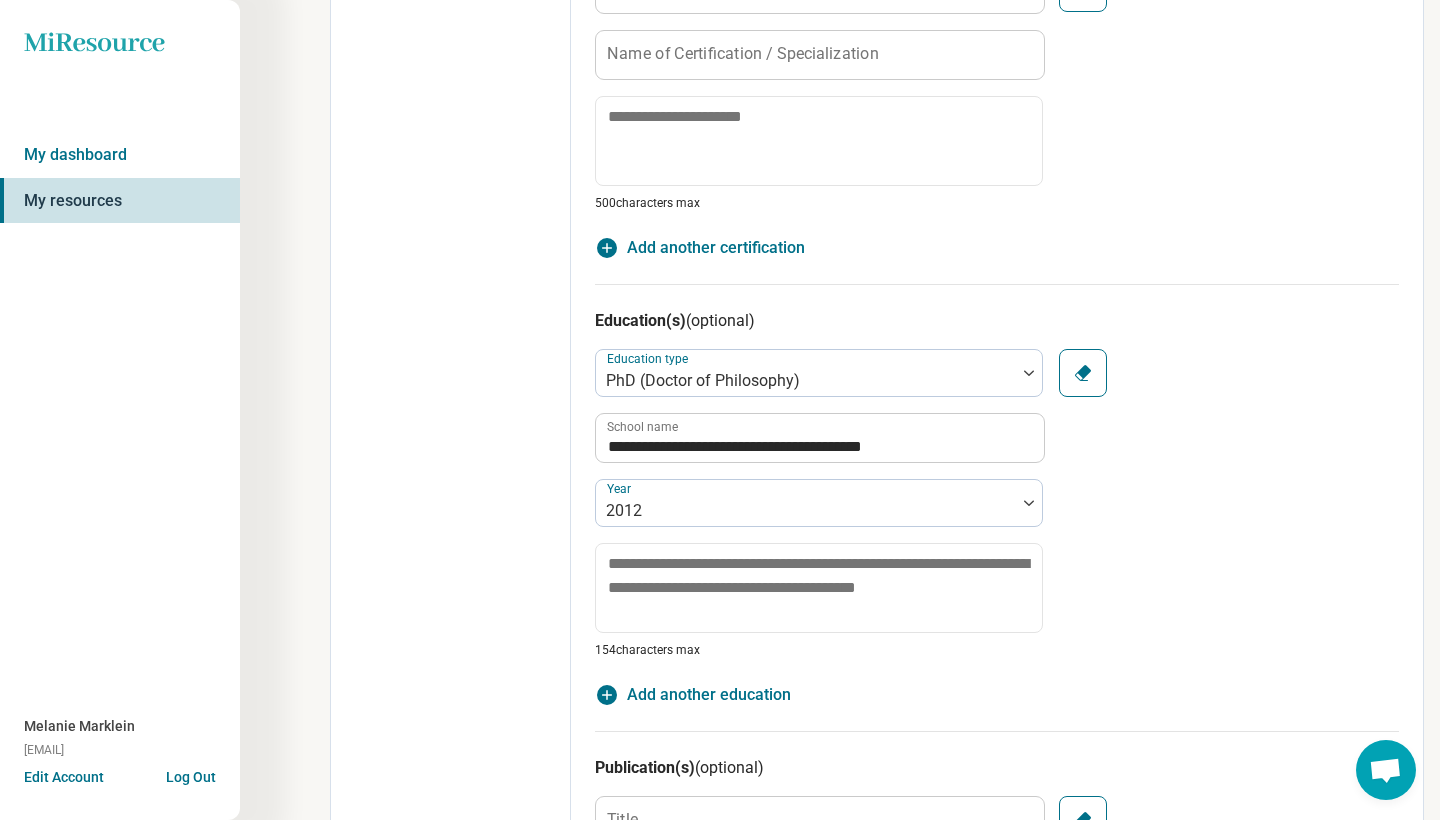 click on "**********" at bounding box center [997, 504] 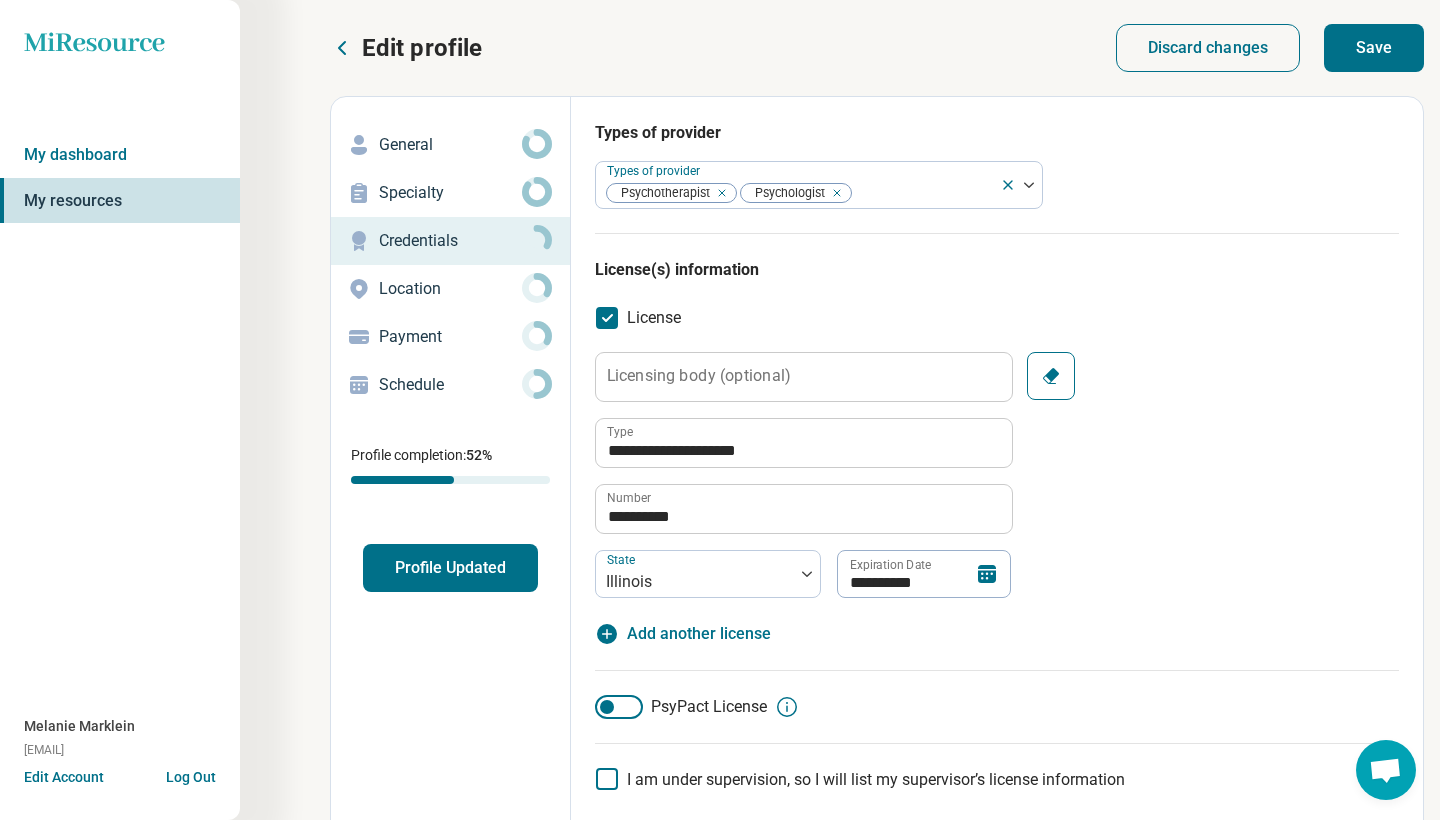 scroll, scrollTop: 0, scrollLeft: 0, axis: both 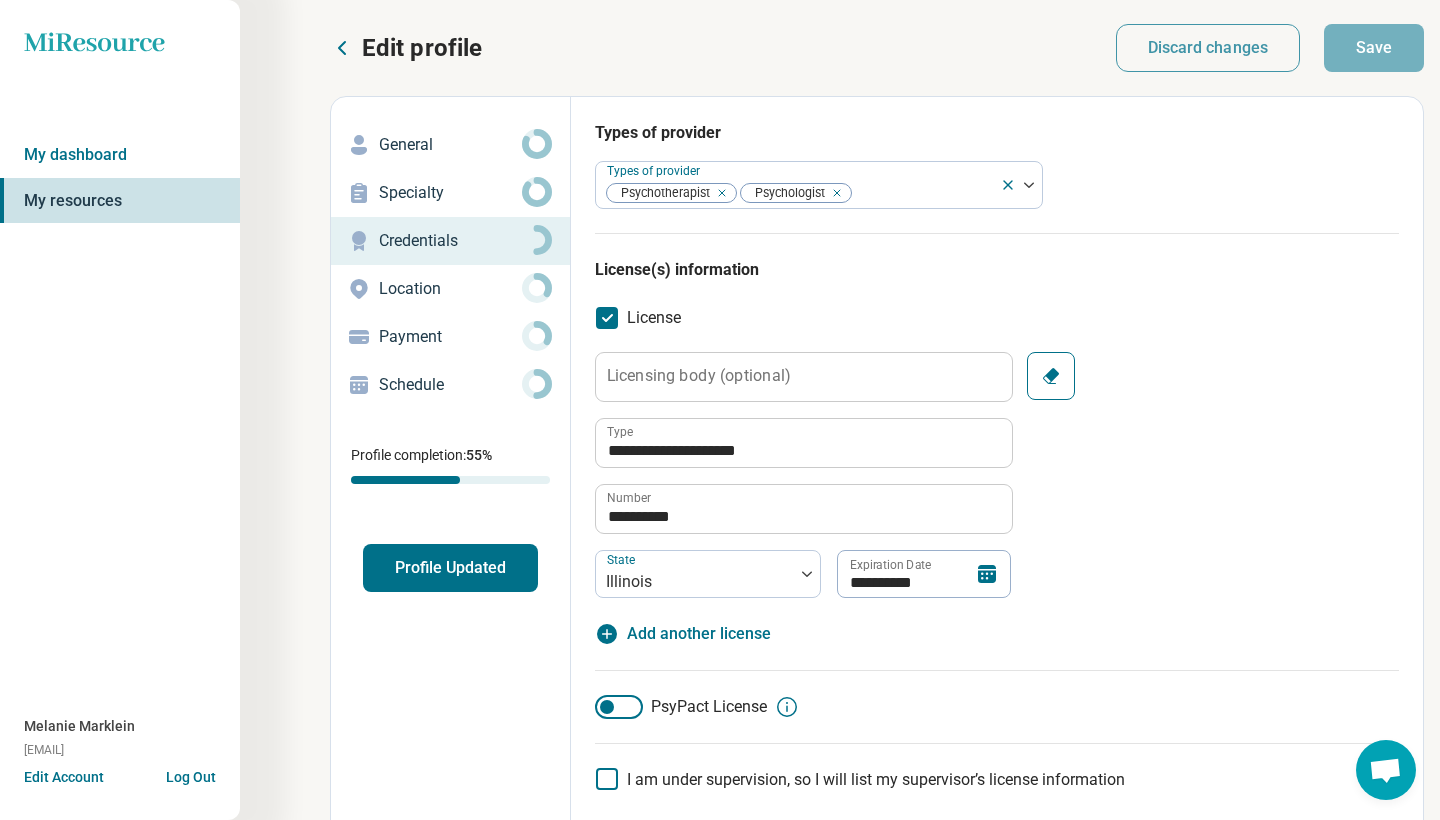 click on "Location" at bounding box center (450, 289) 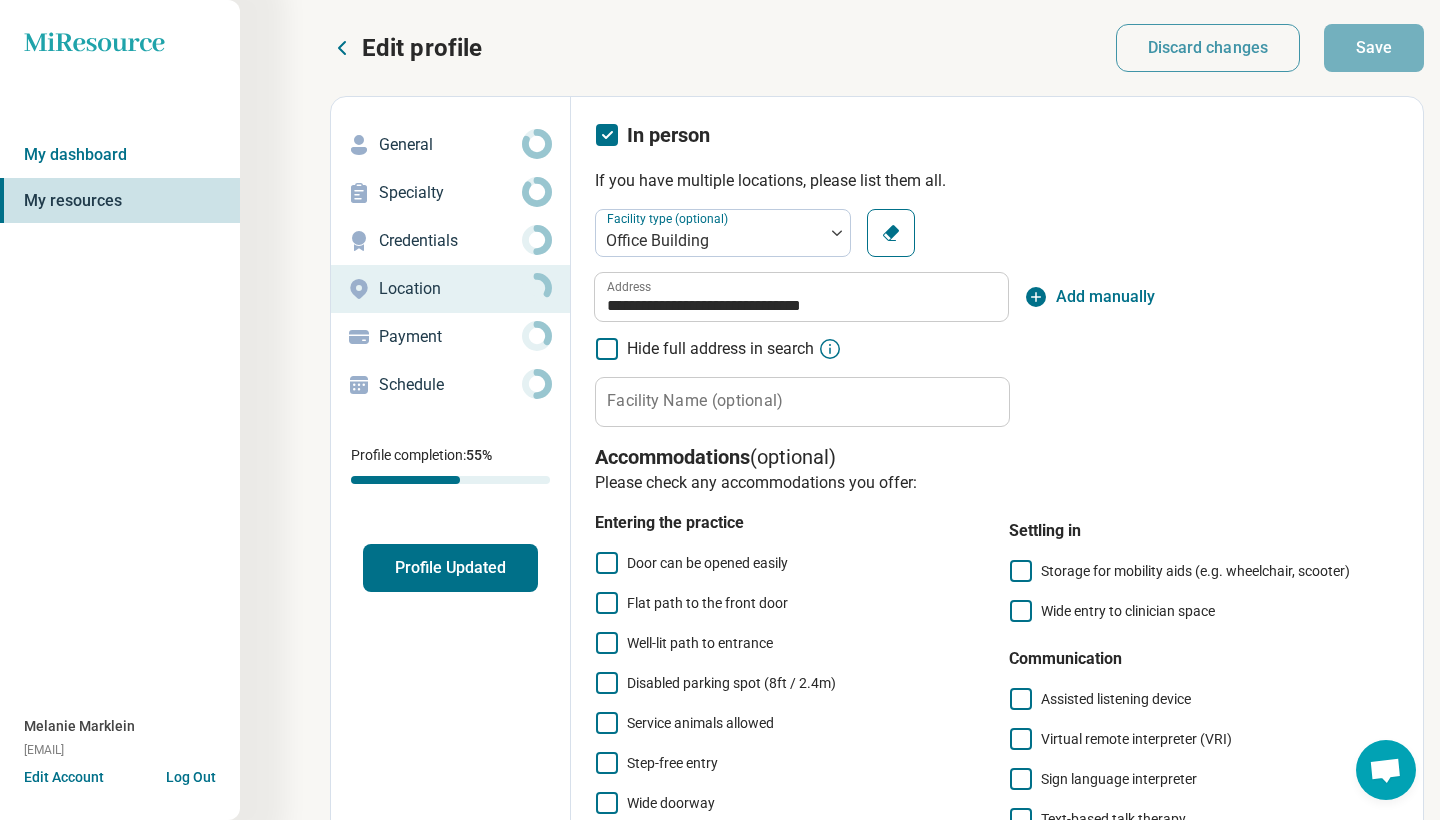 scroll, scrollTop: 0, scrollLeft: 0, axis: both 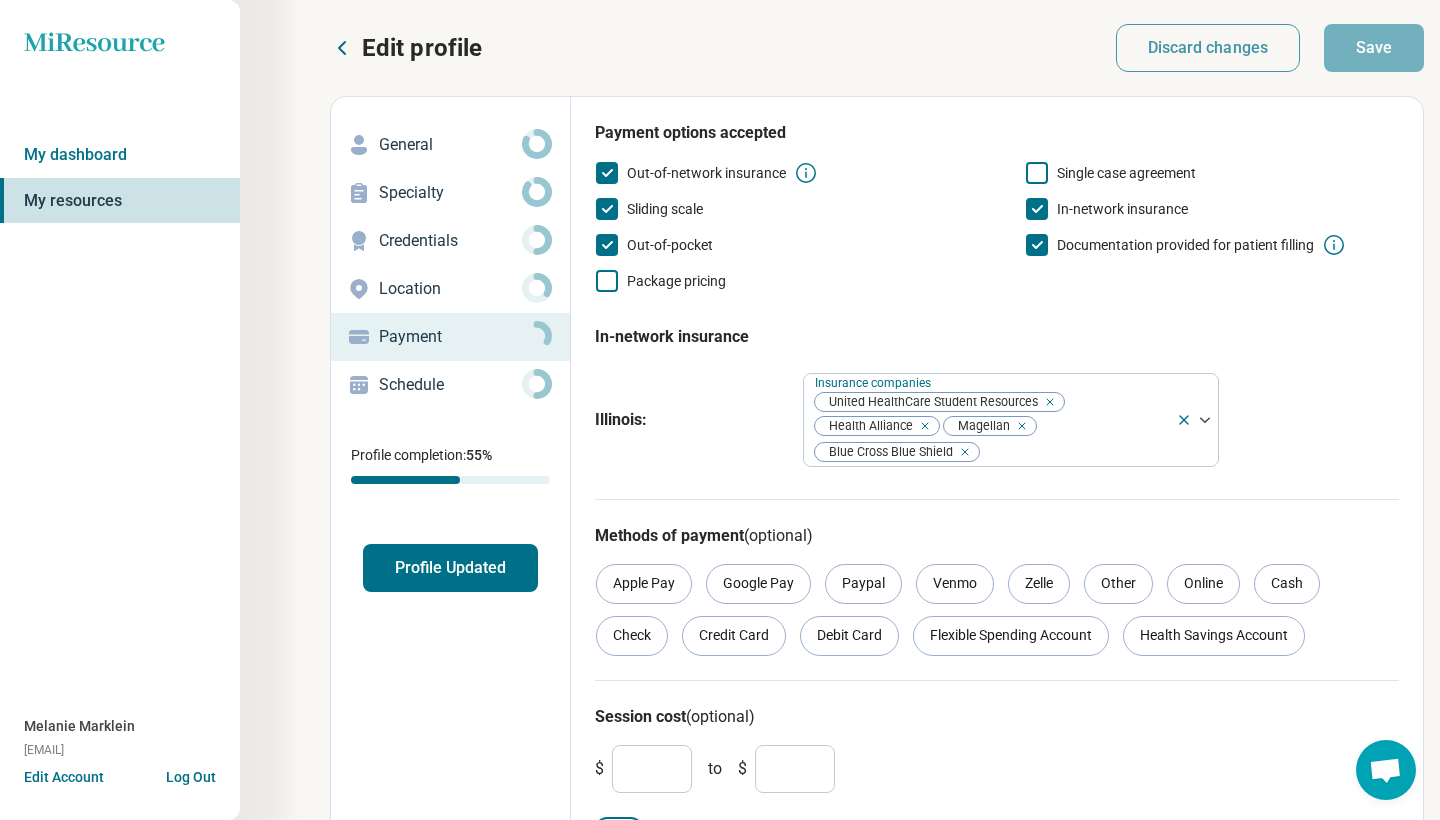 click 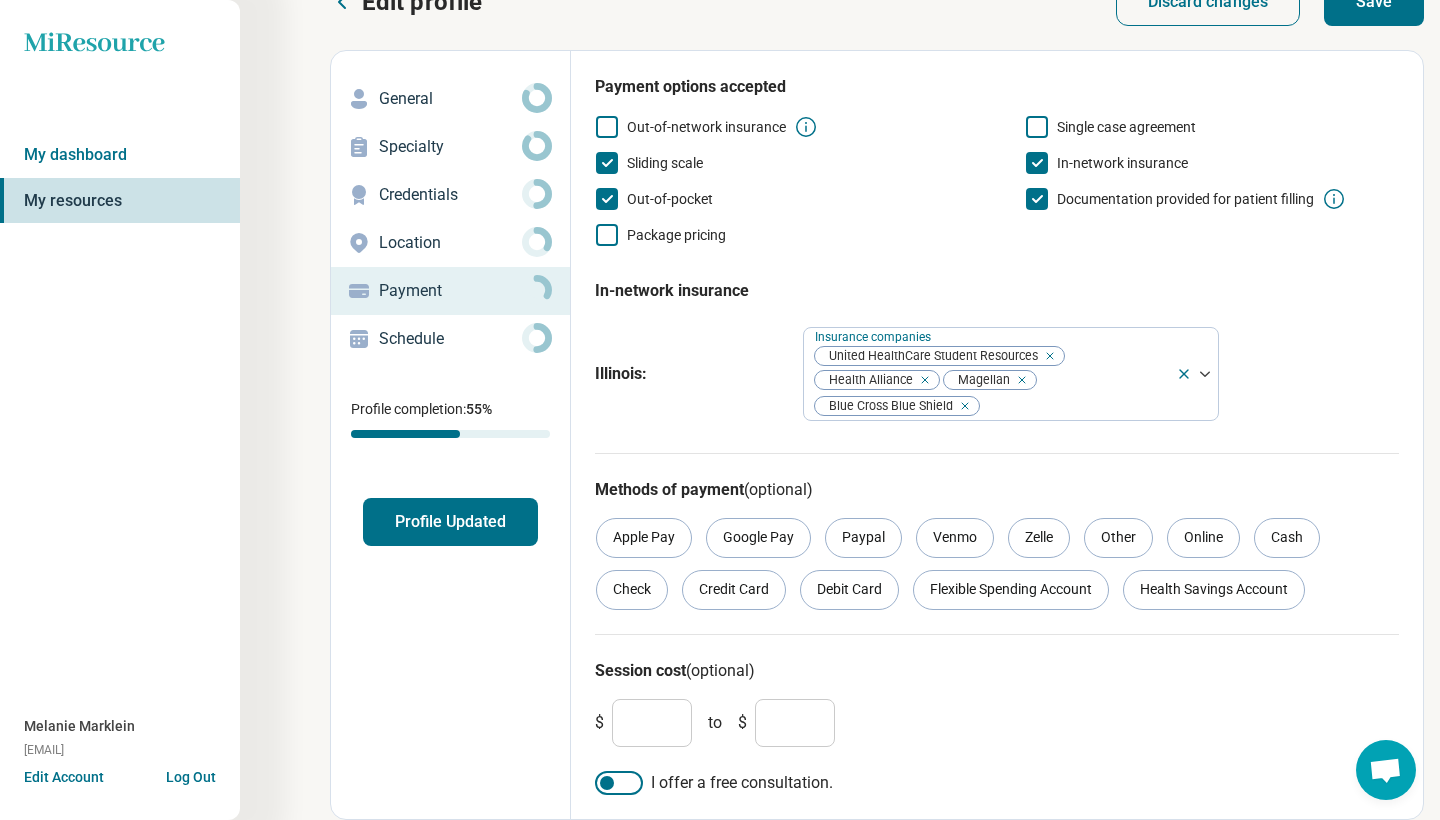 scroll, scrollTop: 46, scrollLeft: 0, axis: vertical 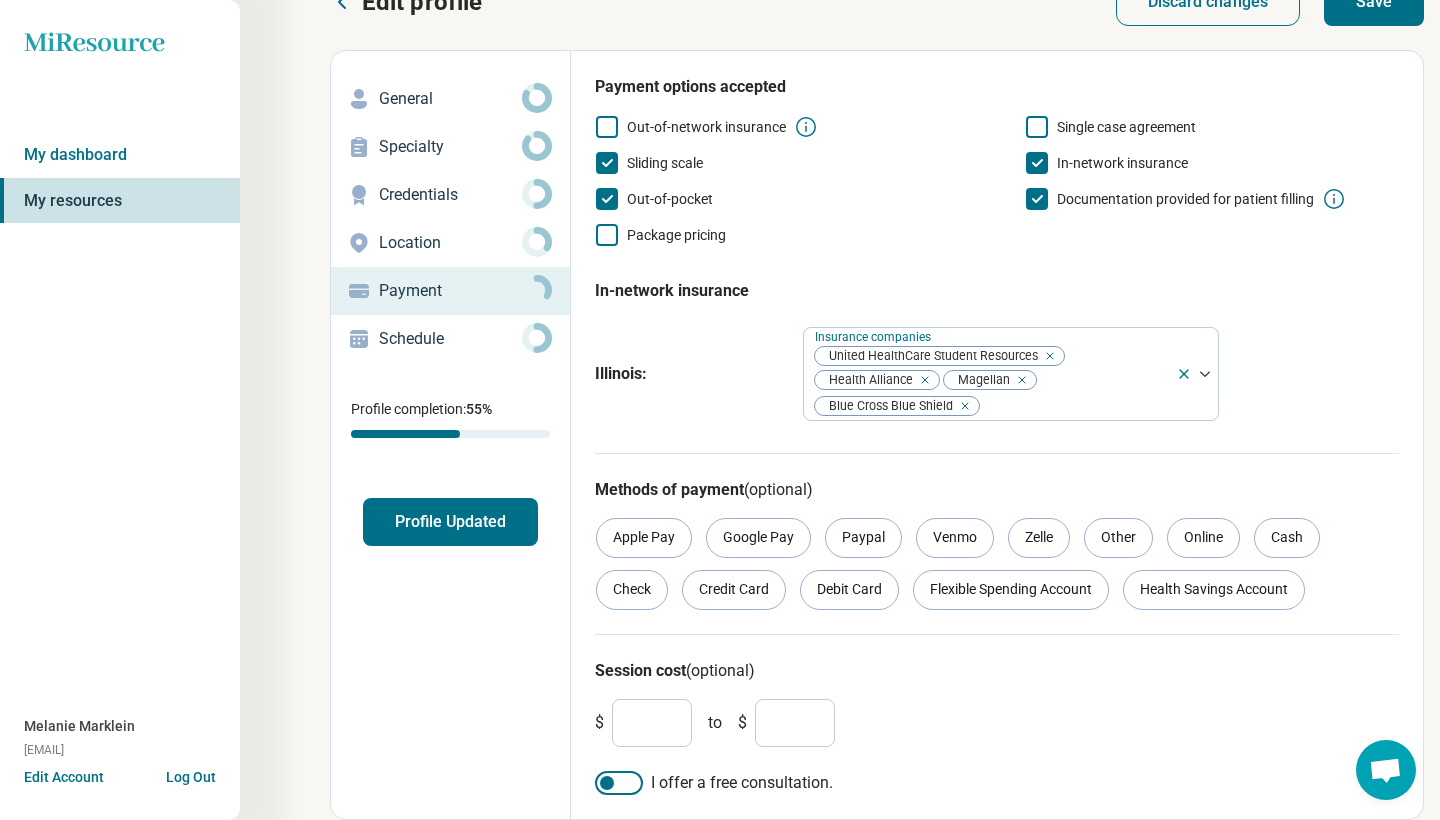 click on "I offer a free consultation." at bounding box center [997, 783] 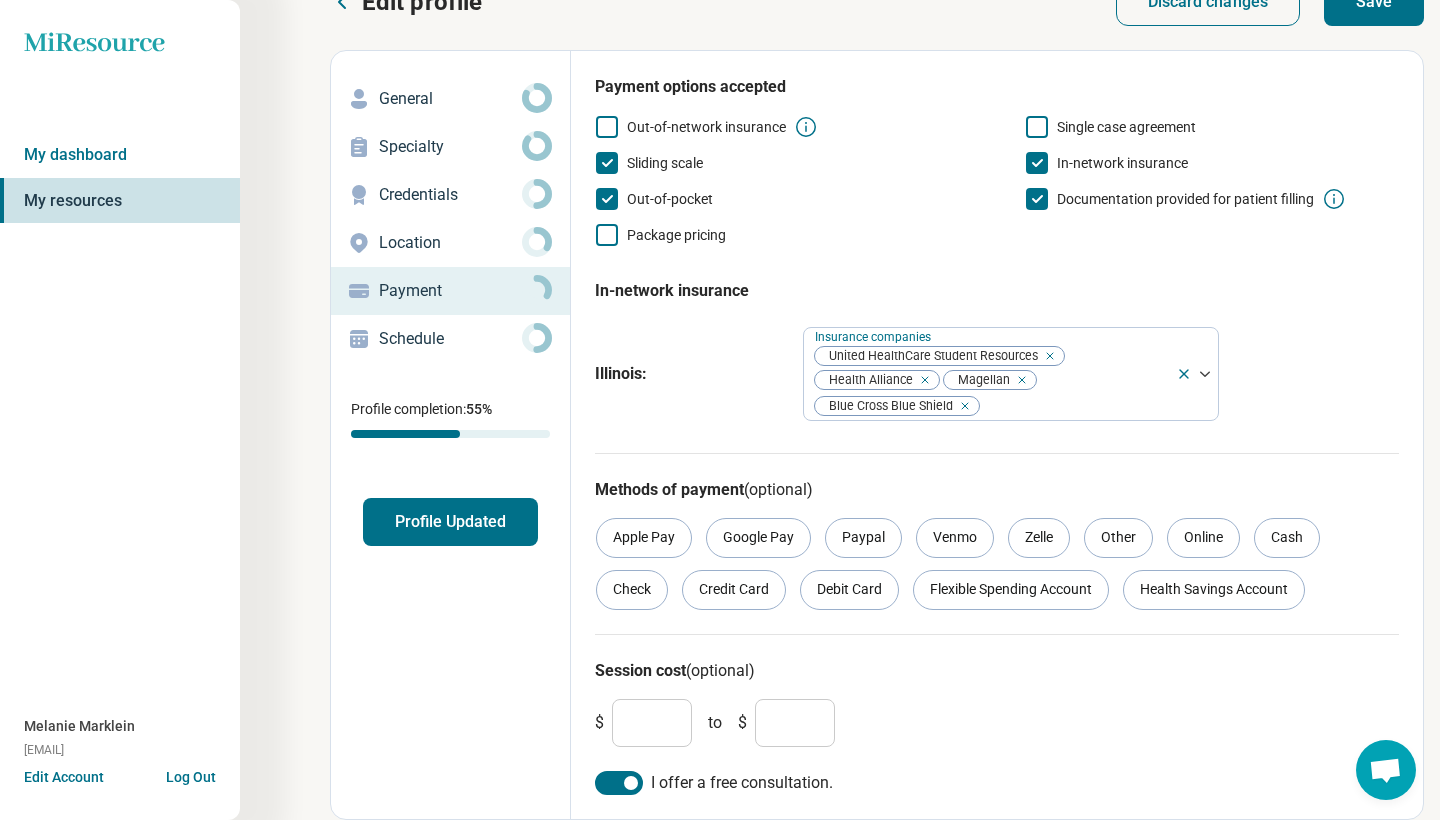 click on "*" at bounding box center (652, 723) 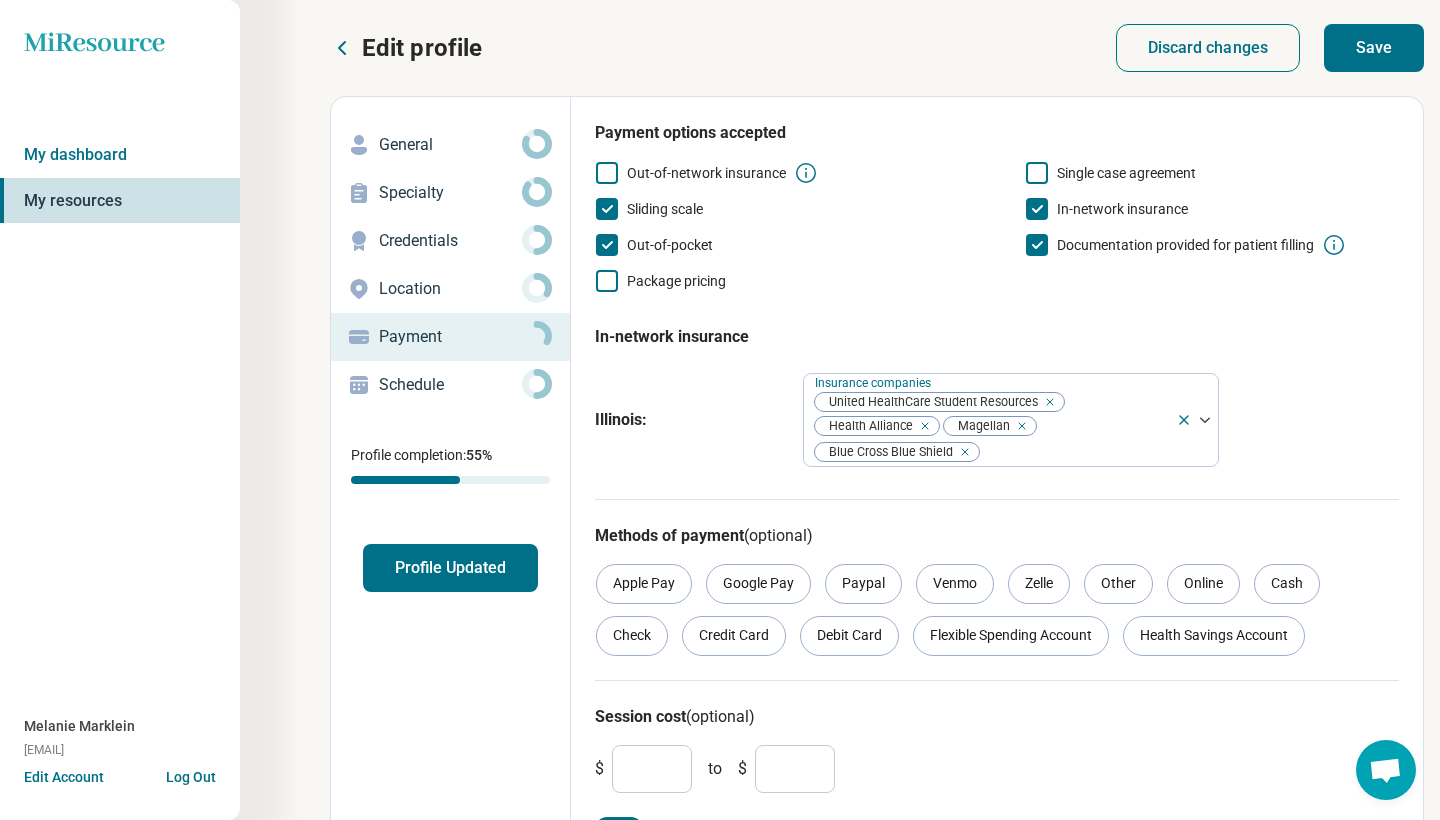 scroll, scrollTop: 0, scrollLeft: 0, axis: both 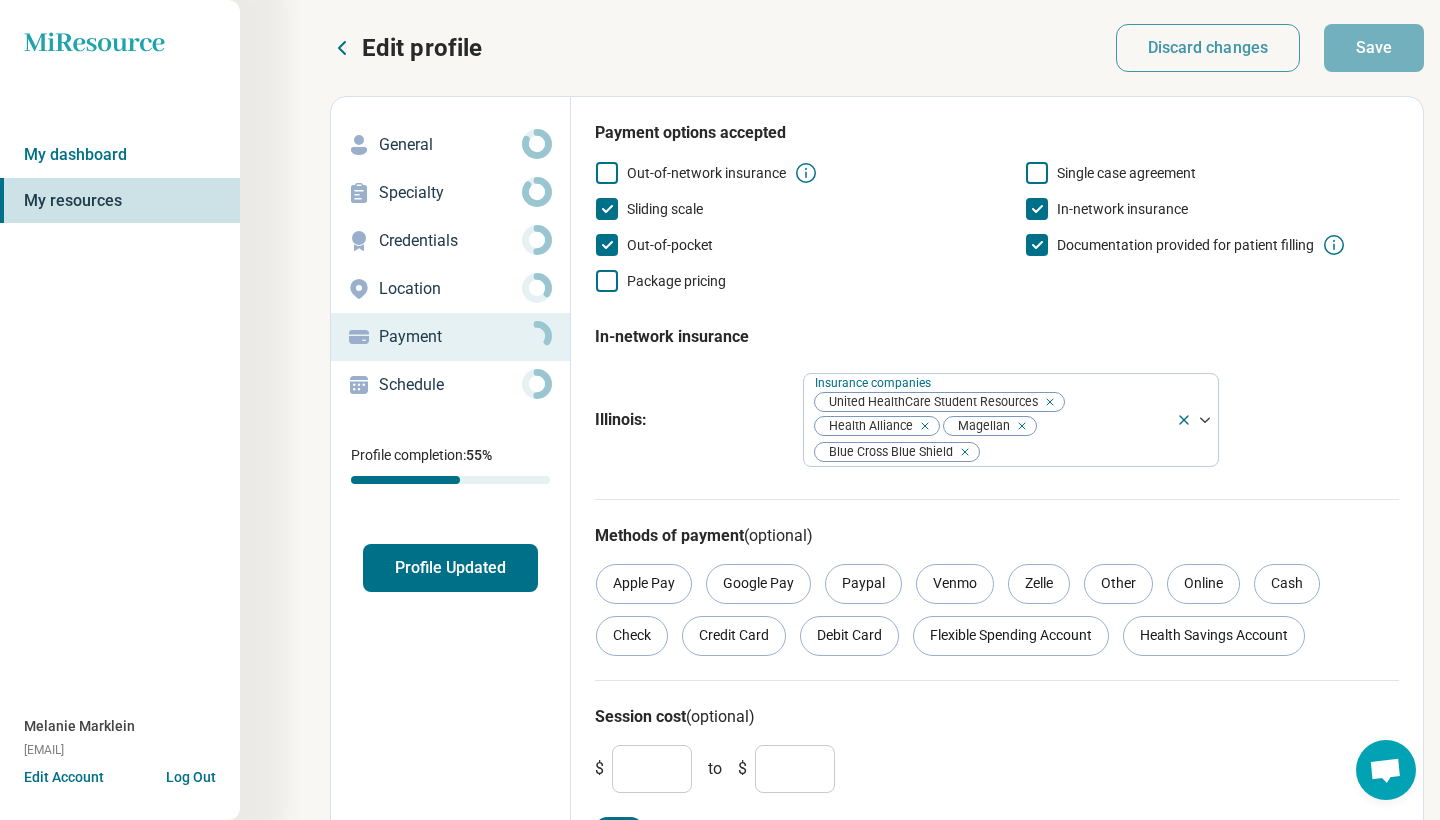 click on "Schedule" at bounding box center (450, 385) 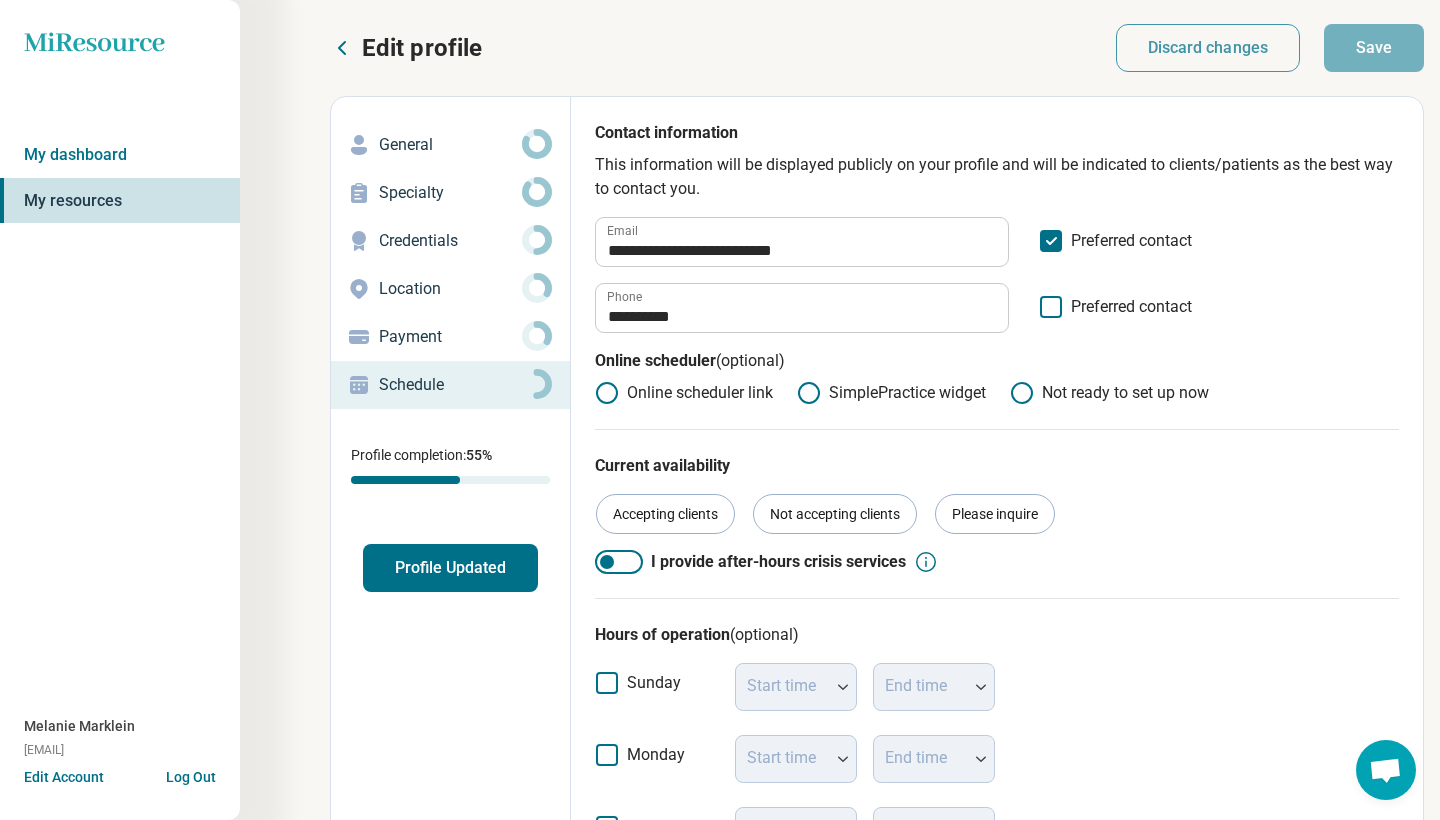scroll, scrollTop: 5, scrollLeft: 0, axis: vertical 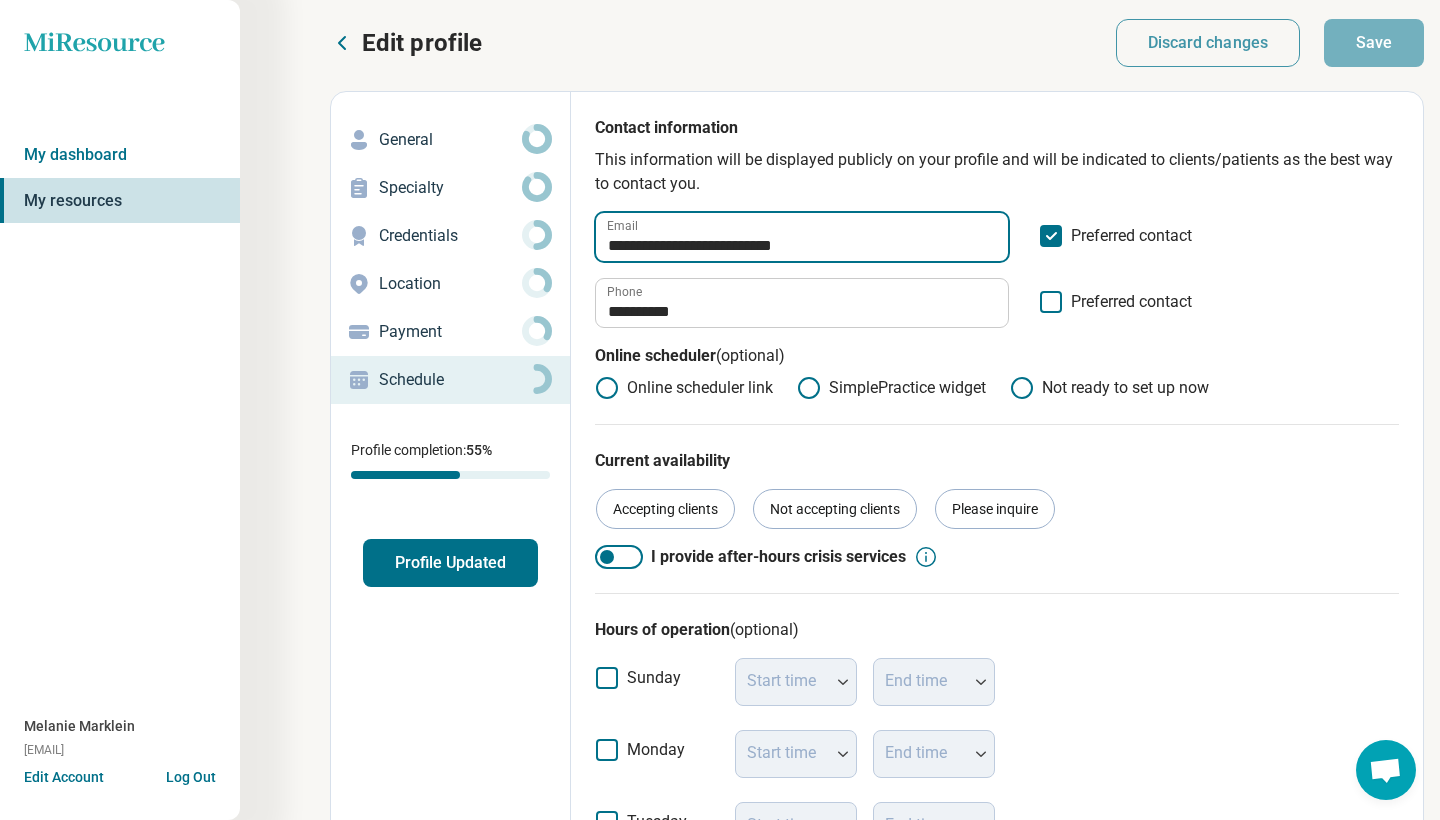 drag, startPoint x: 854, startPoint y: 246, endPoint x: 533, endPoint y: 233, distance: 321.26312 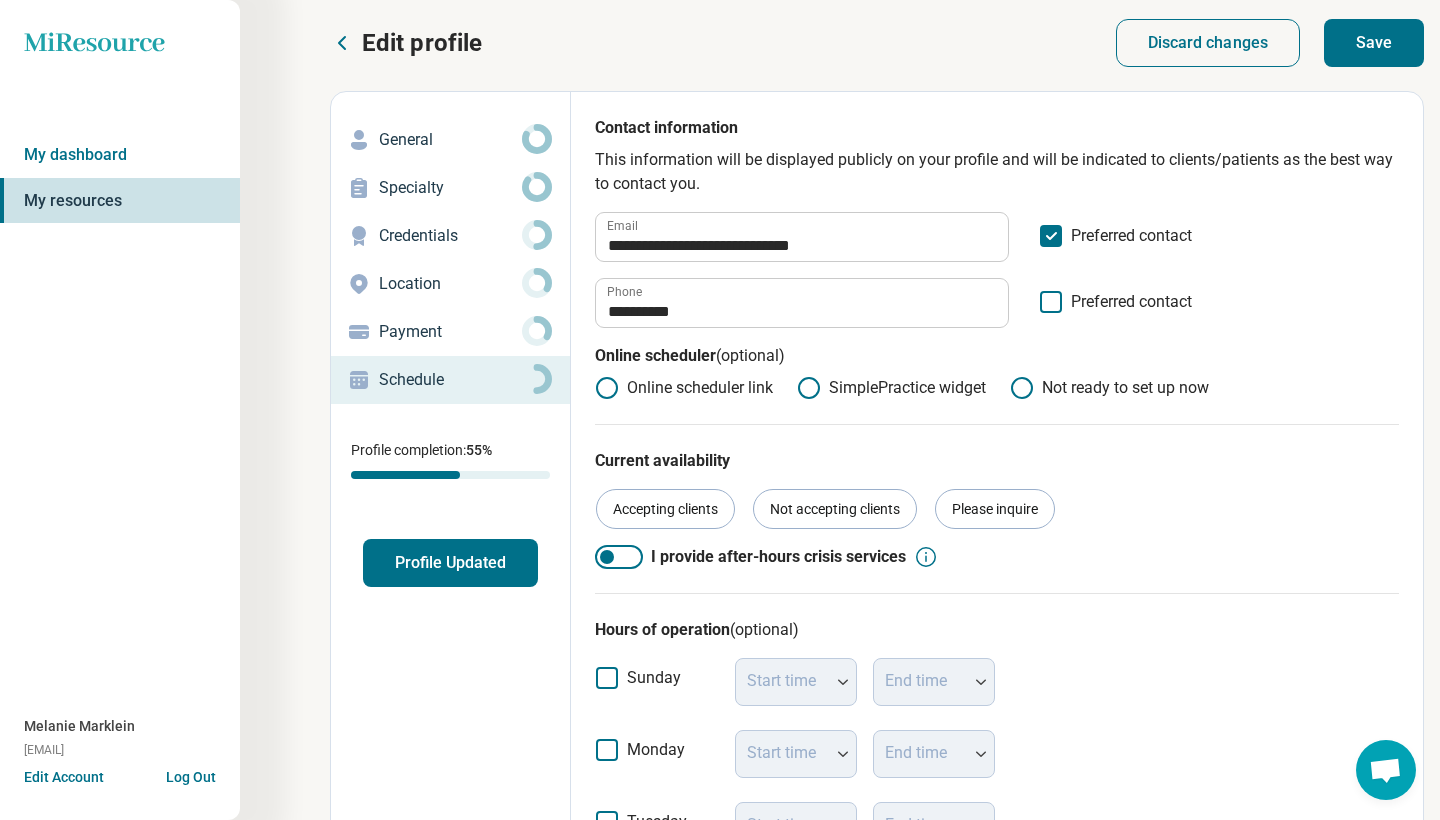click on "**********" at bounding box center [997, 270] 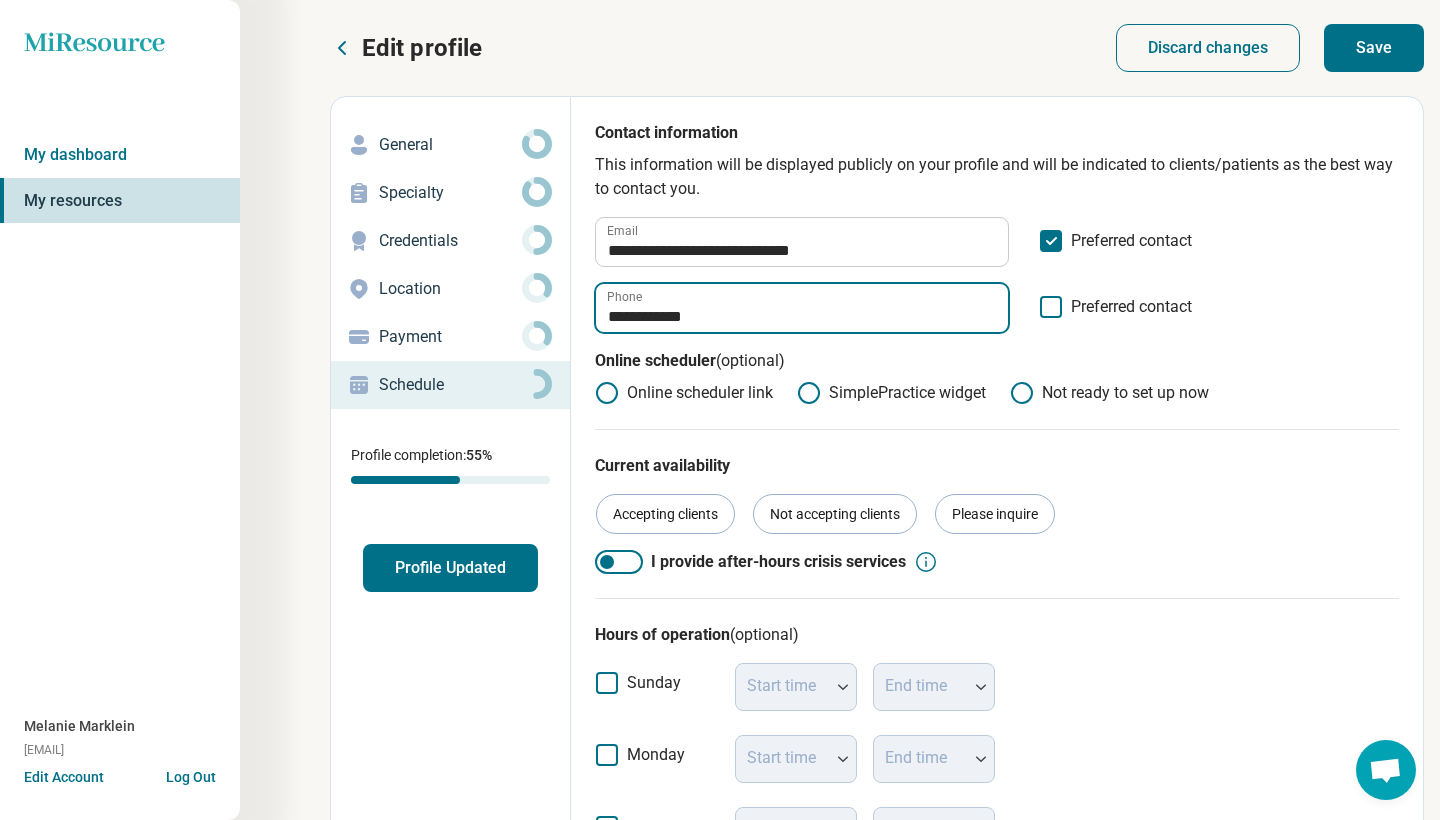 scroll, scrollTop: 0, scrollLeft: 0, axis: both 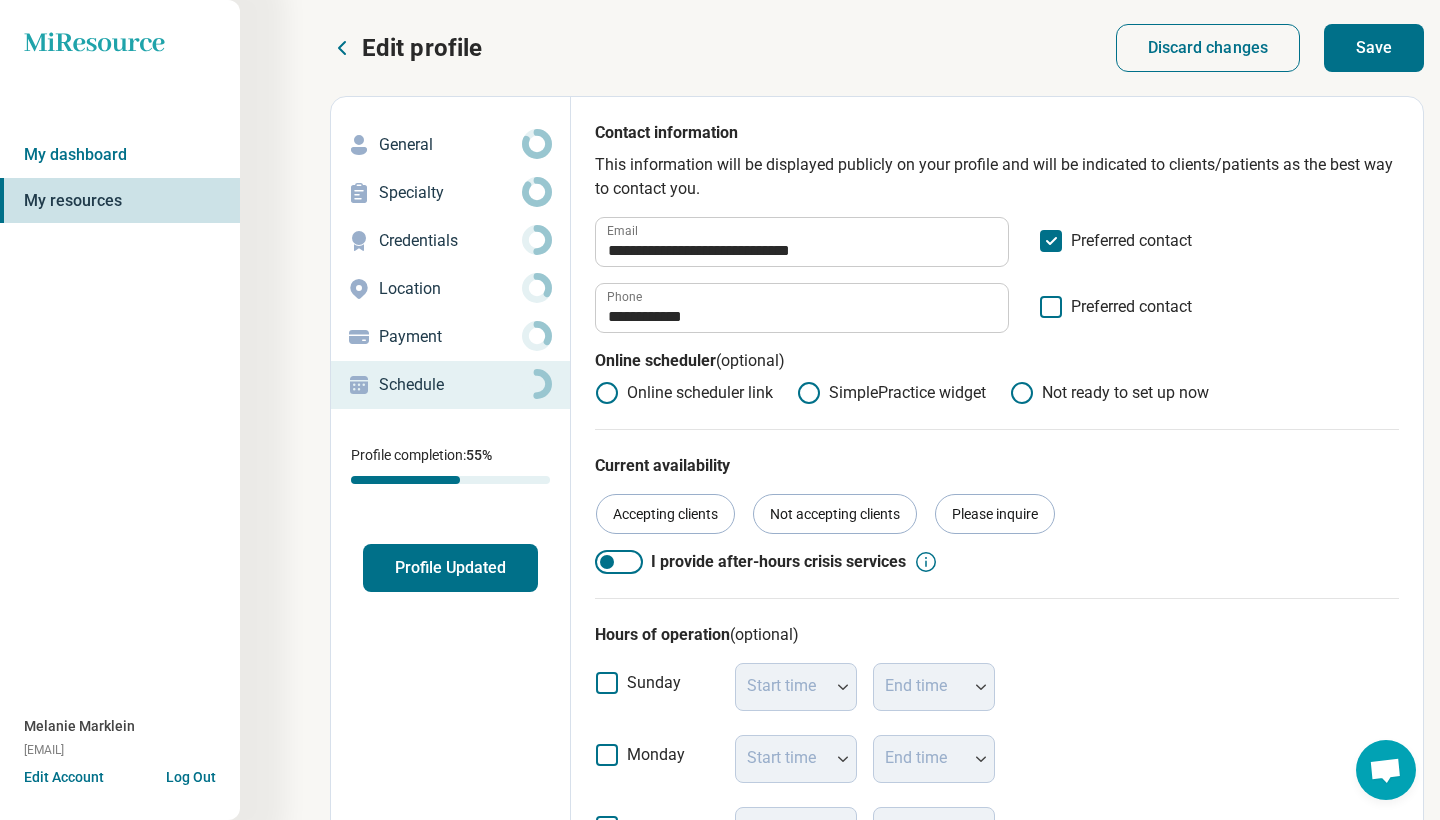 click on "Save" at bounding box center [1374, 48] 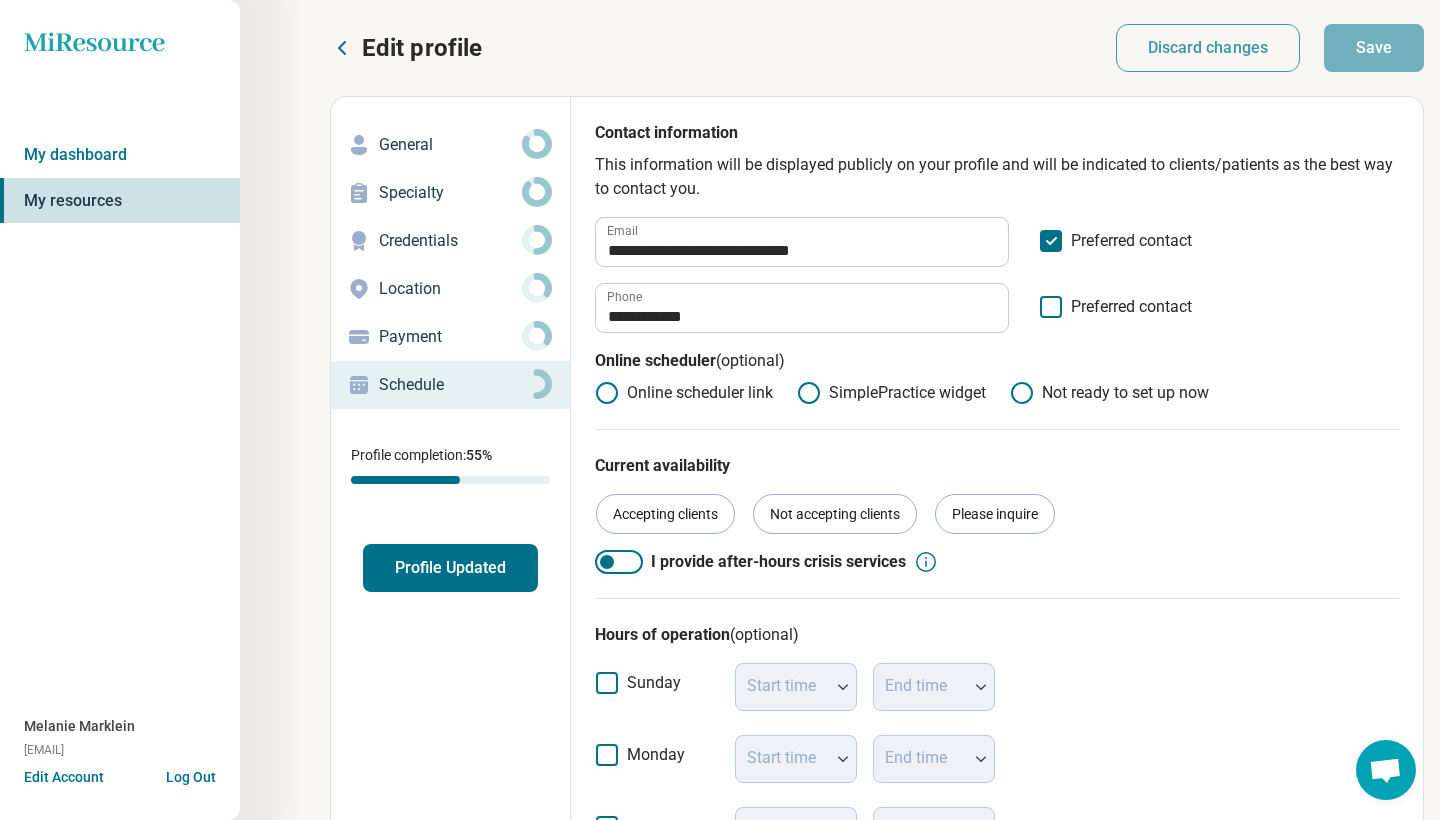 scroll, scrollTop: 0, scrollLeft: 0, axis: both 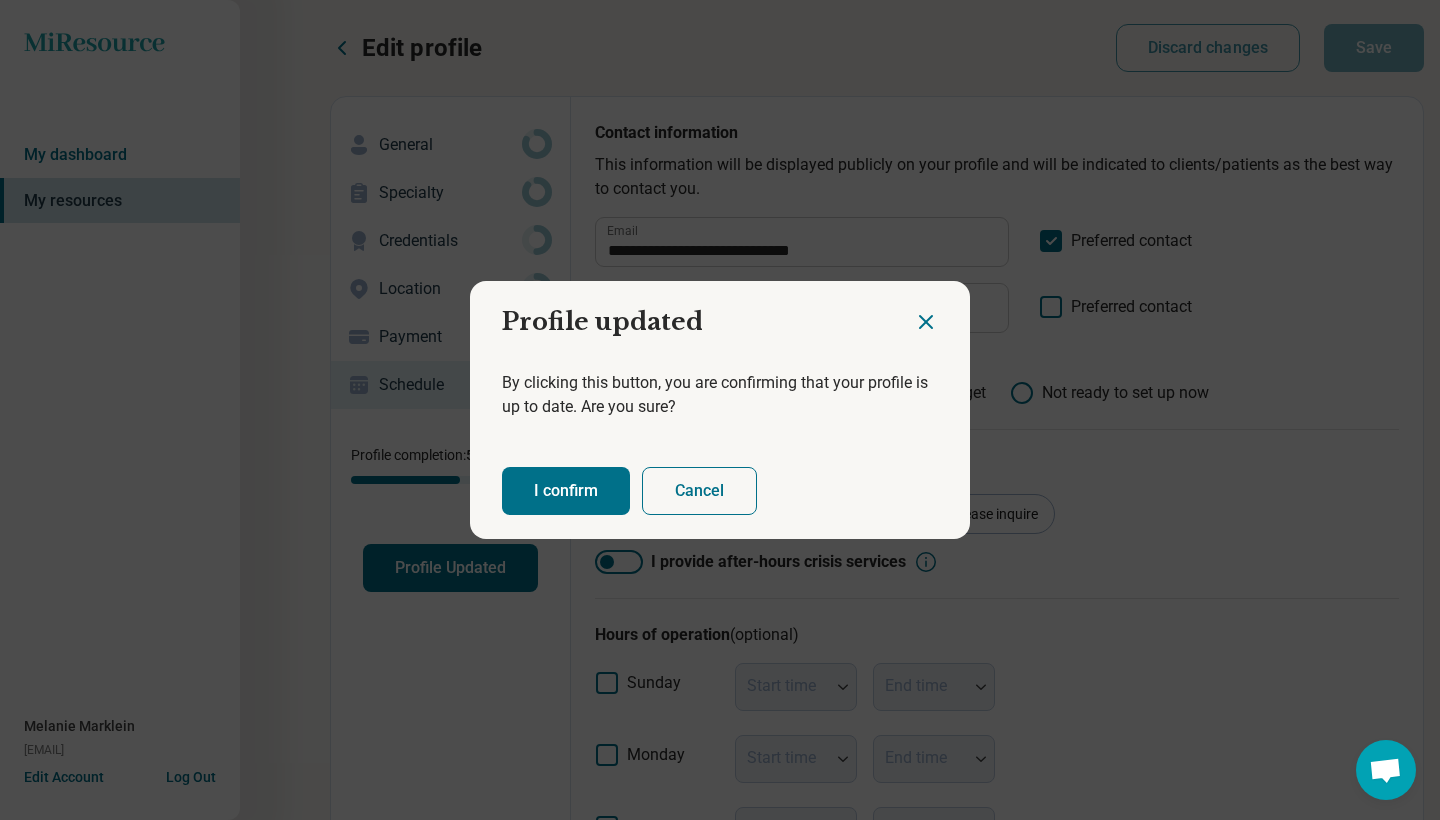 click on "I confirm" at bounding box center [566, 491] 